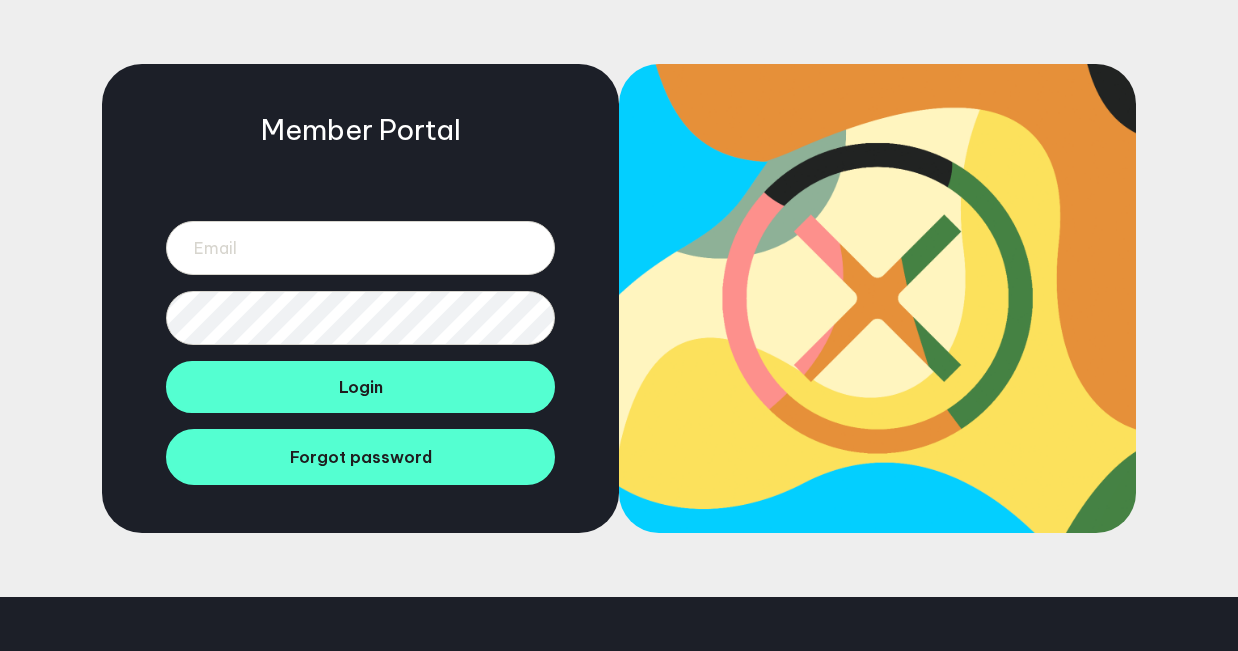 scroll, scrollTop: 0, scrollLeft: 0, axis: both 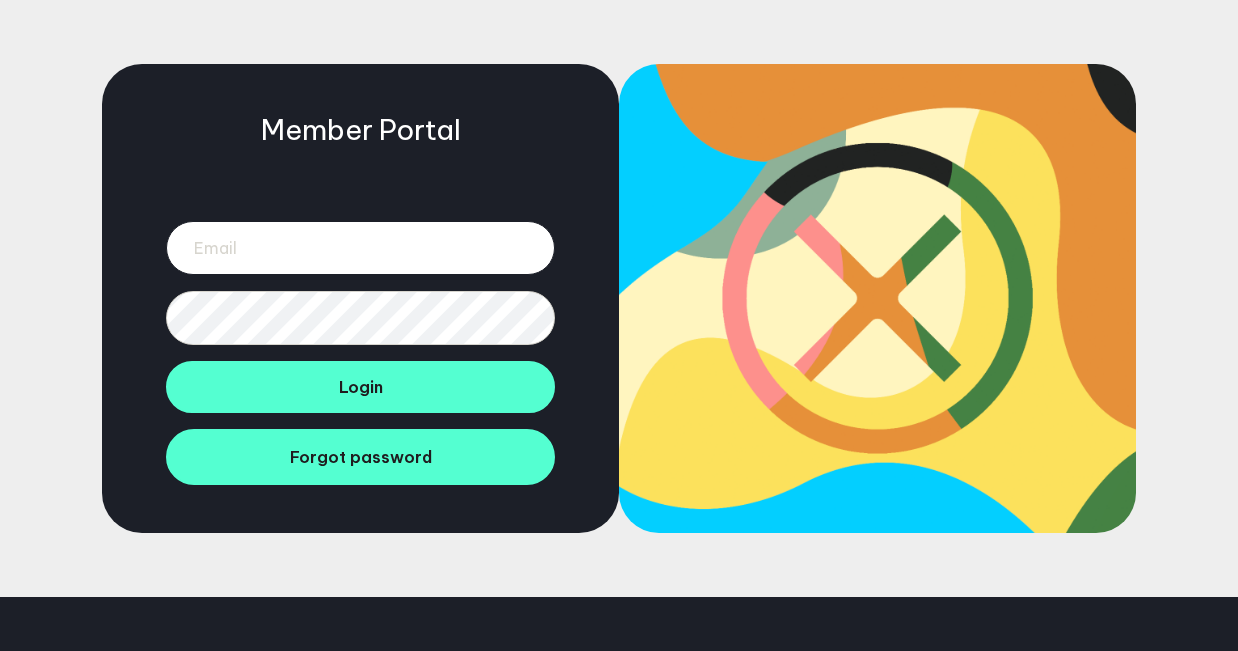 click at bounding box center [360, 248] 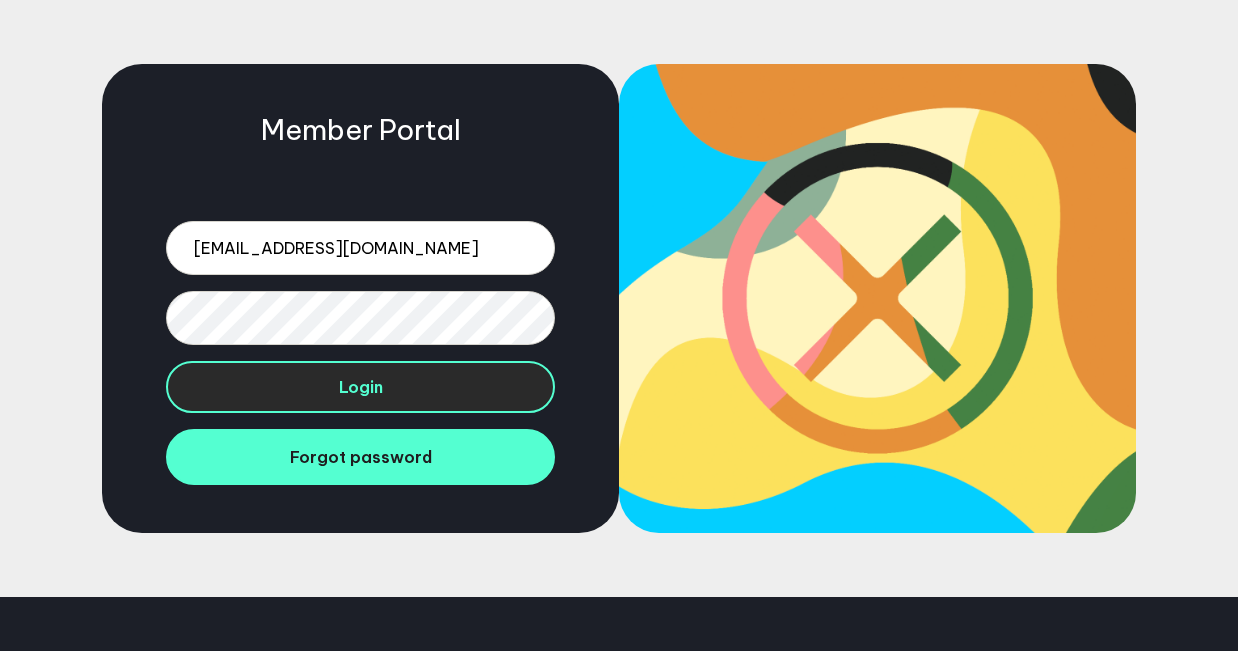 click on "Login" at bounding box center [360, 387] 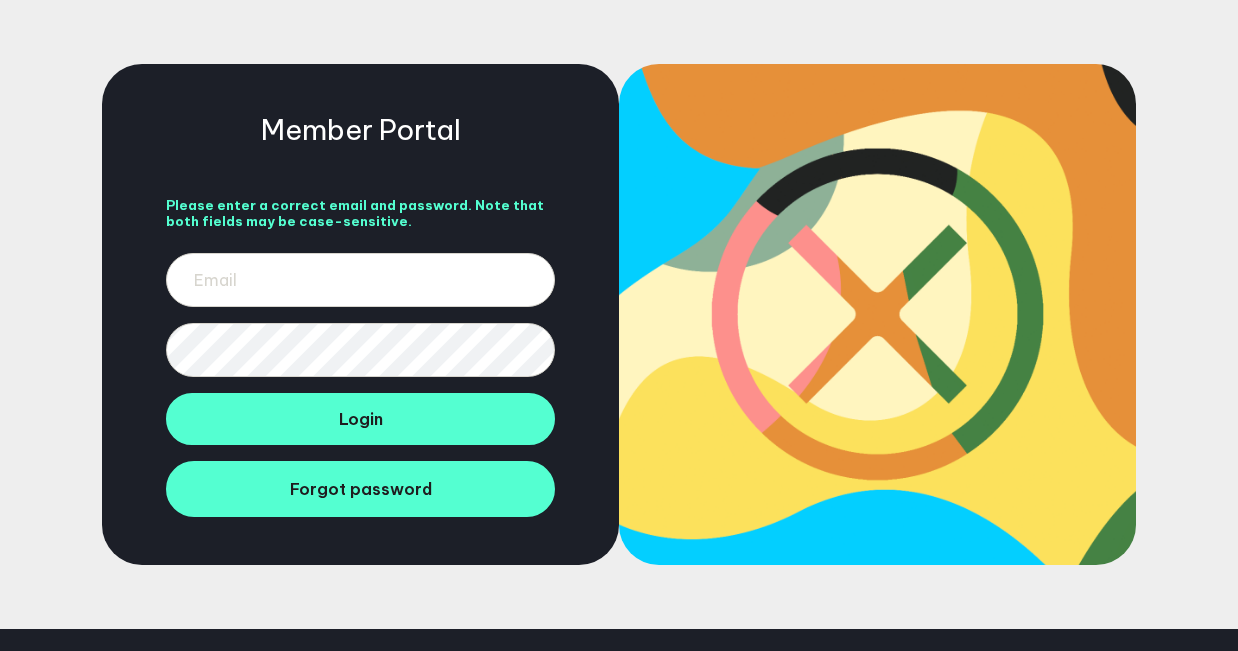 scroll, scrollTop: 0, scrollLeft: 0, axis: both 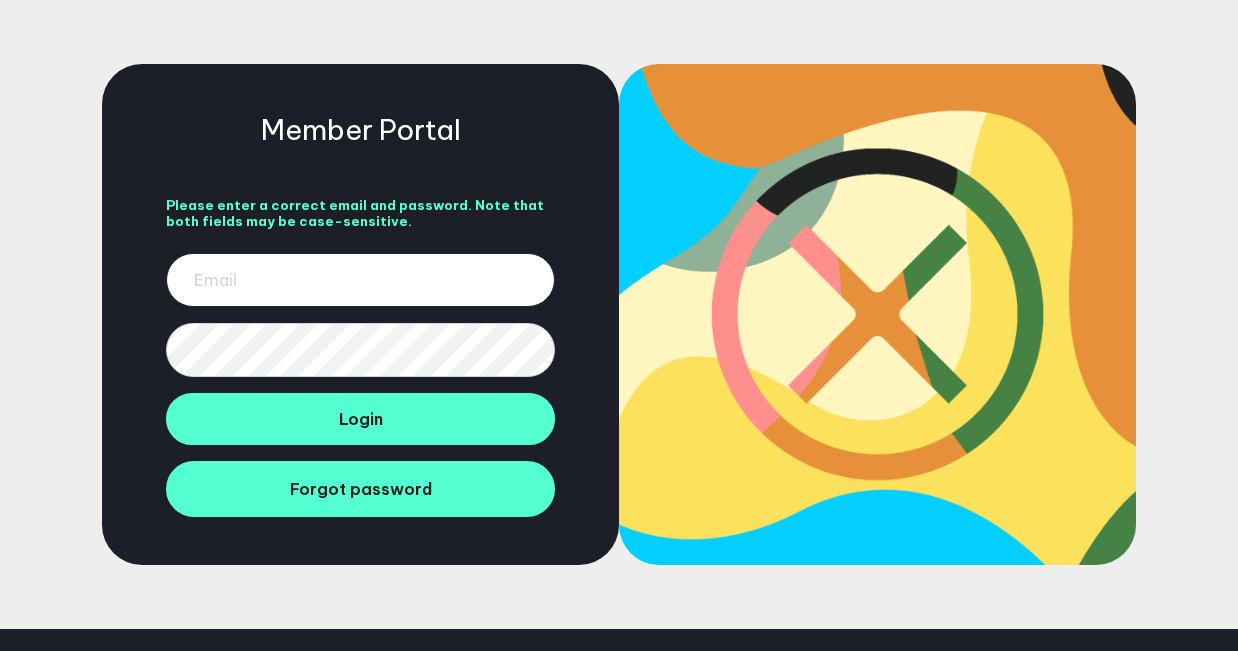 click at bounding box center [360, 280] 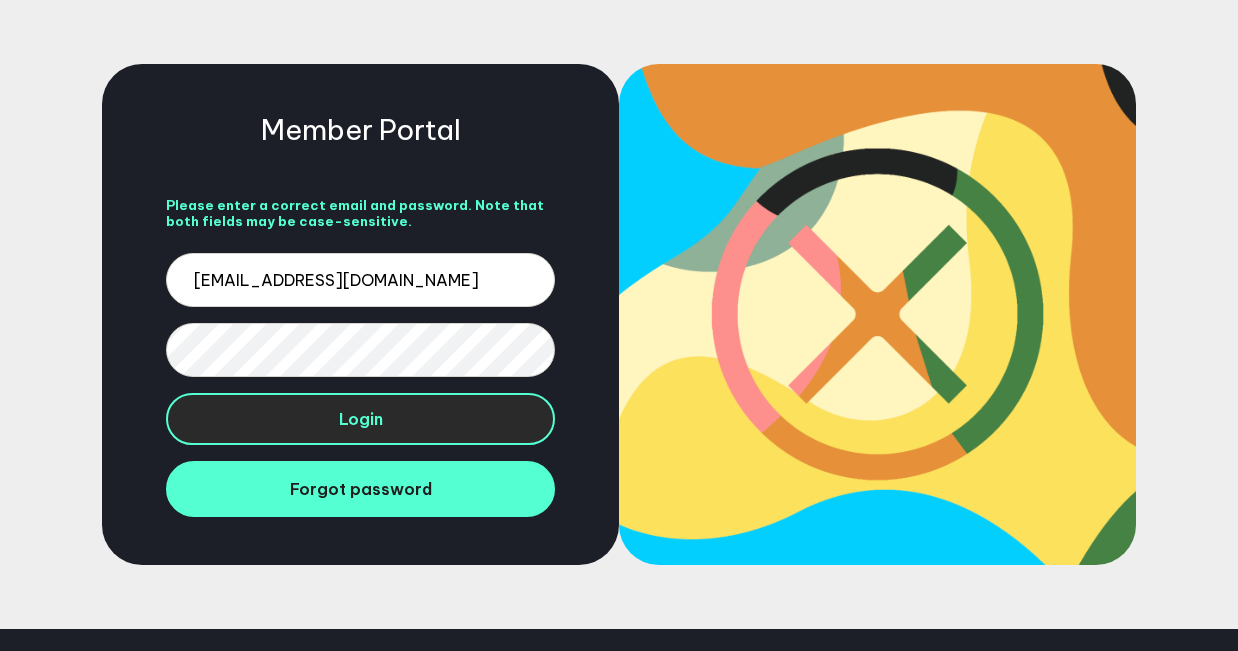 click on "Login" at bounding box center [360, 419] 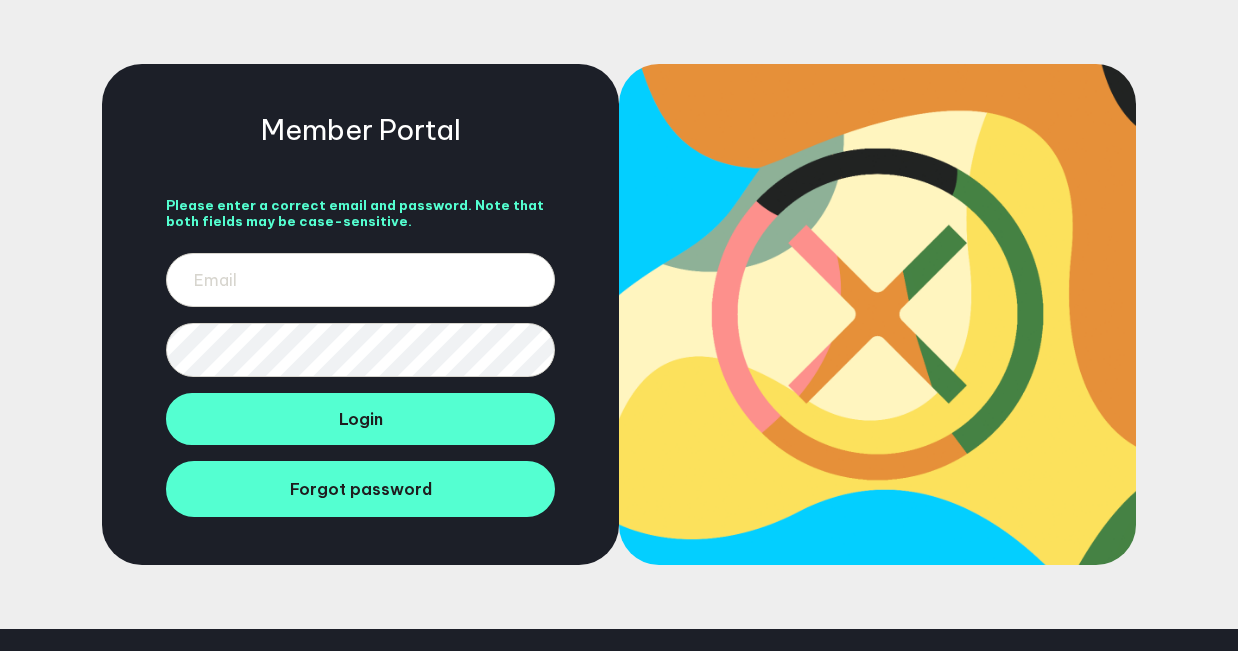 scroll, scrollTop: 0, scrollLeft: 0, axis: both 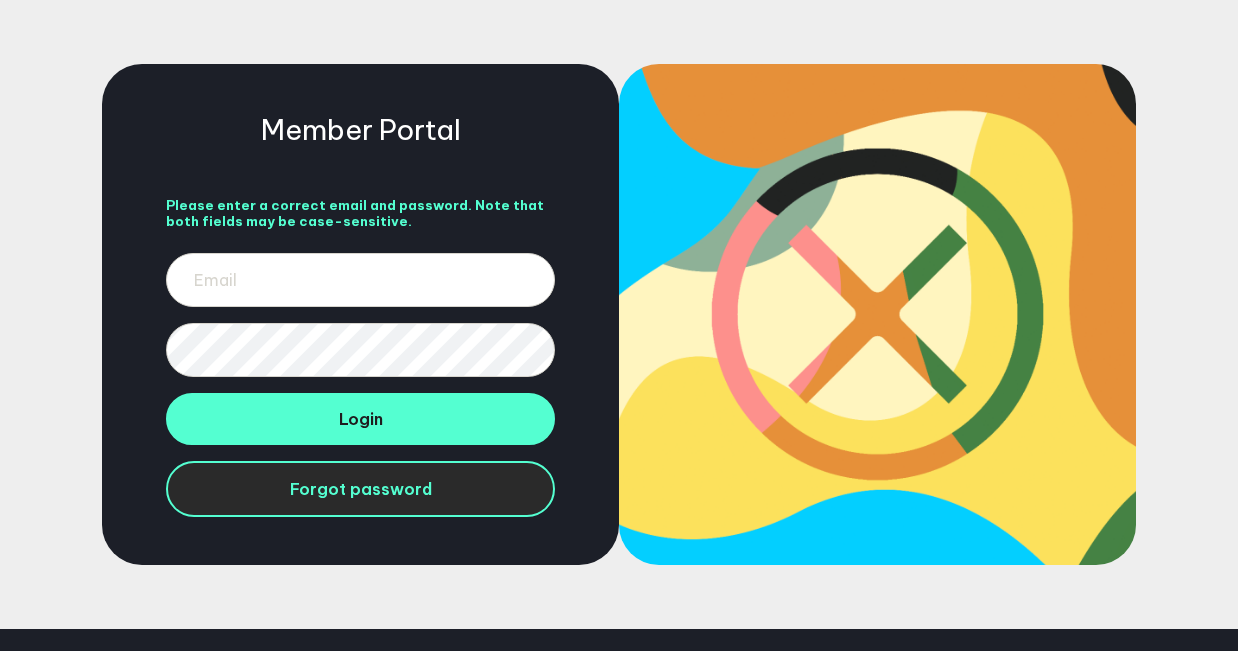 click on "Forgot password" at bounding box center [361, 489] 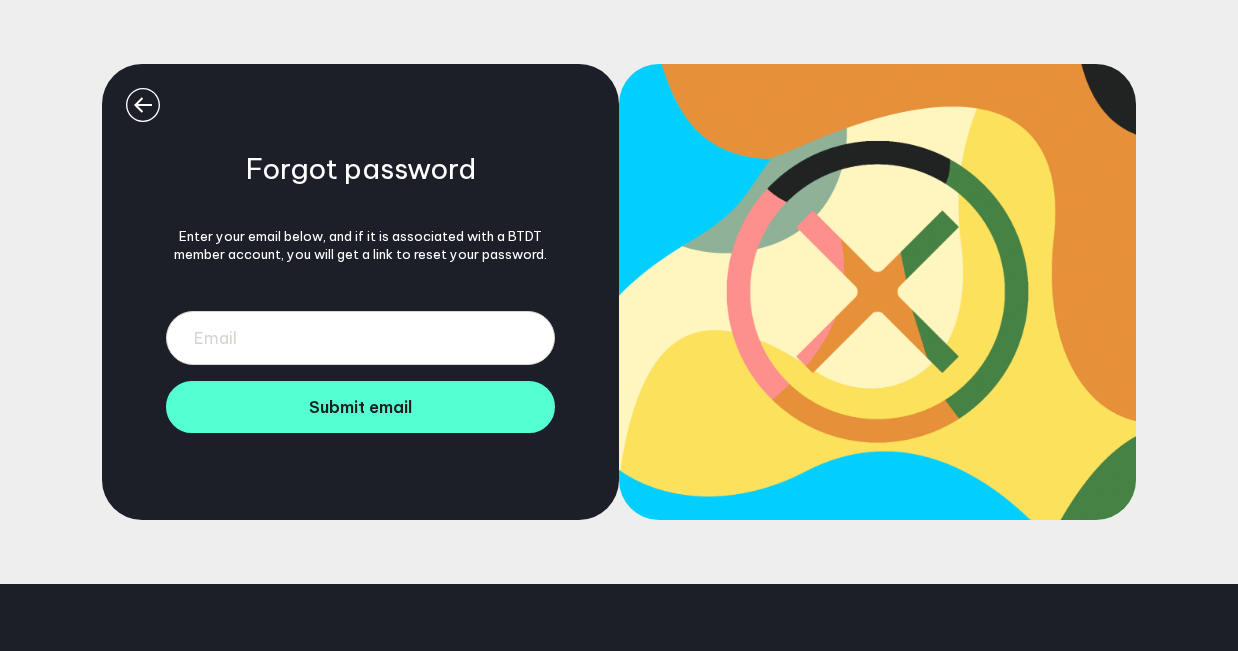 scroll, scrollTop: 0, scrollLeft: 0, axis: both 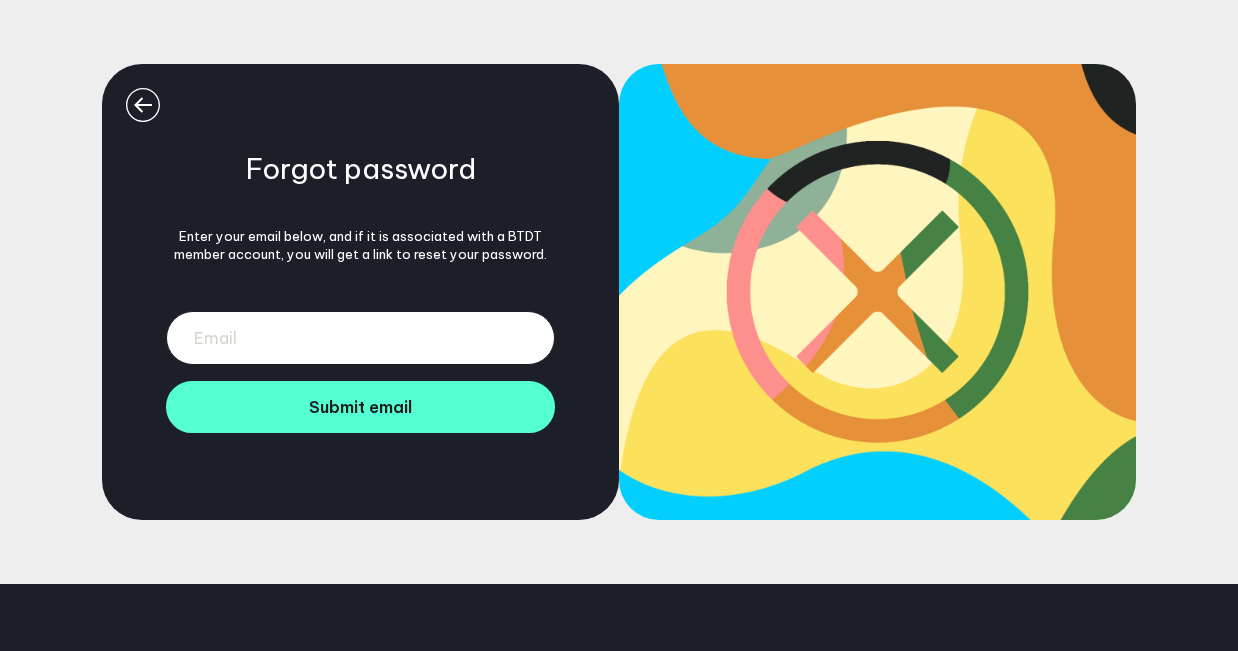 click at bounding box center (360, 338) 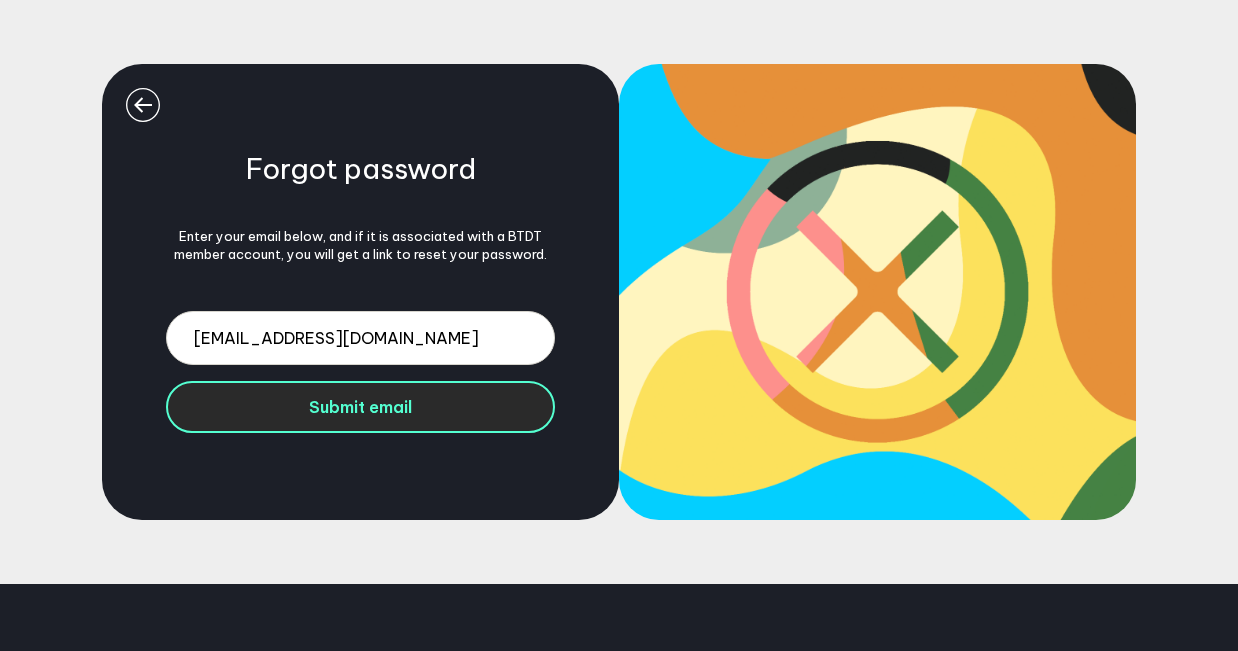 click on "Submit email" at bounding box center [360, 407] 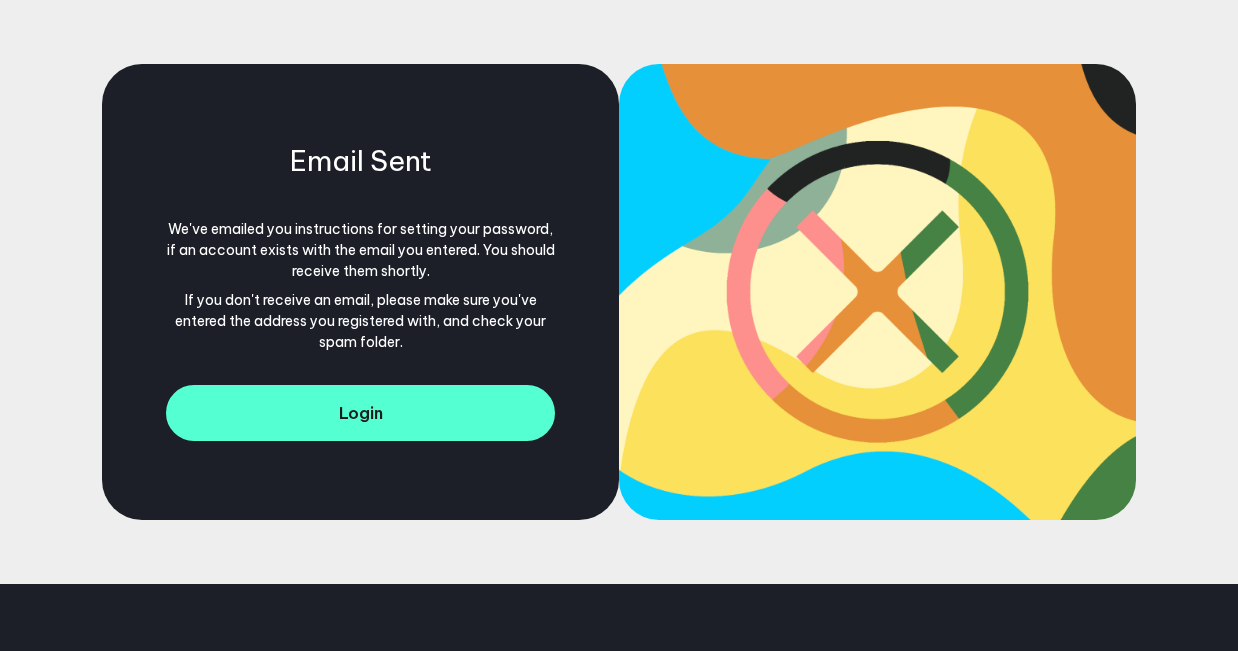 scroll, scrollTop: 0, scrollLeft: 0, axis: both 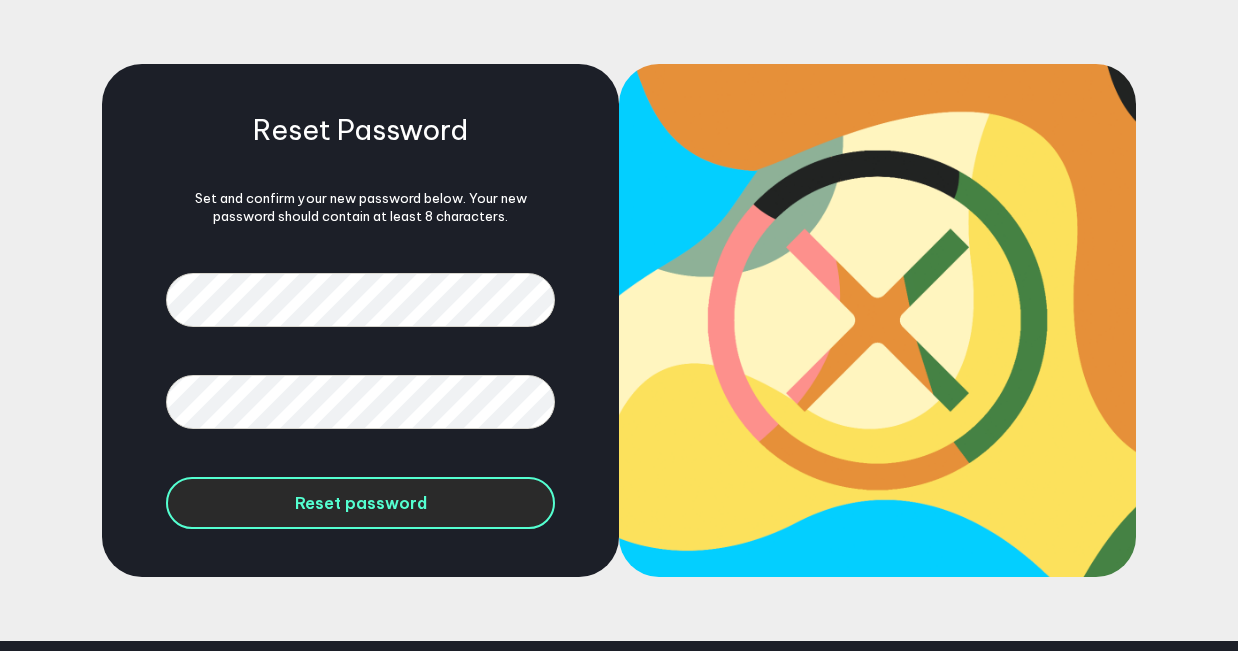 click on "Reset password" at bounding box center [360, 503] 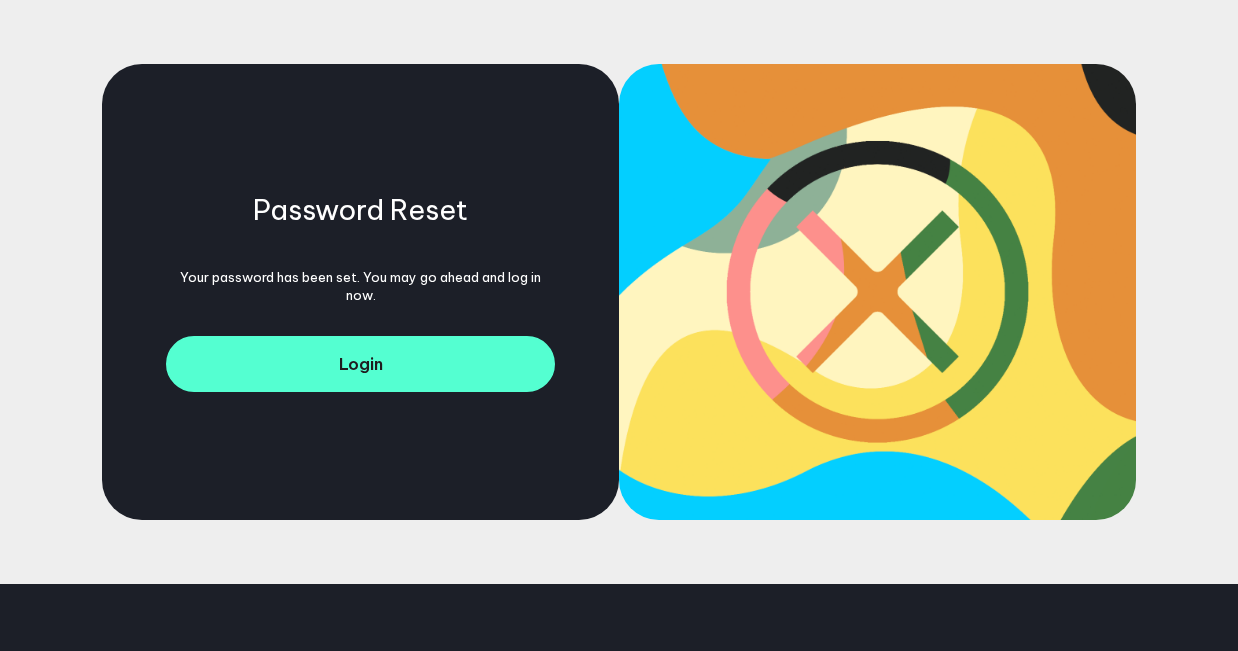 scroll, scrollTop: 0, scrollLeft: 0, axis: both 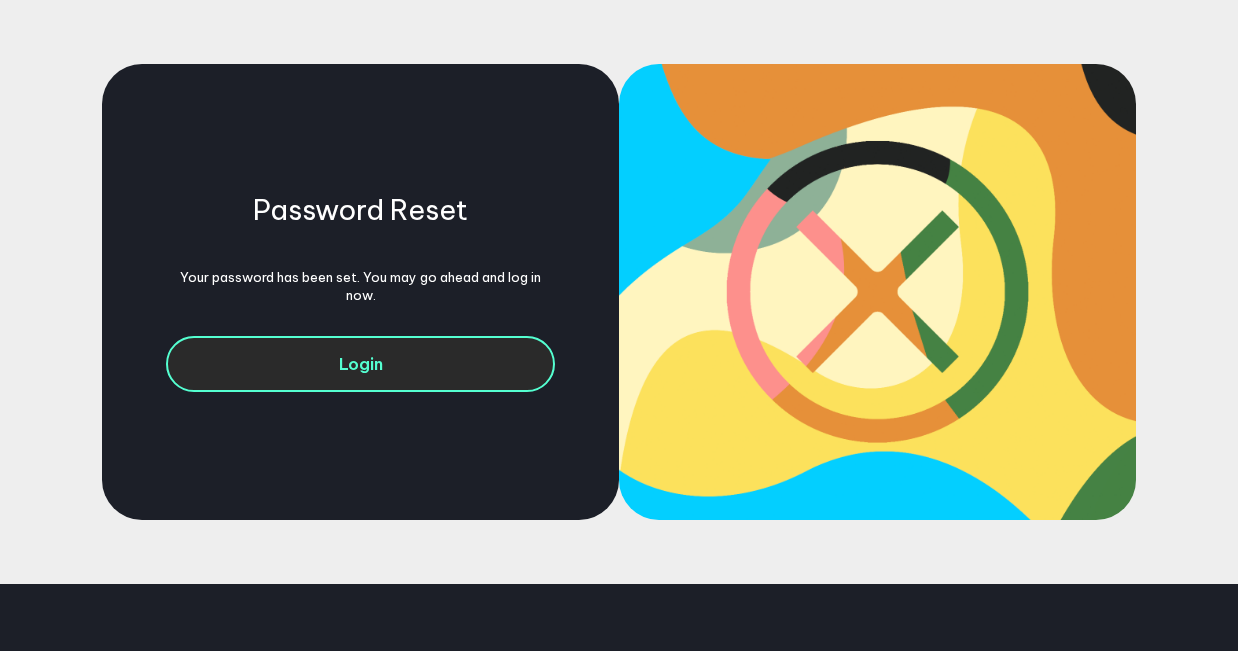 click on "Login" at bounding box center (361, 364) 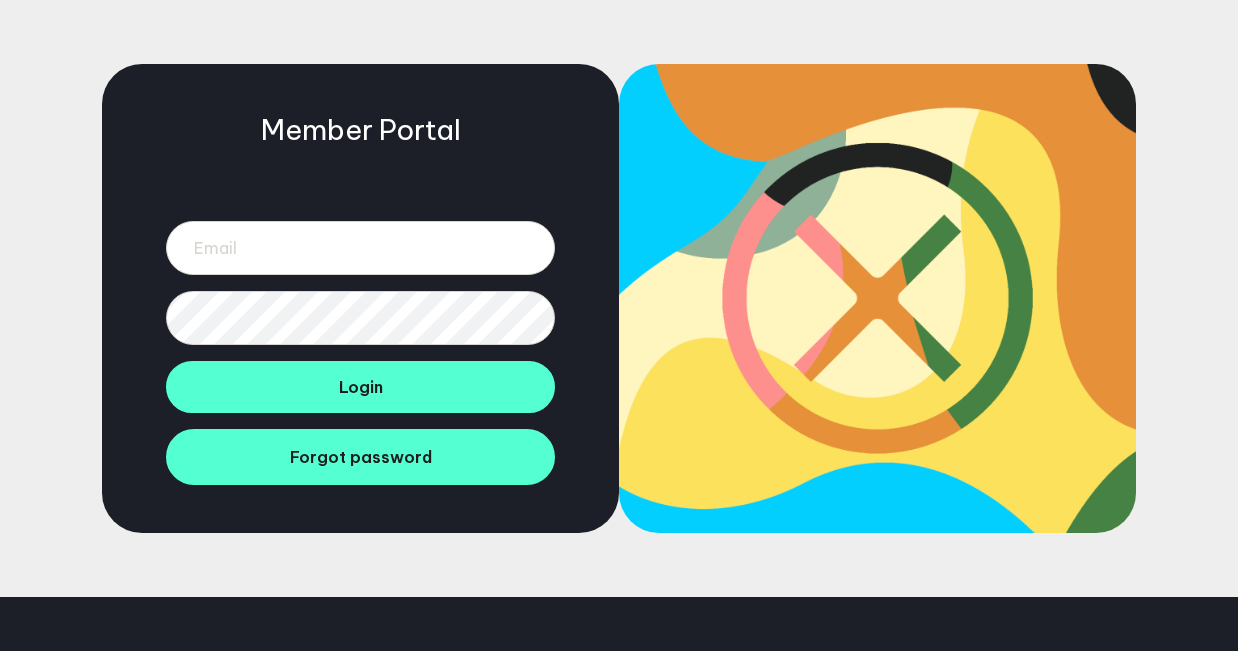 scroll, scrollTop: 0, scrollLeft: 0, axis: both 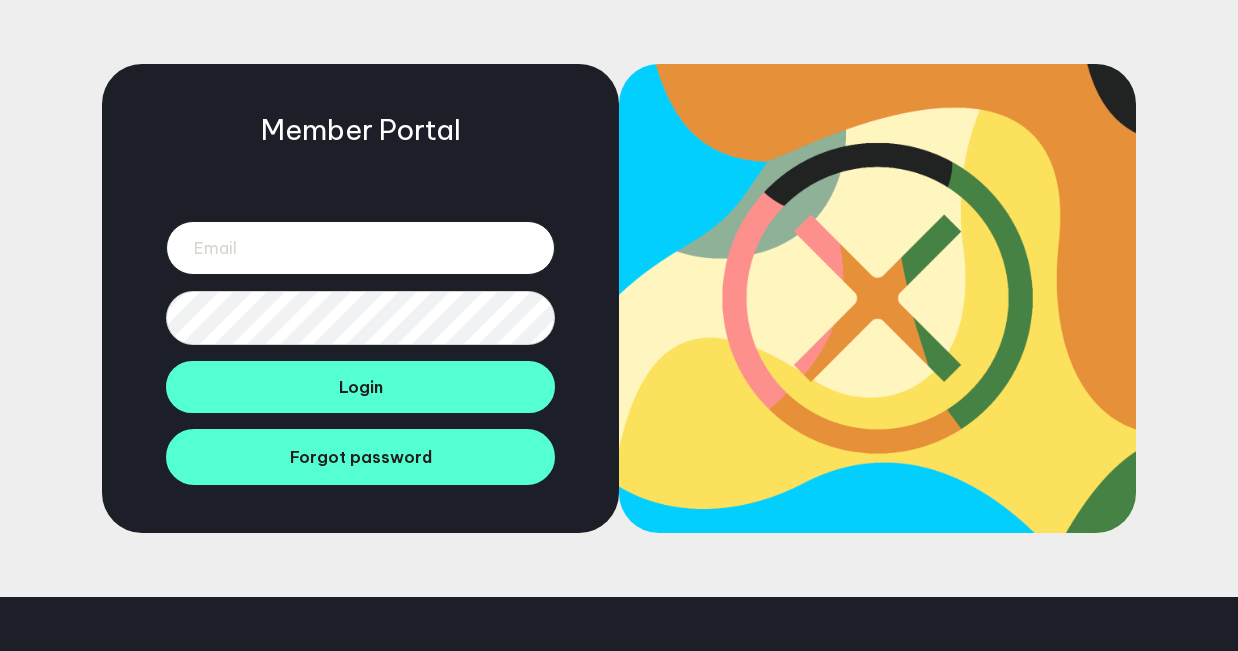 click at bounding box center [360, 248] 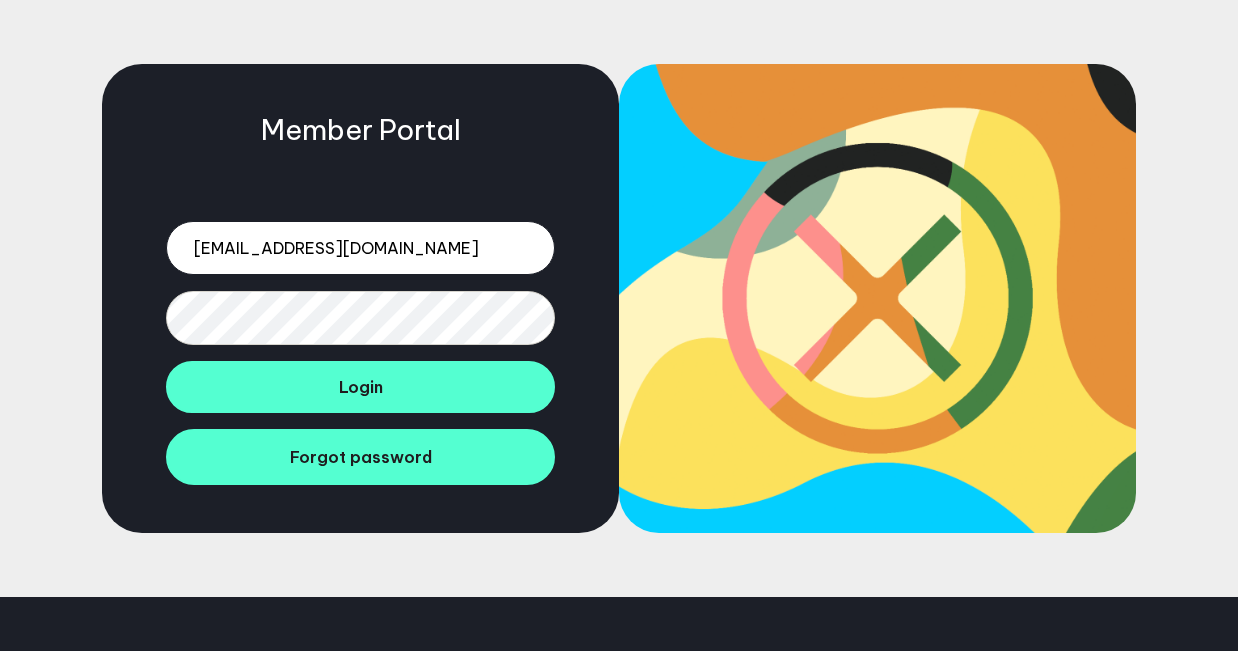 type on "[EMAIL_ADDRESS][DOMAIN_NAME]" 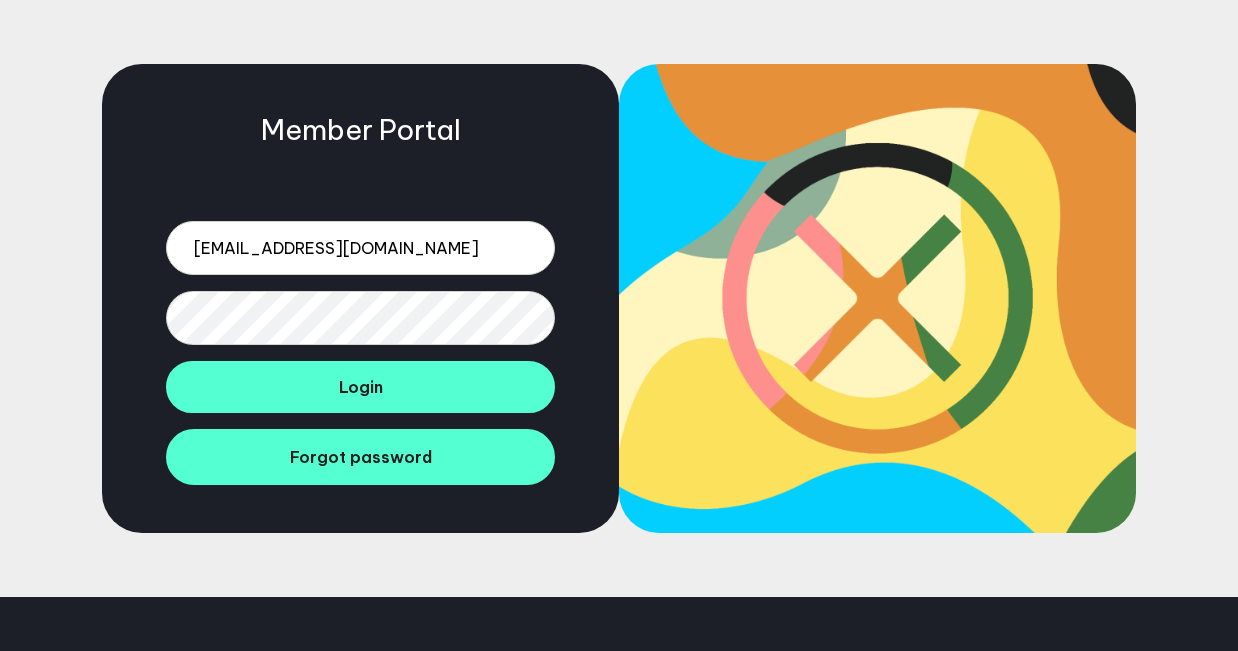 click on "Member Portal aorrick@me.com Login Forgot password" at bounding box center (360, 298) 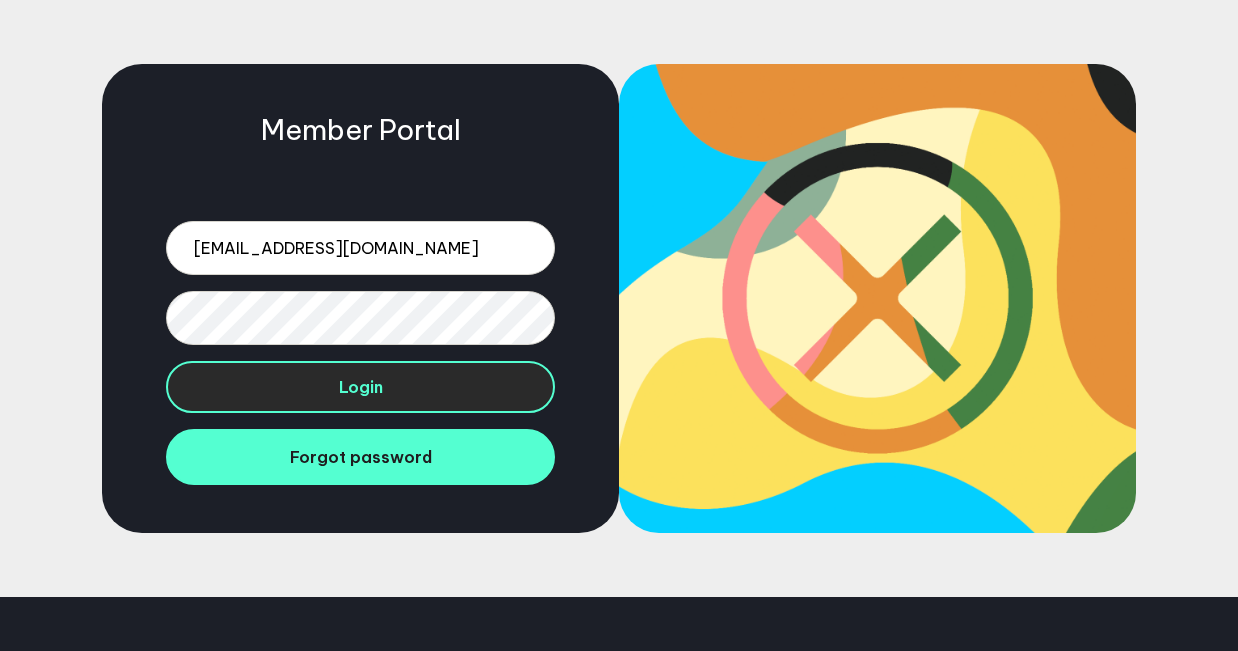 click on "Login" at bounding box center (360, 387) 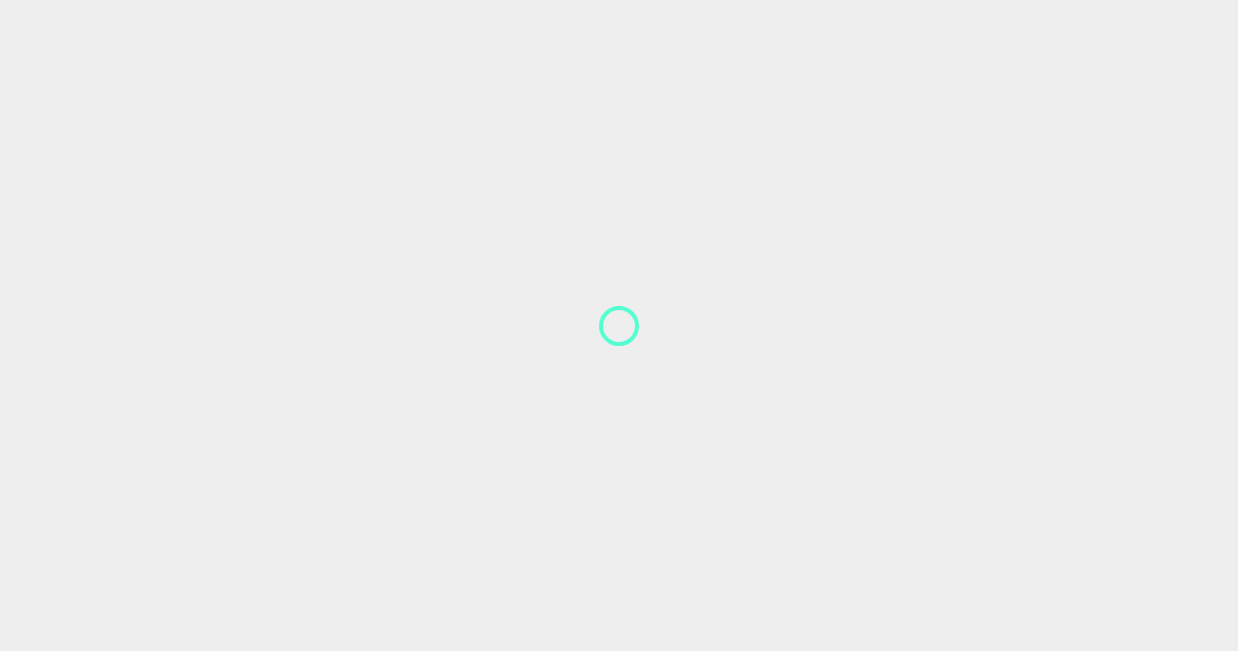 scroll, scrollTop: 0, scrollLeft: 0, axis: both 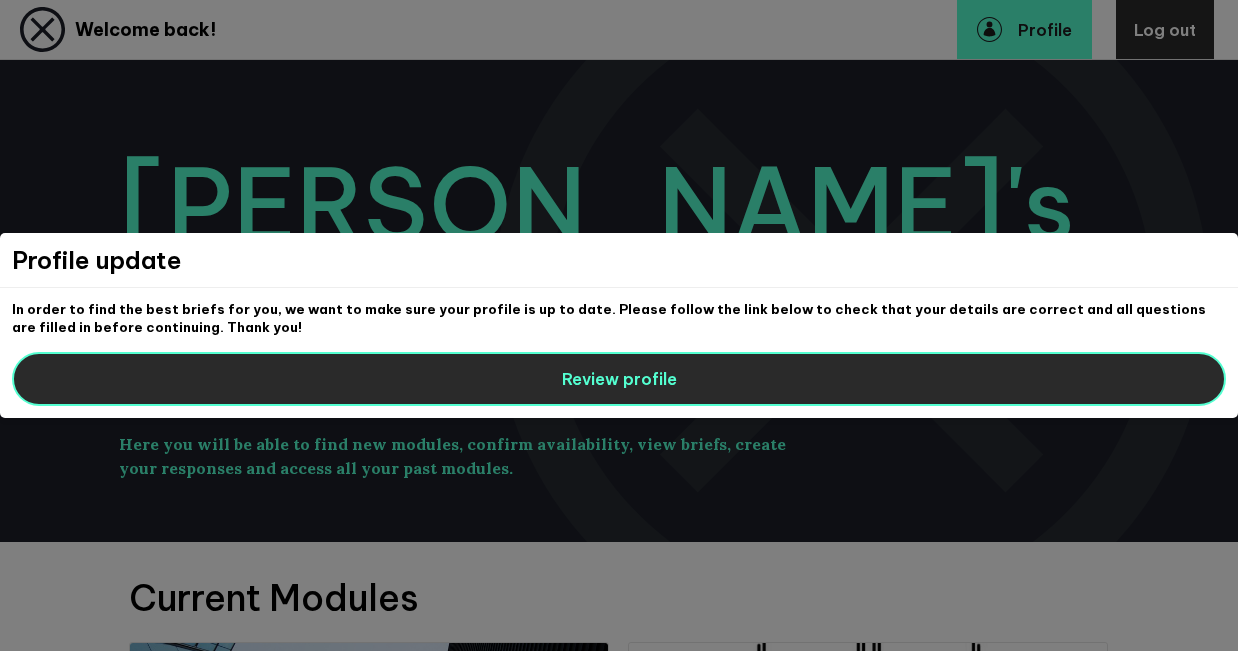 click on "Review profile" at bounding box center [619, 379] 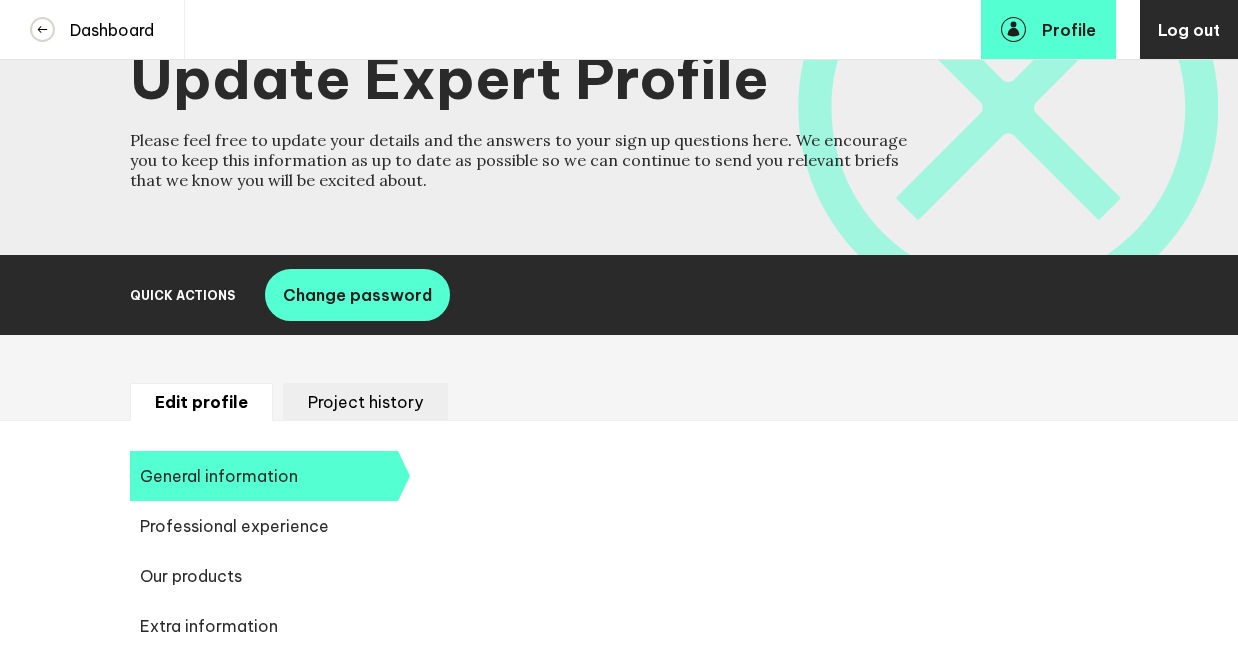 select on "19089" 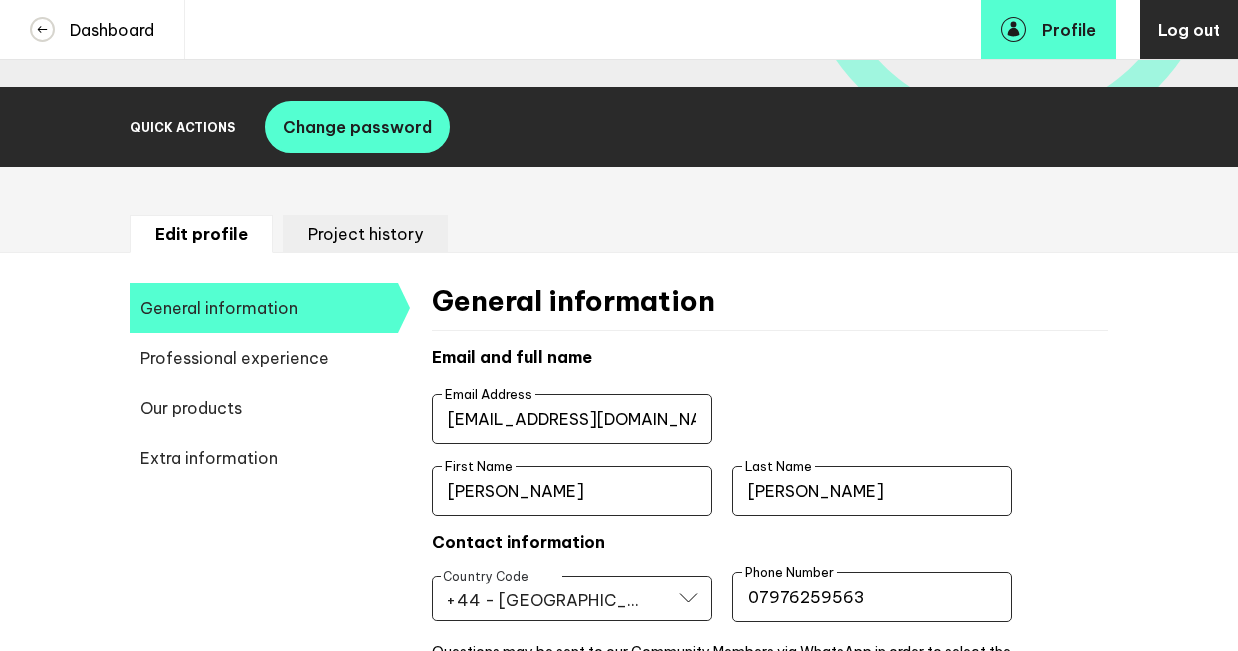 scroll, scrollTop: 0, scrollLeft: 0, axis: both 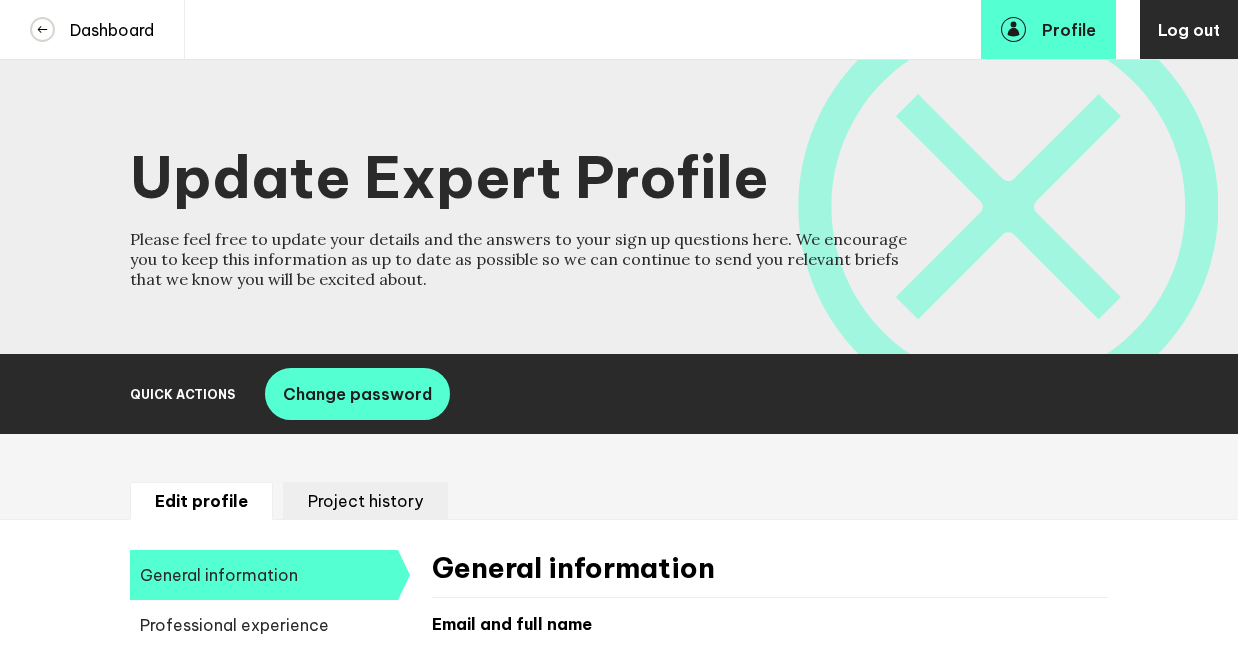 click on "Project history" at bounding box center (365, 501) 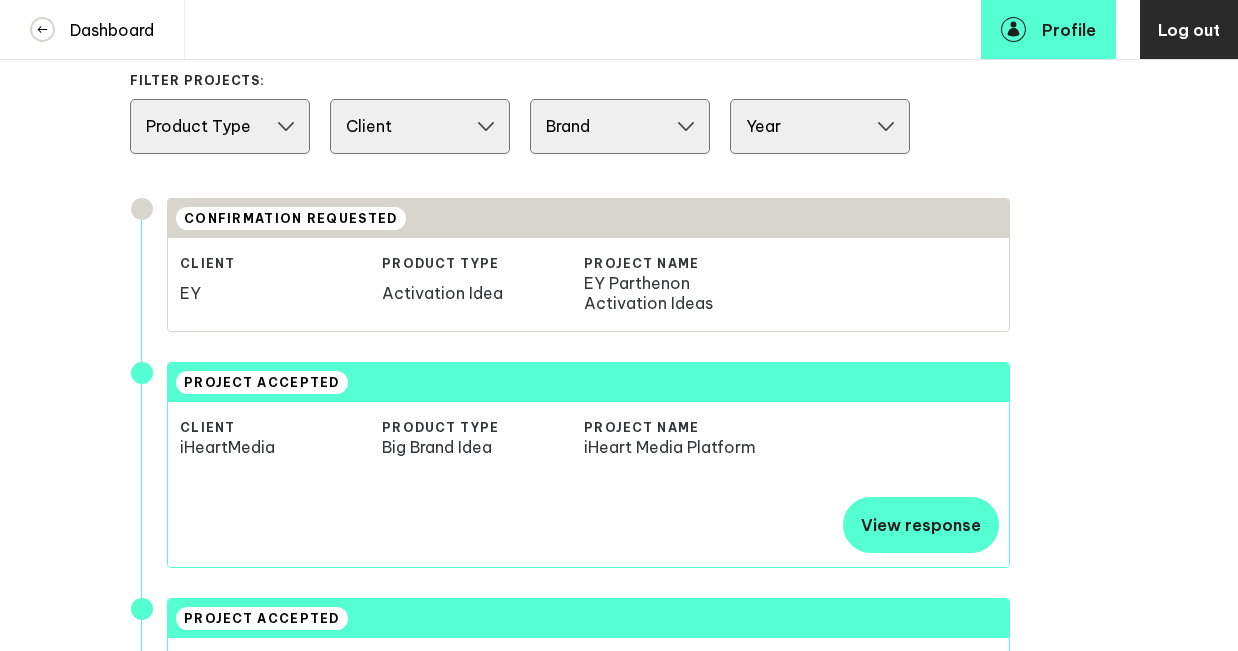 scroll, scrollTop: 480, scrollLeft: 0, axis: vertical 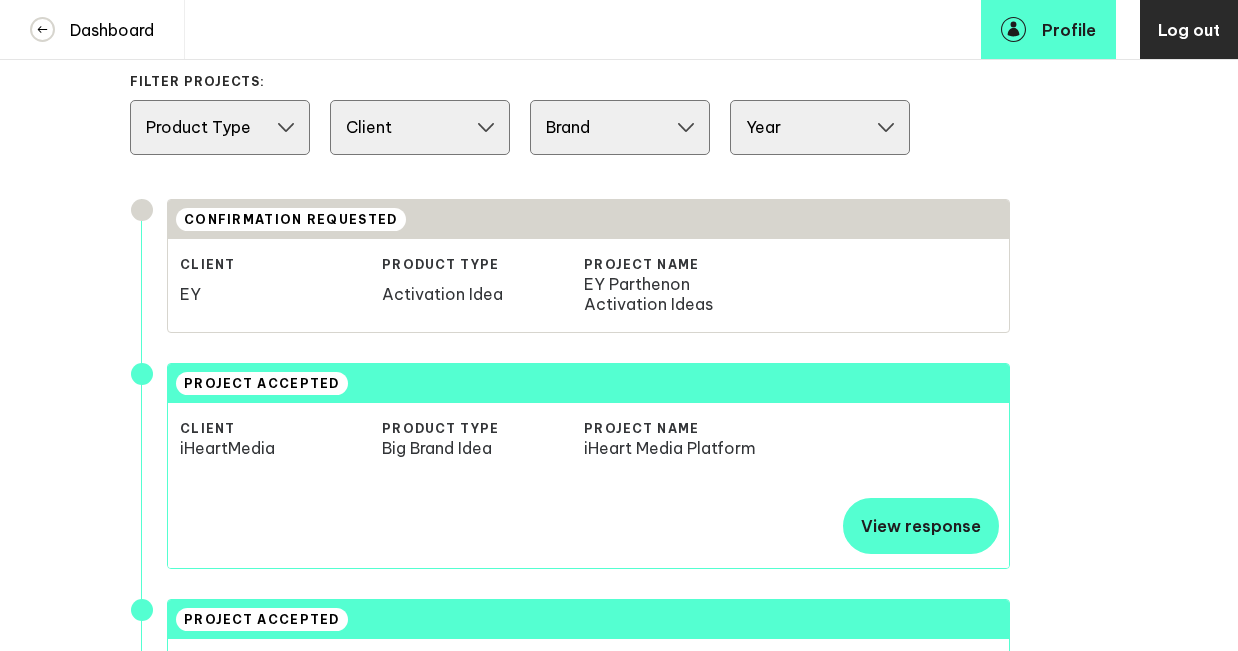 click on "CONFIRMATION REQUESTED" at bounding box center (291, 219) 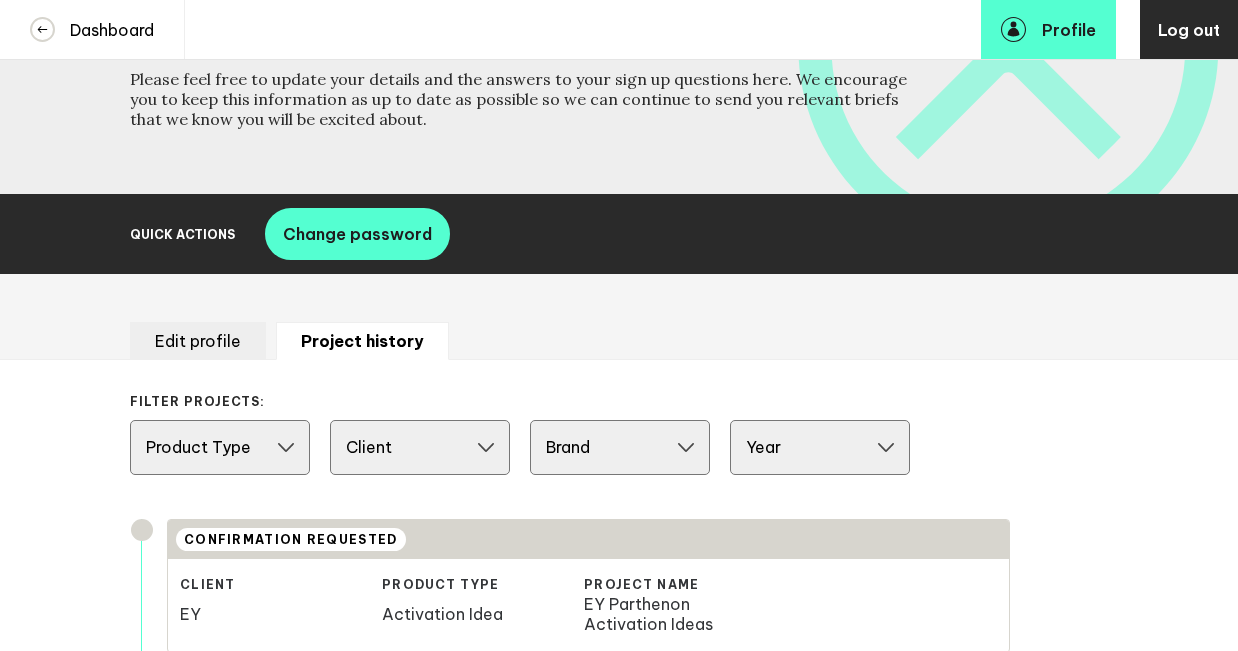 scroll, scrollTop: 199, scrollLeft: 0, axis: vertical 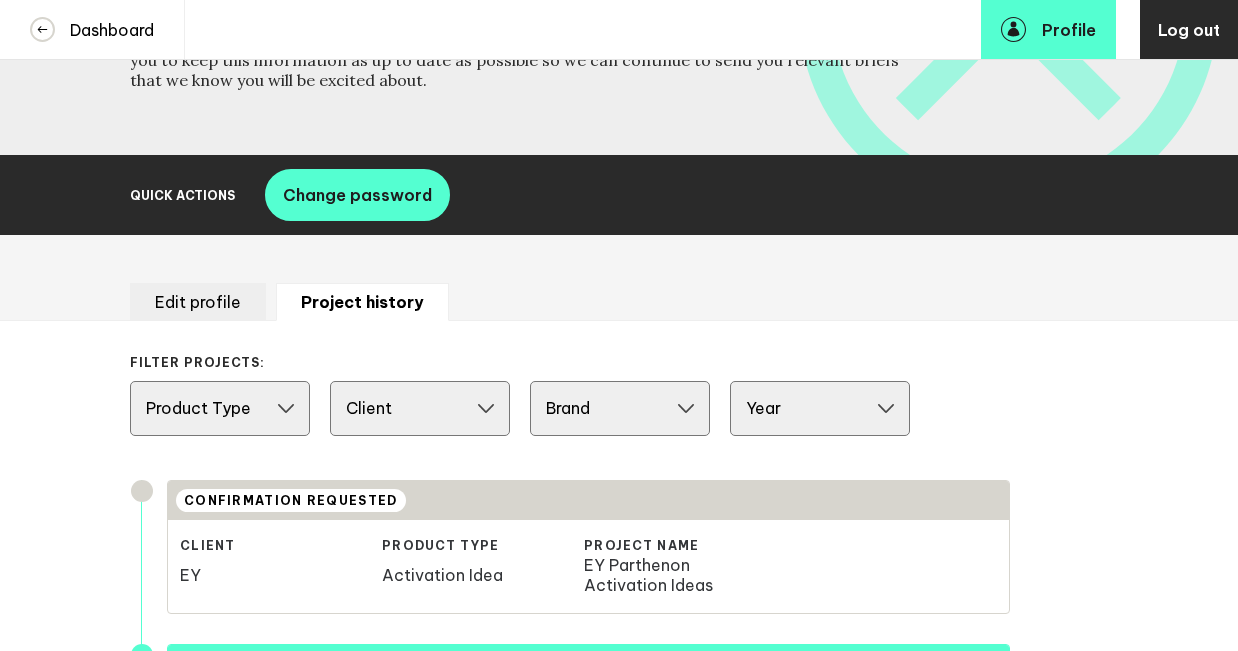 click on "Edit profile" at bounding box center [198, 302] 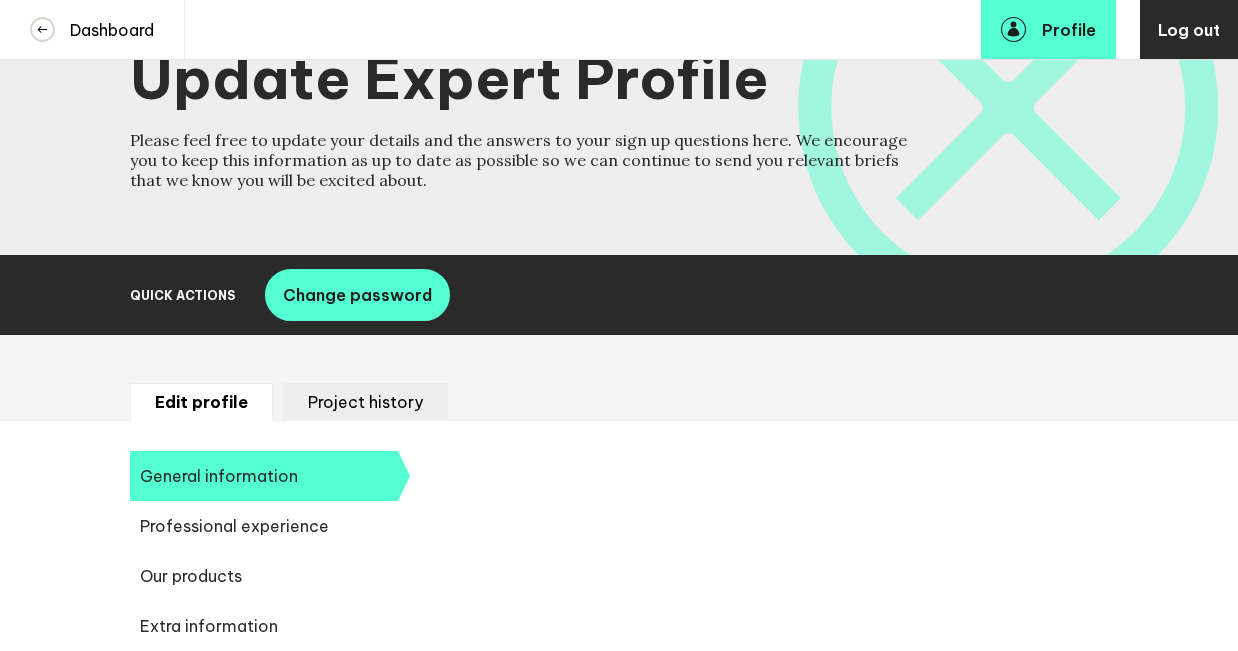 select on "19089" 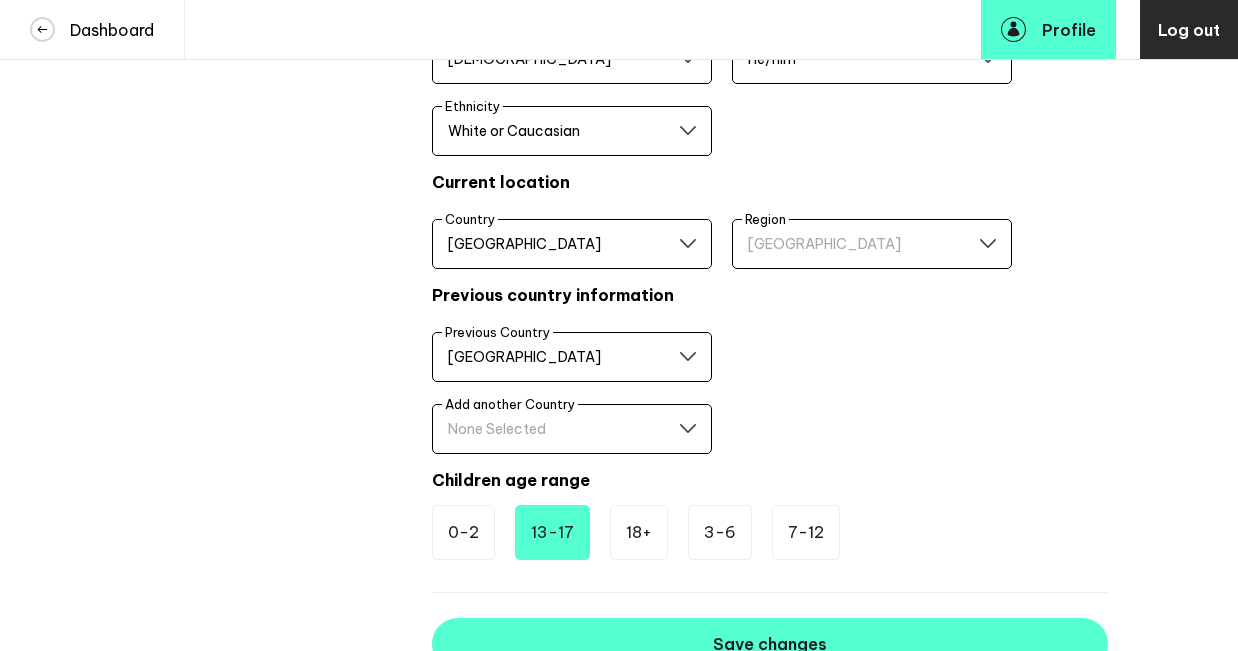 scroll, scrollTop: 1277, scrollLeft: 0, axis: vertical 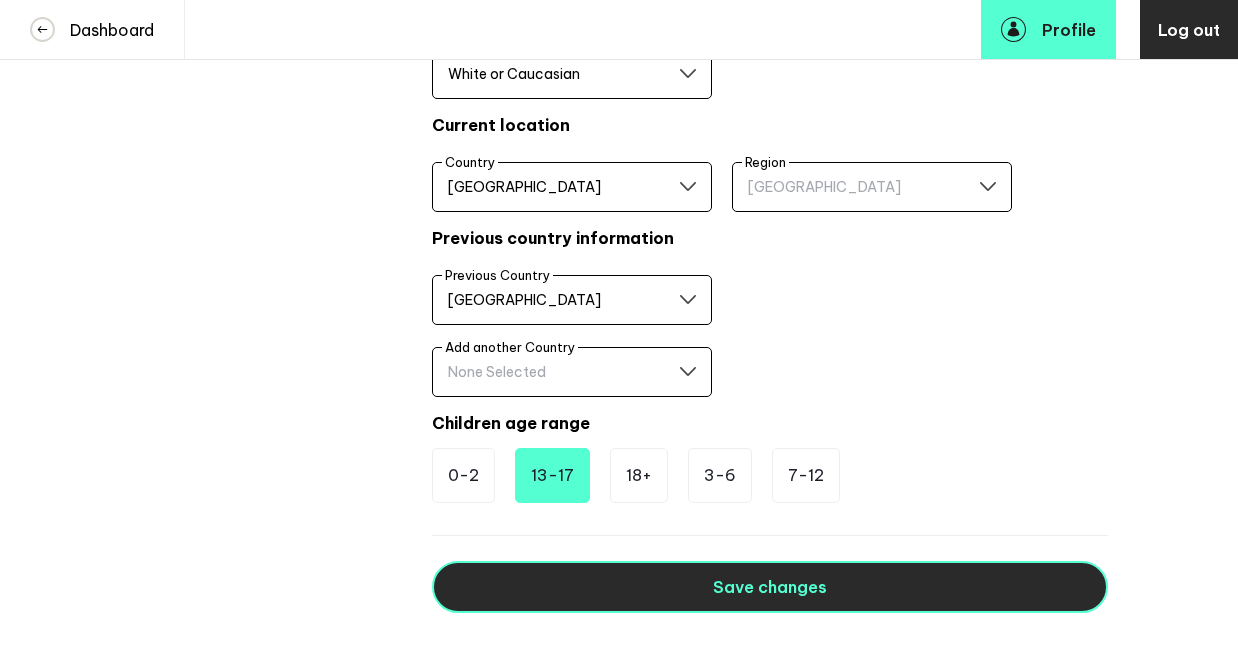 click on "Save changes" at bounding box center (770, 587) 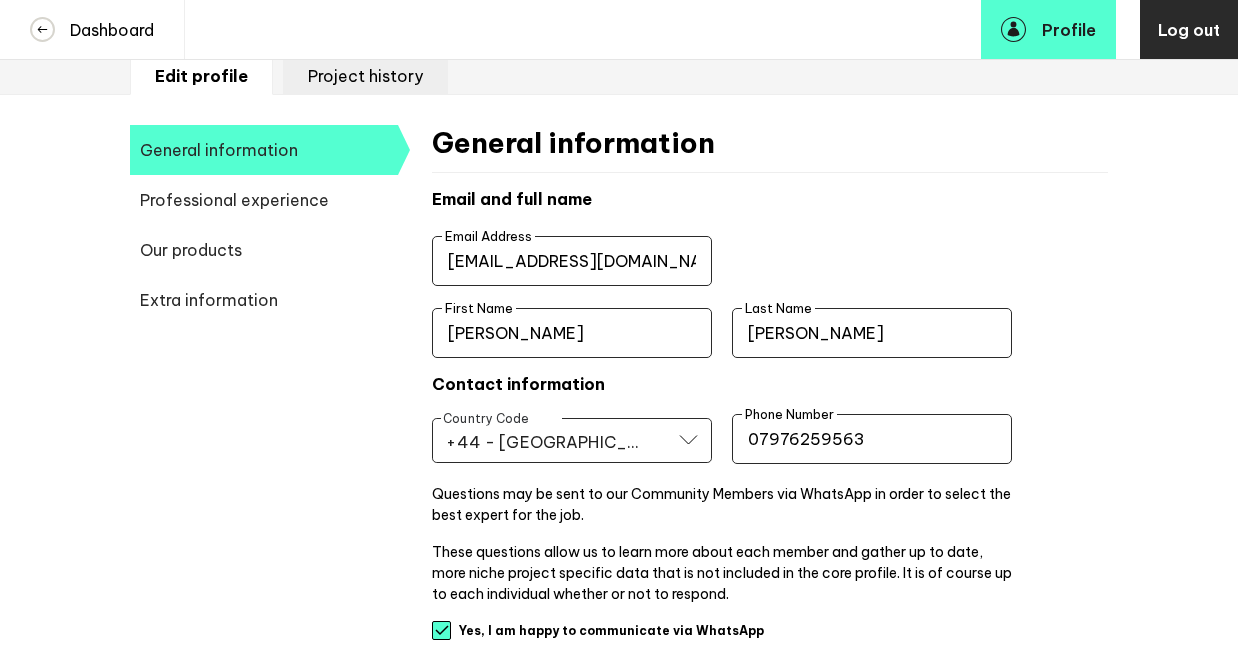 scroll, scrollTop: 0, scrollLeft: 0, axis: both 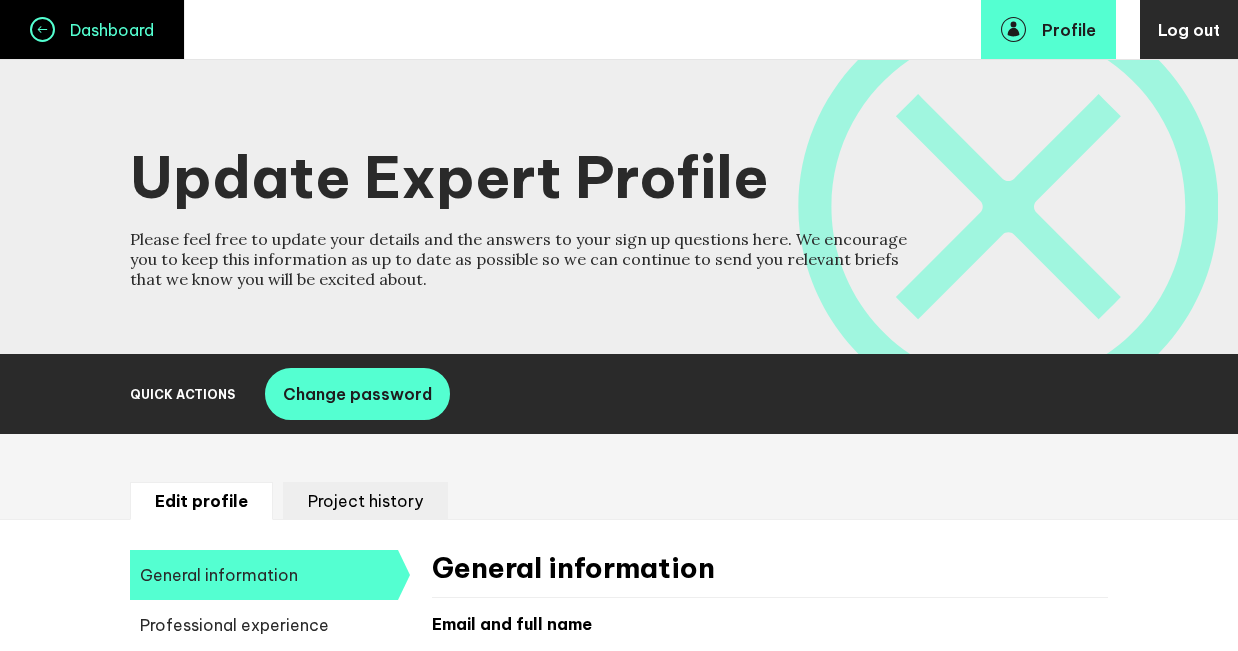 click on "Dashboard" at bounding box center (104, 30) 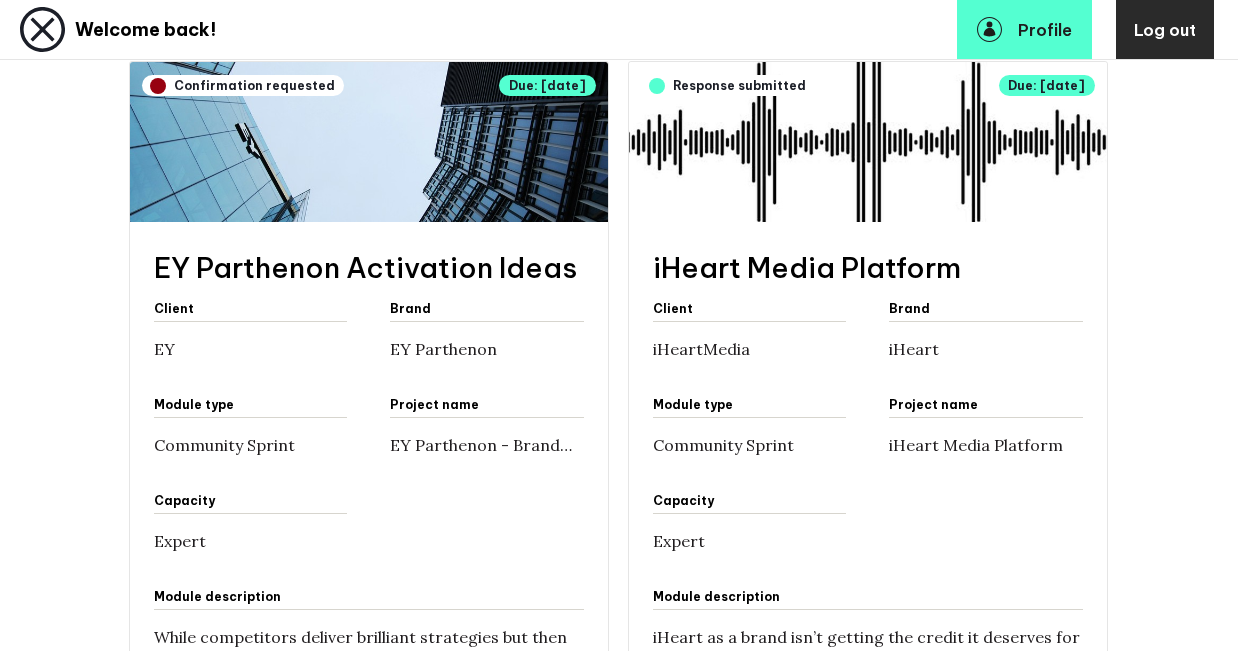 scroll, scrollTop: 582, scrollLeft: 0, axis: vertical 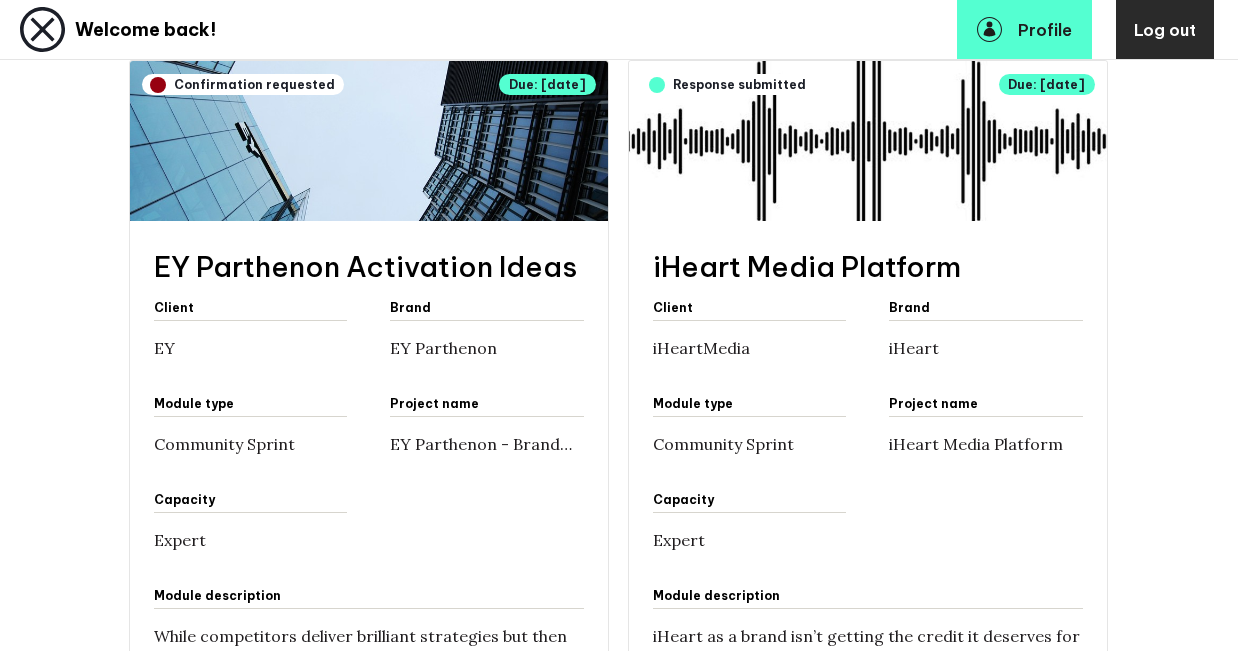 click on "Confirmation requested" at bounding box center [243, 84] 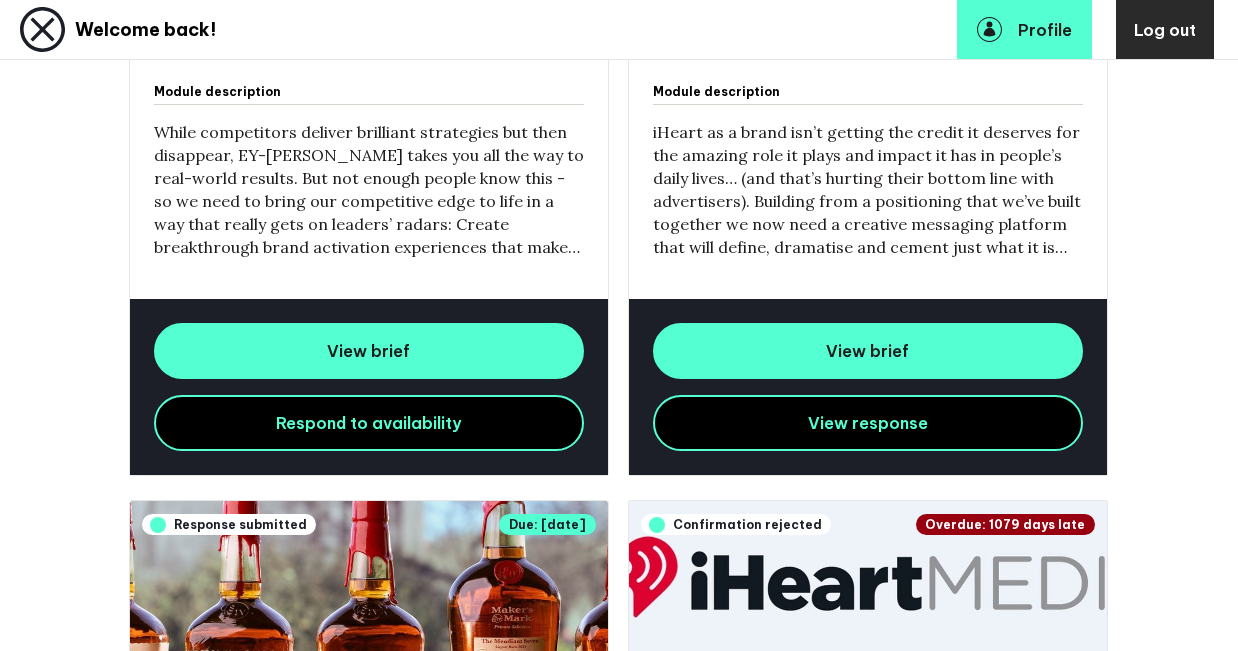 scroll, scrollTop: 1091, scrollLeft: 0, axis: vertical 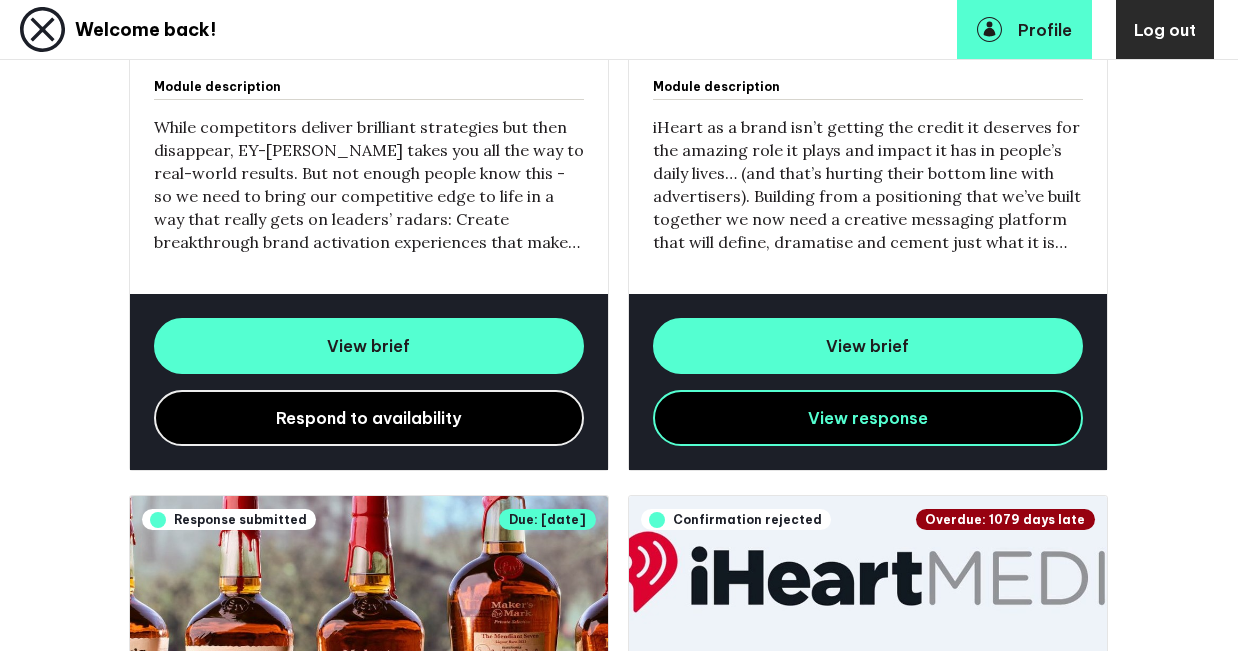 click on "Respond to availability" at bounding box center (369, 418) 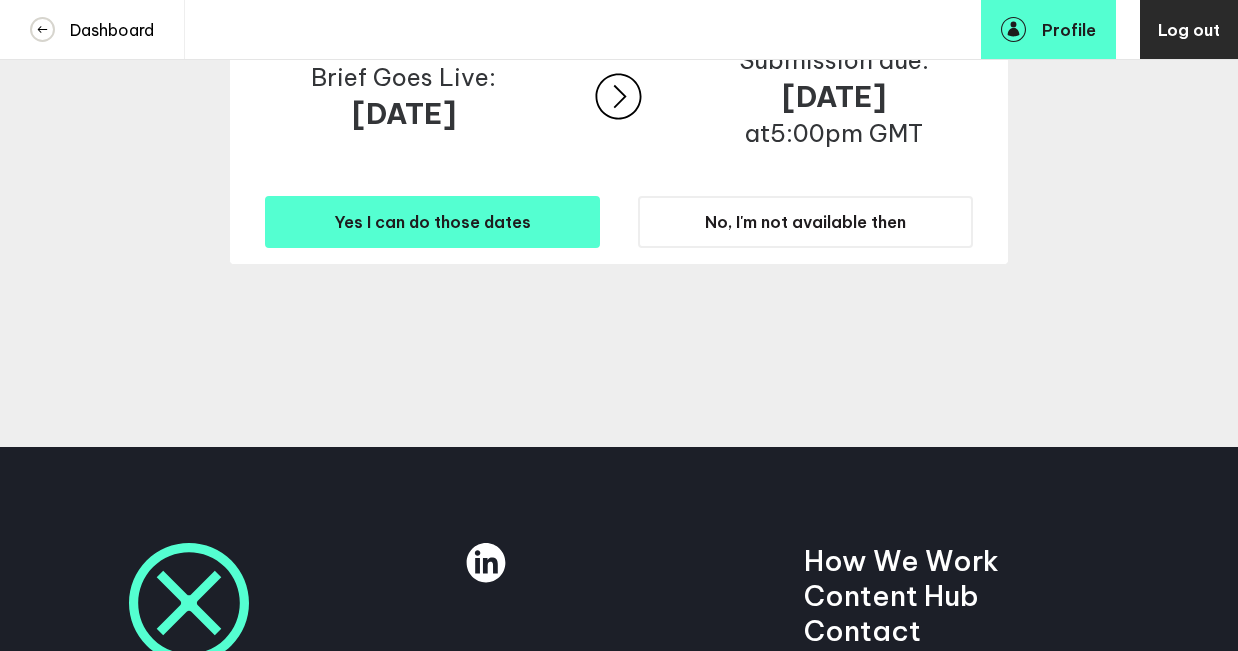 scroll, scrollTop: 159, scrollLeft: 0, axis: vertical 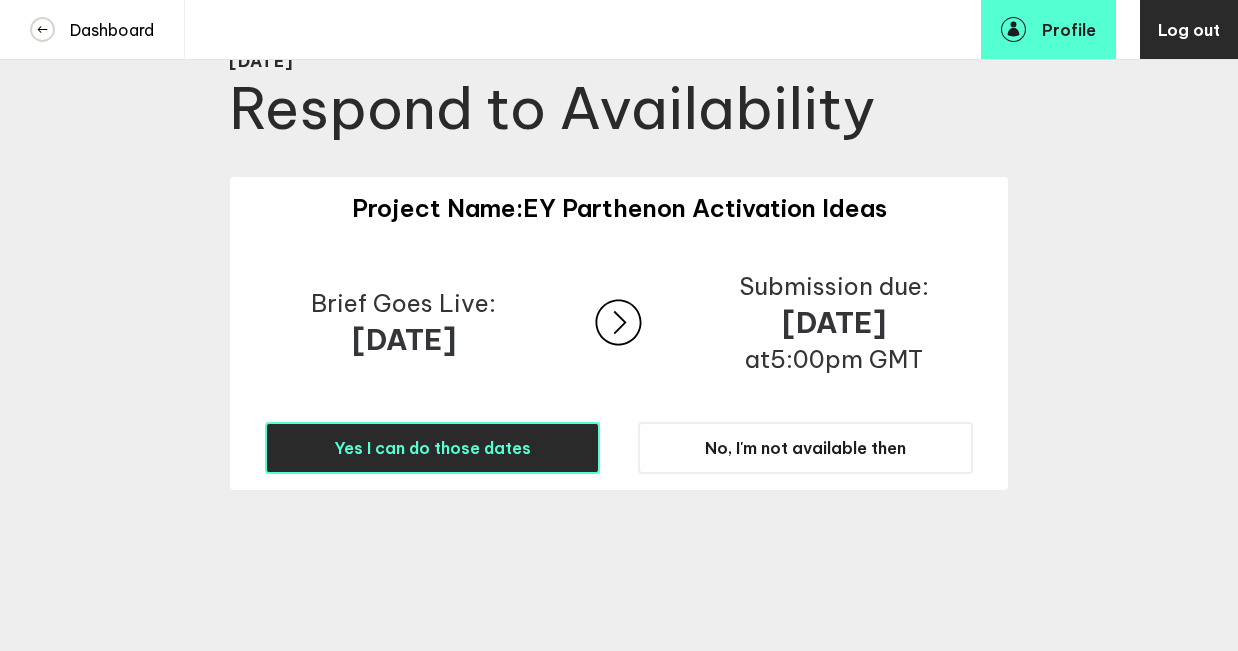 click on "Yes I can do those dates" at bounding box center (432, 448) 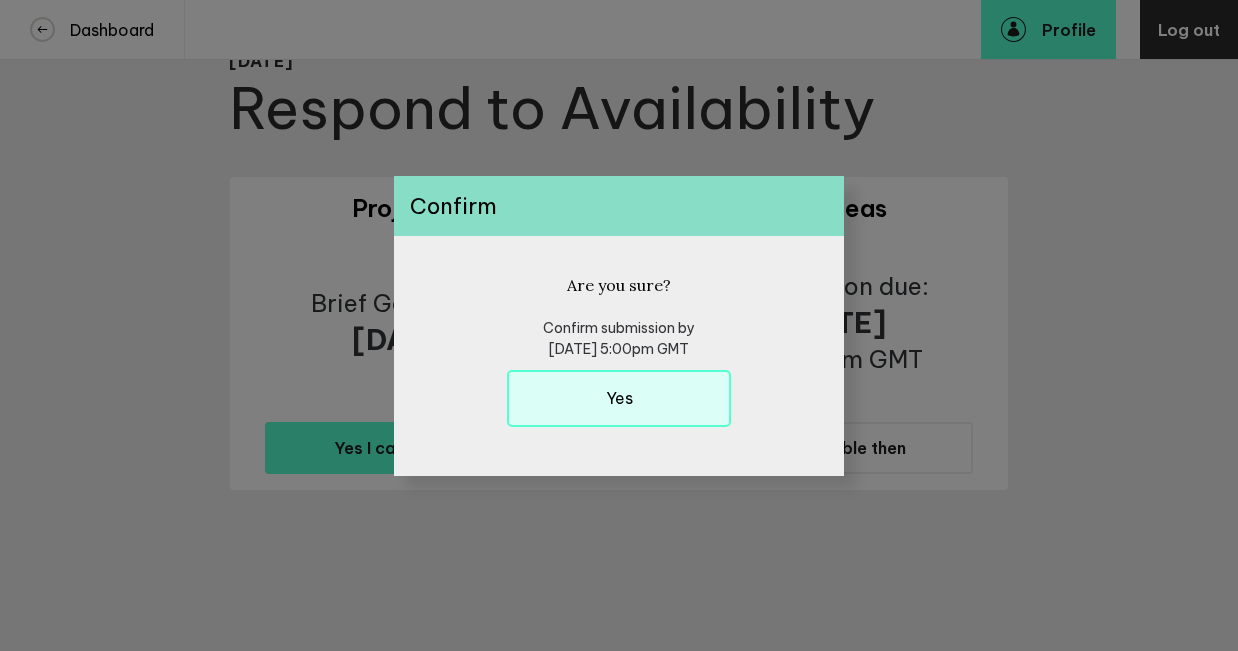 click on "Yes" at bounding box center (619, 398) 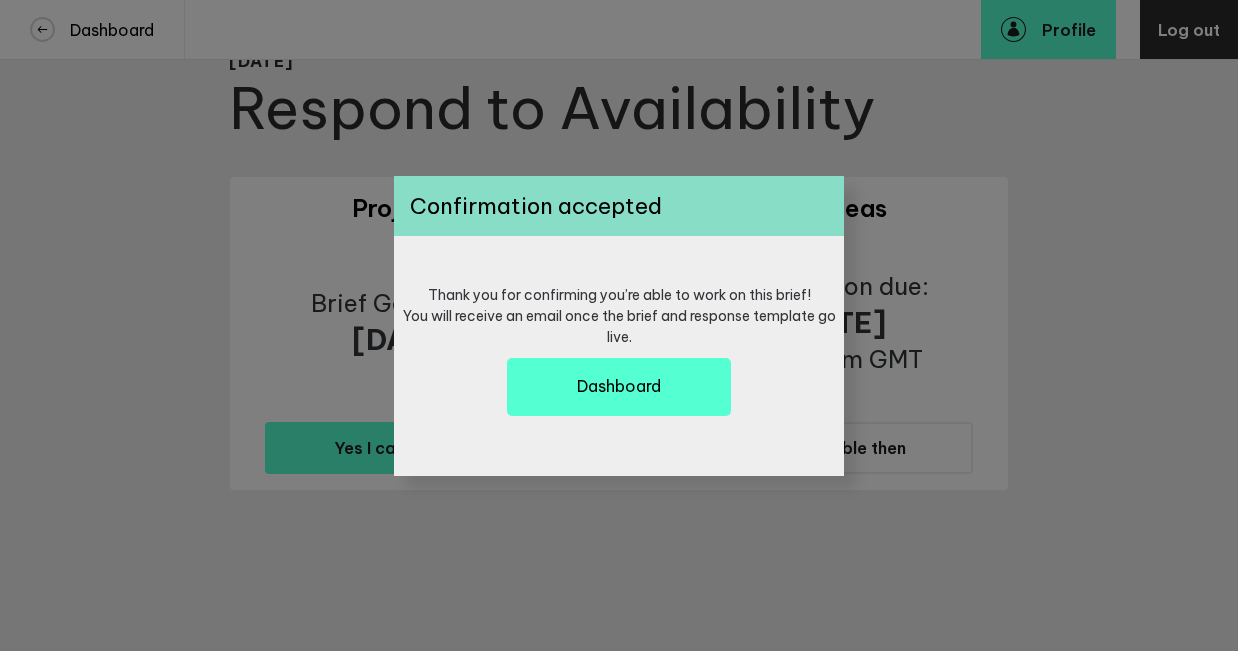 click on "Dashboard" at bounding box center (619, 386) 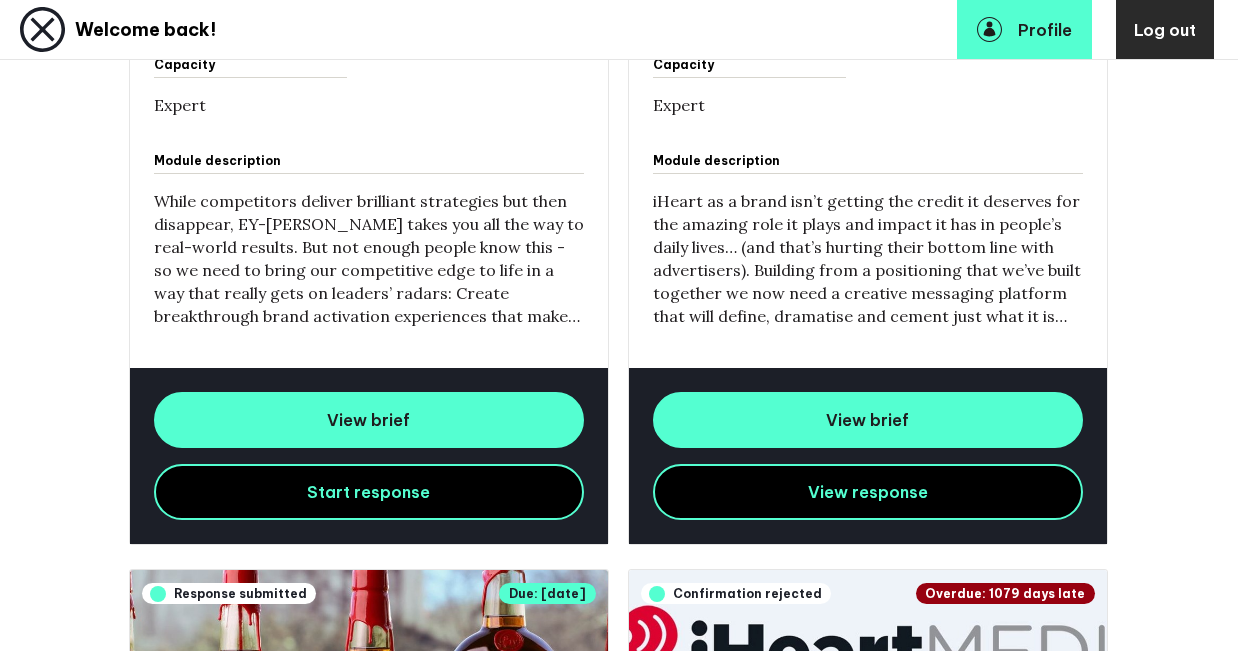 scroll, scrollTop: 1018, scrollLeft: 0, axis: vertical 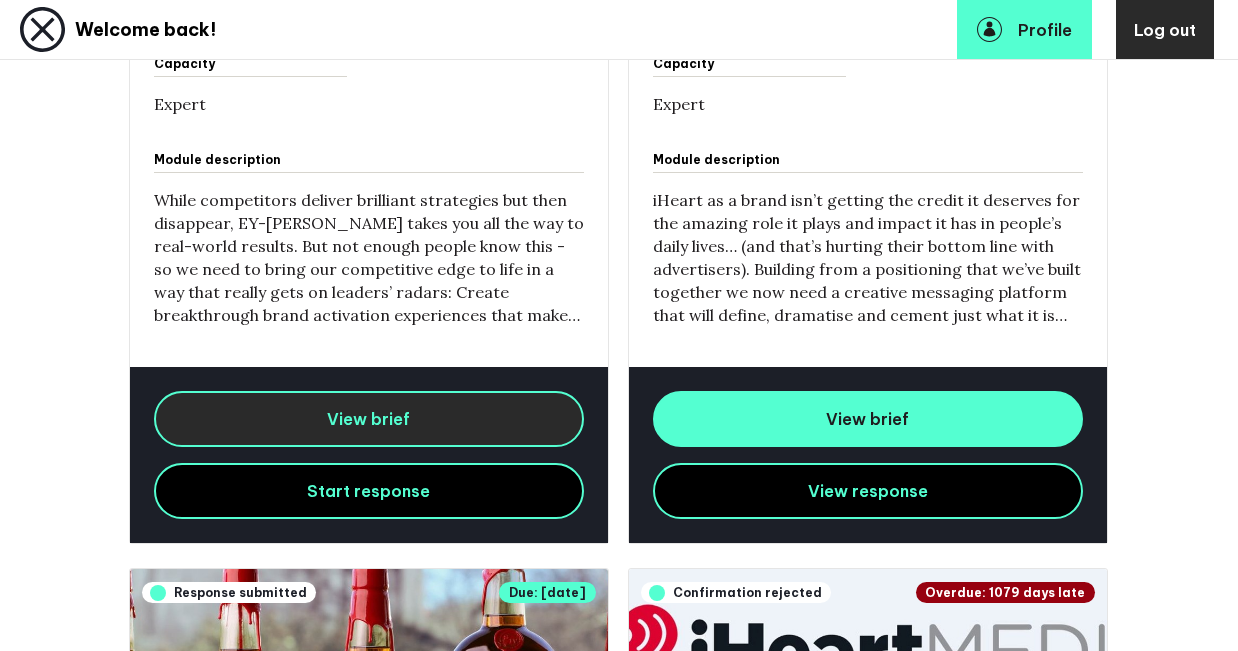click on "View brief" at bounding box center [369, 419] 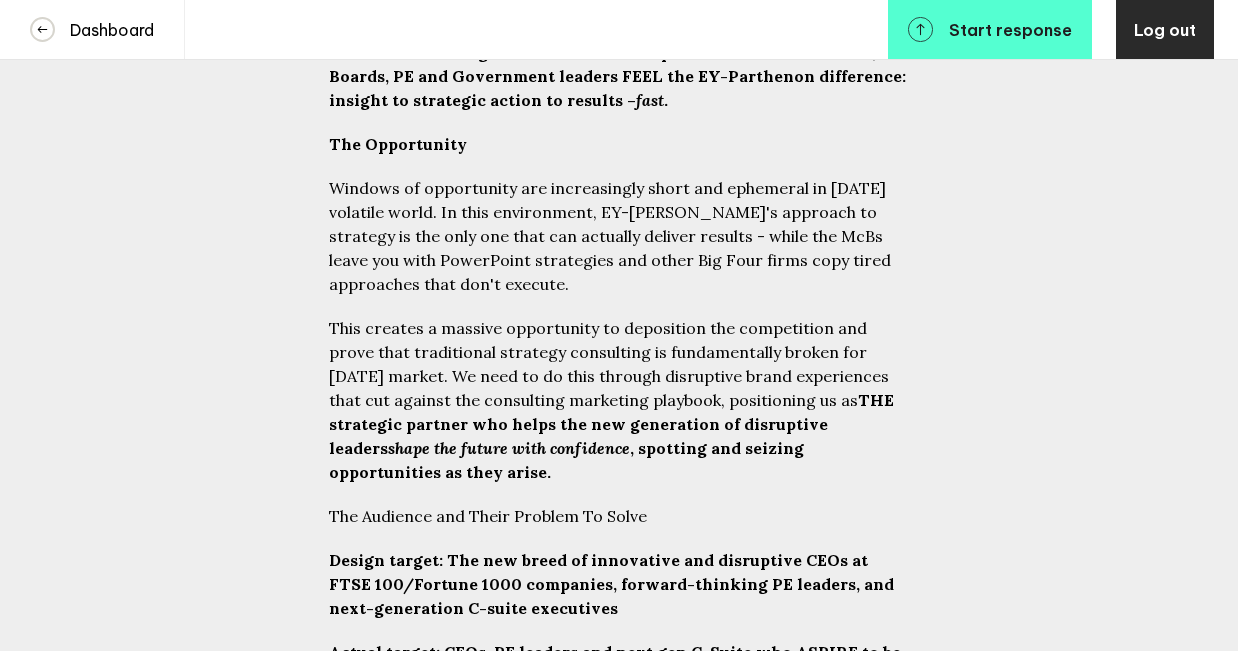 scroll, scrollTop: 0, scrollLeft: 0, axis: both 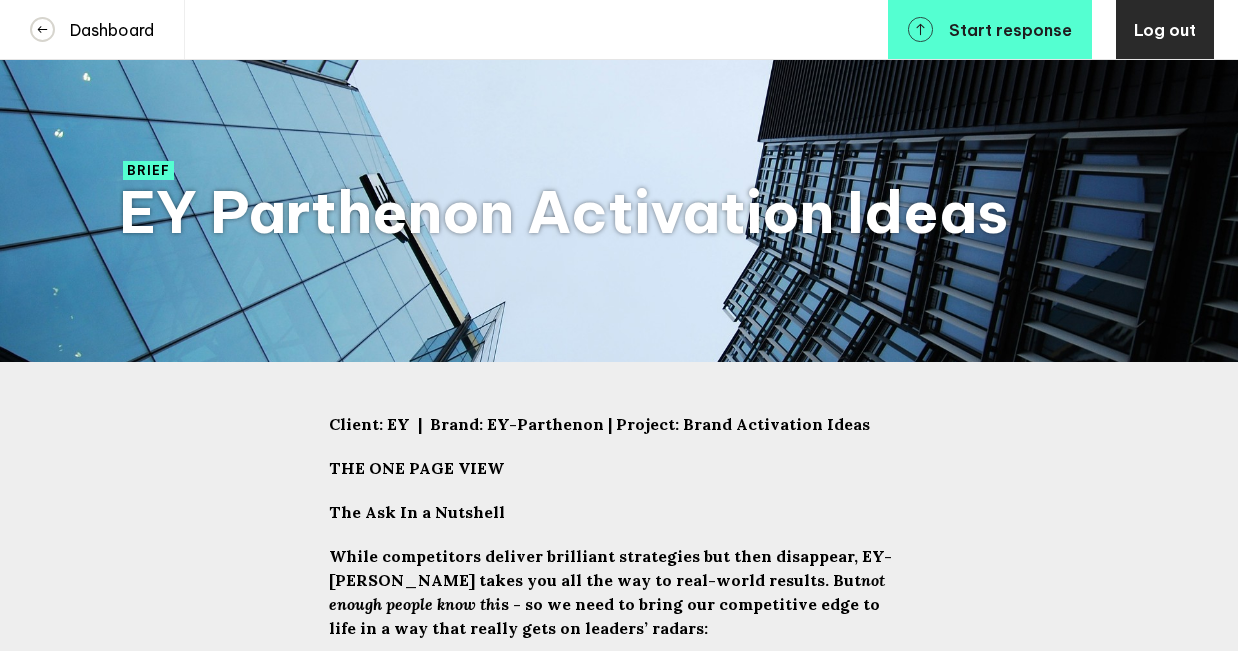 click on "Client: EY  |  Brand: EY-Parthenon | Project: Brand Activation Ideas
THE ONE PAGE VIEW
The Ask In a Nutshell
While competitors deliver brilliant strategies but then disappear, EY-Parthenon takes you all the way to real-world results. But  not enough people know thi s - so we need to bring our competitive edge to life in a way that really gets on leaders’ radars:
Create breakthrough brand activation experiences that make CEOs, Boards, PE and Government leaders FEEL the EY-Parthenon difference: insight to strategic action to results –  fast .
The Opportunity
Windows of opportunity are increasingly short and ephemeral in today's volatile world. In this environment, EY-Parthenon's approach to strategy is the only one that can actually deliver results - while the McBs leave you with PowerPoint strategies and other Big Four firms copy tired approaches that don't execute.
THE strategic partner who helps the new generation of disruptive leaders  shape the future with confidence
start" at bounding box center [619, 4748] 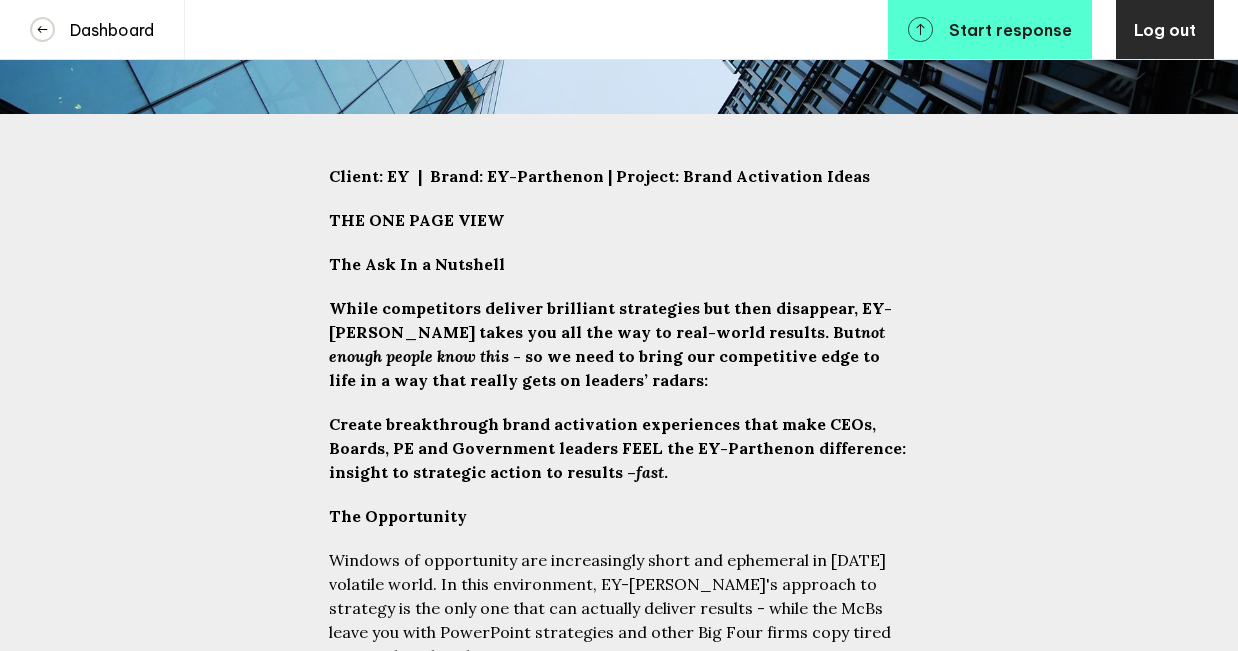 scroll, scrollTop: 252, scrollLeft: 0, axis: vertical 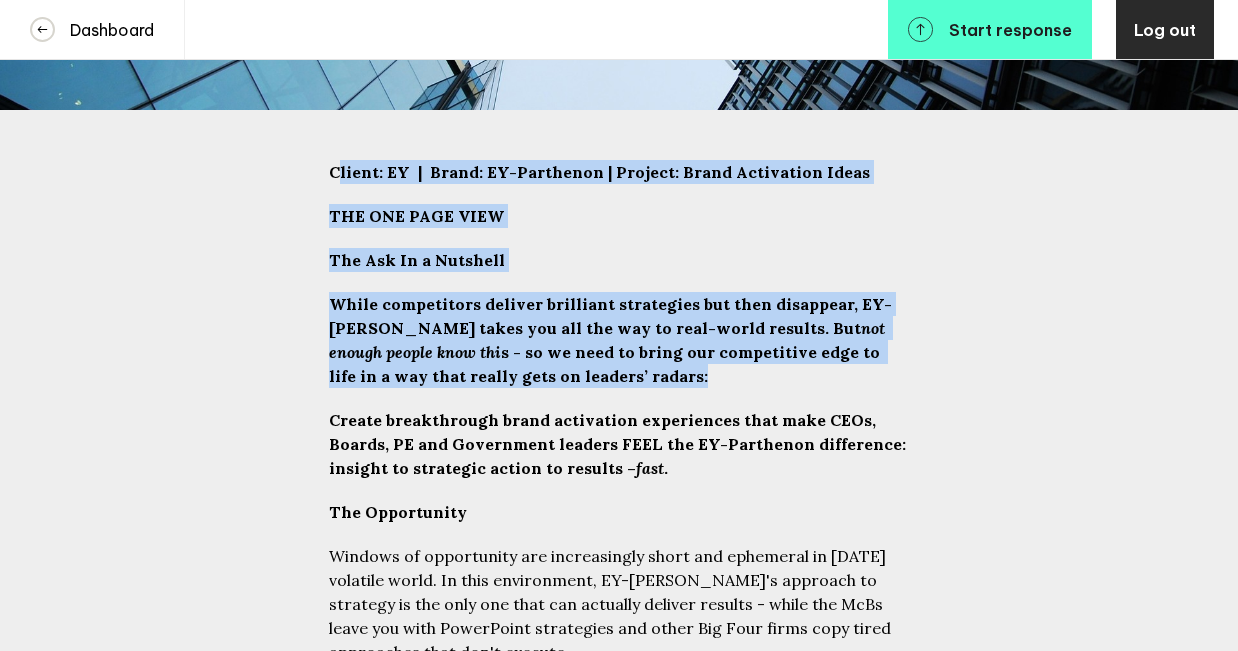 drag, startPoint x: 335, startPoint y: 174, endPoint x: 388, endPoint y: 390, distance: 222.40729 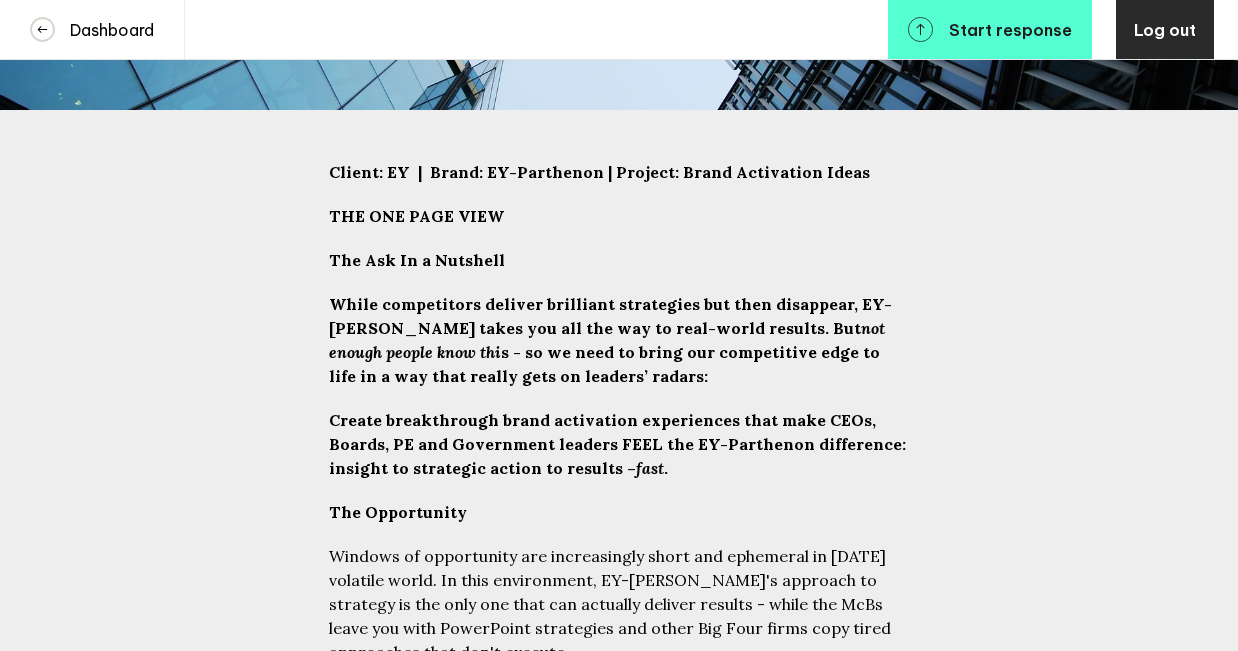 click on "Client: EY  |  Brand: EY-Parthenon | Project: Brand Activation Ideas
THE ONE PAGE VIEW
The Ask In a Nutshell
While competitors deliver brilliant strategies but then disappear, EY-Parthenon takes you all the way to real-world results. But  not enough people know thi s - so we need to bring our competitive edge to life in a way that really gets on leaders’ radars:
Create breakthrough brand activation experiences that make CEOs, Boards, PE and Government leaders FEEL the EY-Parthenon difference: insight to strategic action to results –  fast .
The Opportunity
Windows of opportunity are increasingly short and ephemeral in today's volatile world. In this environment, EY-Parthenon's approach to strategy is the only one that can actually deliver results - while the McBs leave you with PowerPoint strategies and other Big Four firms copy tired approaches that don't execute.
THE strategic partner who helps the new generation of disruptive leaders  shape the future with confidence
start" at bounding box center [619, 4558] 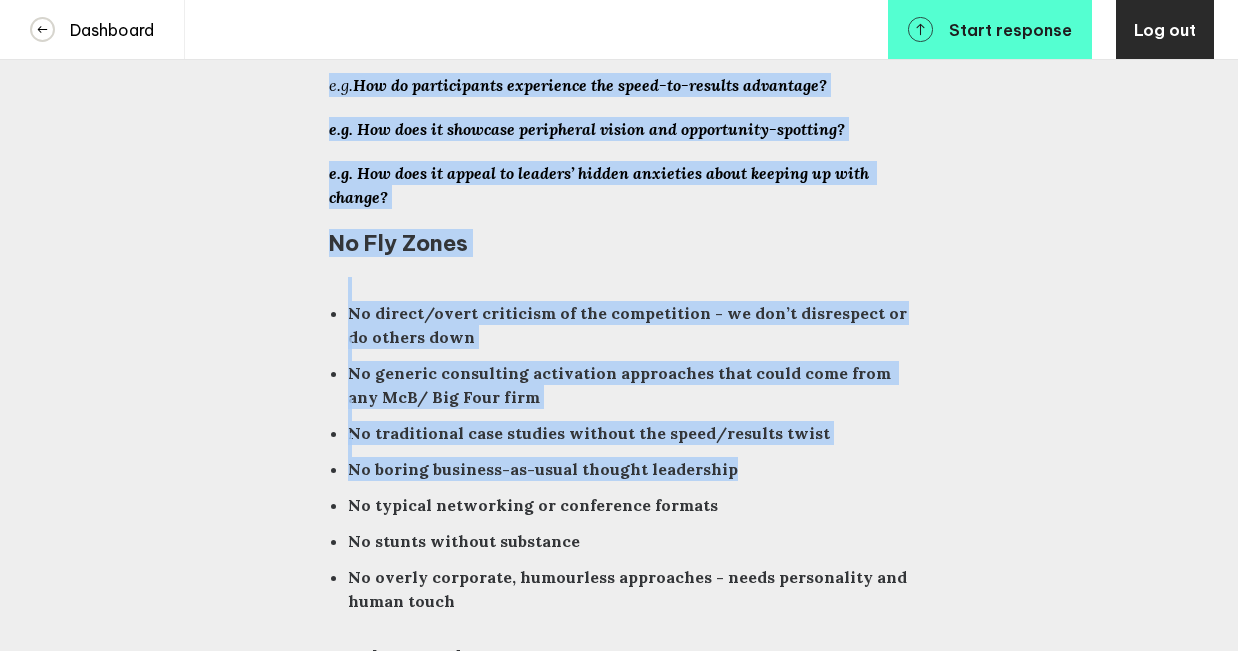 scroll, scrollTop: 7877, scrollLeft: 0, axis: vertical 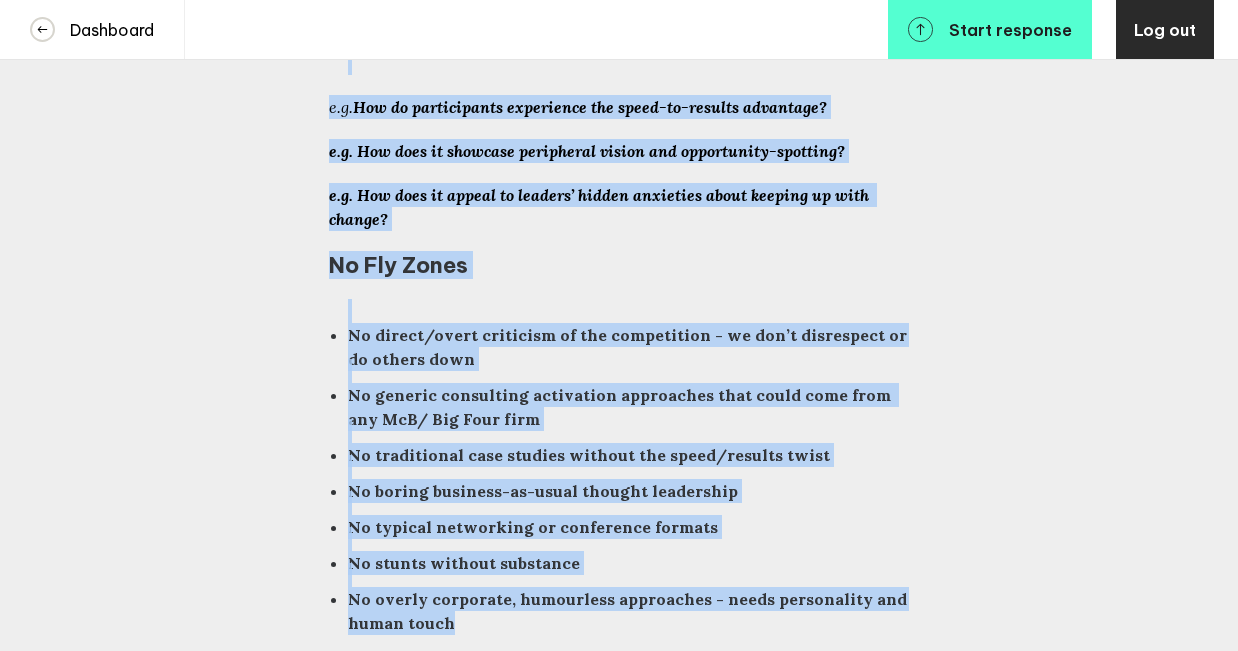 drag, startPoint x: 329, startPoint y: 168, endPoint x: 861, endPoint y: 272, distance: 542.0701 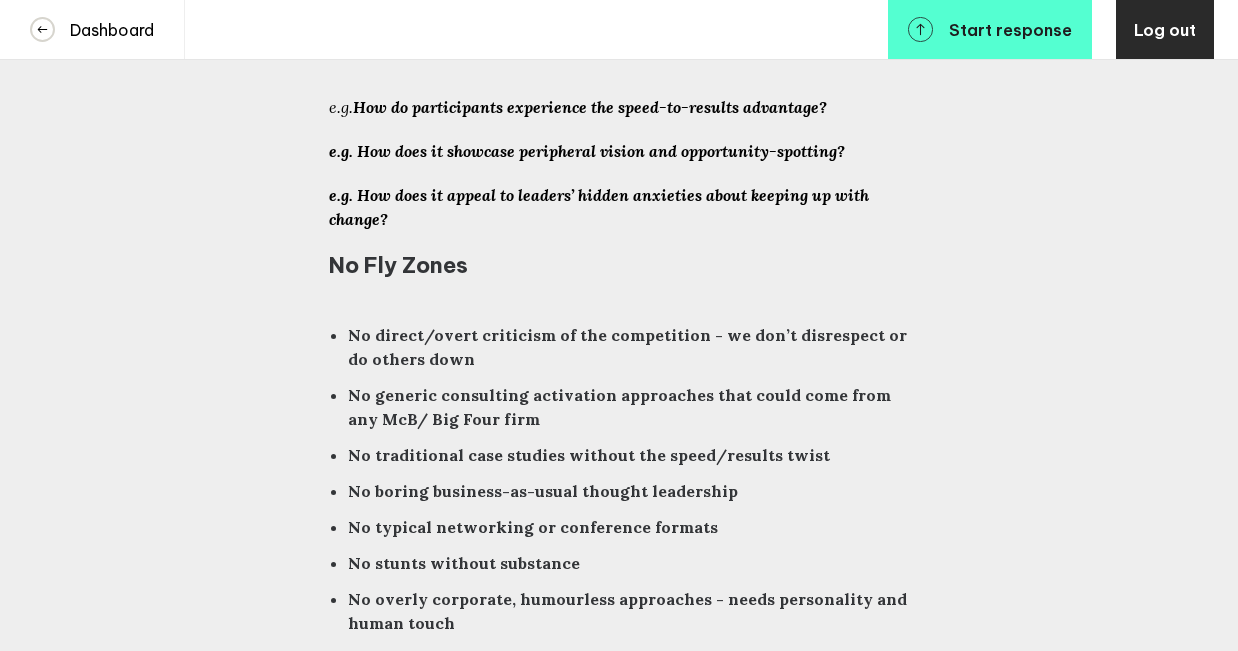 click on "Client: EY  |  Brand: EY-Parthenon | Project: Brand Activation Ideas
THE ONE PAGE VIEW
The Ask In a Nutshell
While competitors deliver brilliant strategies but then disappear, EY-Parthenon takes you all the way to real-world results. But  not enough people know thi s - so we need to bring our competitive edge to life in a way that really gets on leaders’ radars:
Create breakthrough brand activation experiences that make CEOs, Boards, PE and Government leaders FEEL the EY-Parthenon difference: insight to strategic action to results –  fast .
The Opportunity
Windows of opportunity are increasingly short and ephemeral in today's volatile world. In this environment, EY-Parthenon's approach to strategy is the only one that can actually deliver results - while the McBs leave you with PowerPoint strategies and other Big Four firms copy tired approaches that don't execute.
THE strategic partner who helps the new generation of disruptive leaders  shape the future with confidence
start" at bounding box center (619, -3067) 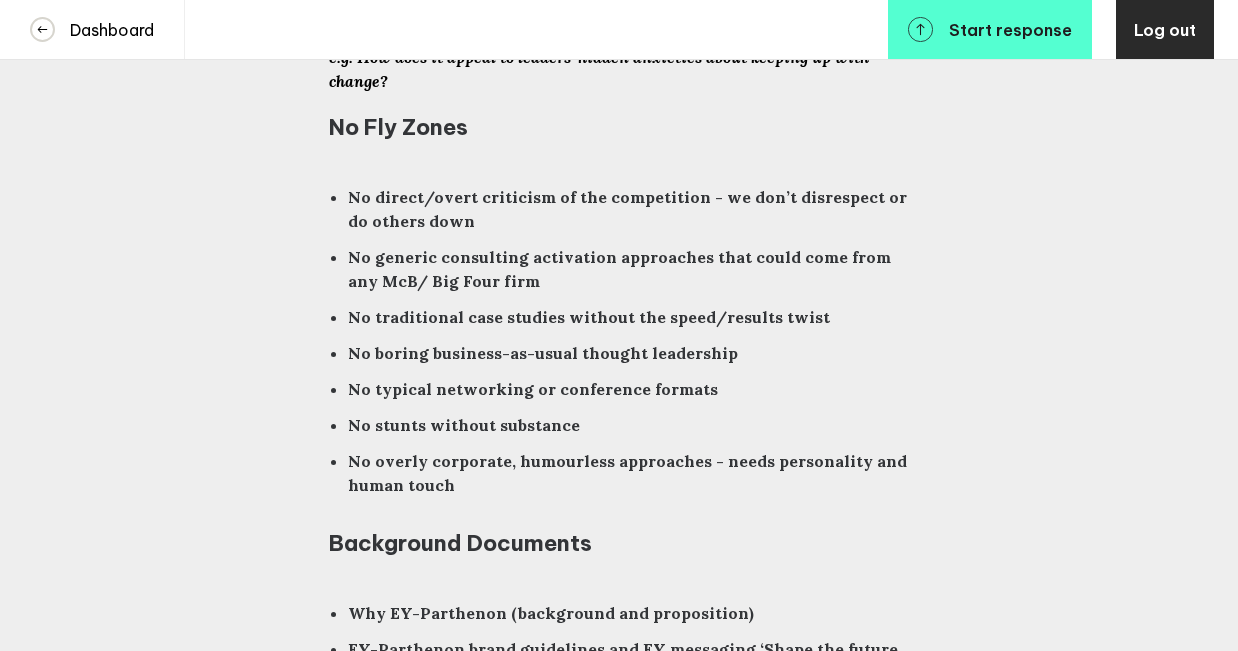 scroll, scrollTop: 8020, scrollLeft: 0, axis: vertical 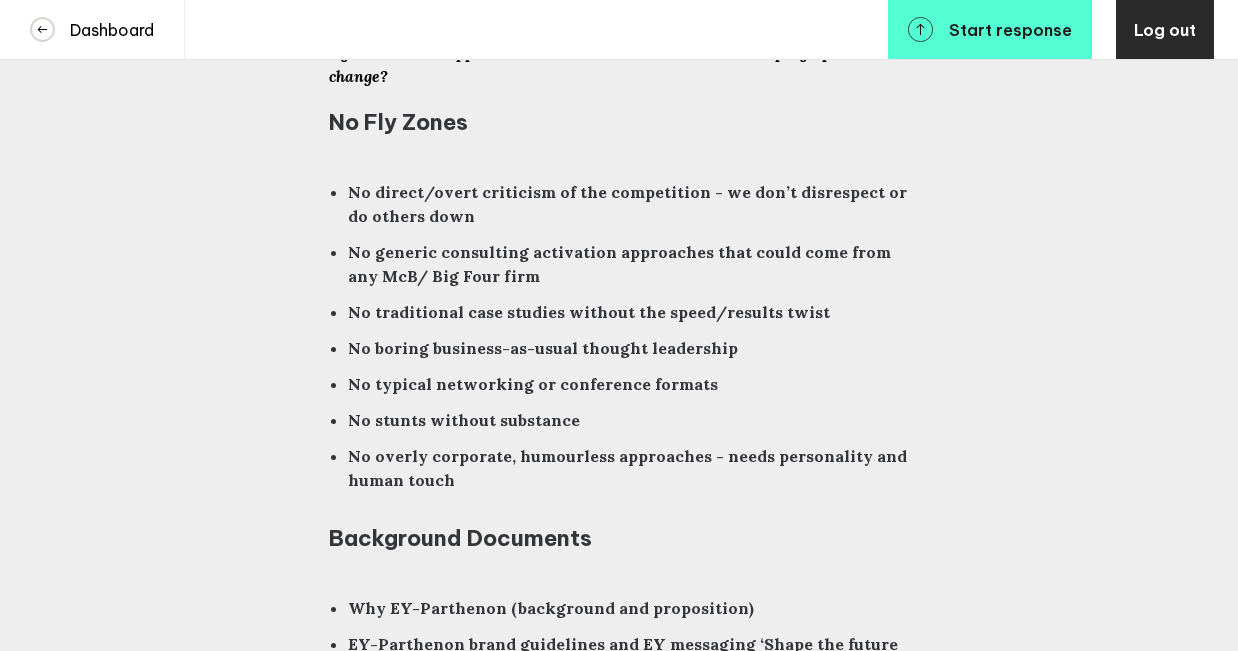 click on "Why EY-Parthenon (background and proposition)" at bounding box center (551, 608) 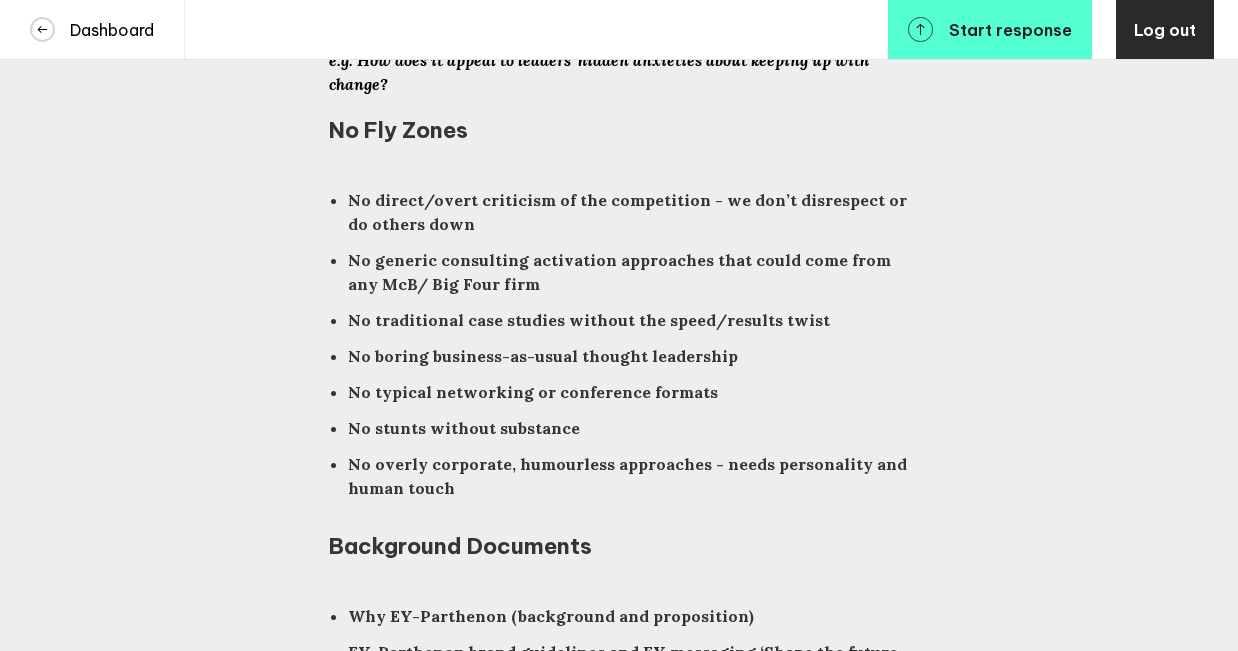 scroll, scrollTop: 8010, scrollLeft: 0, axis: vertical 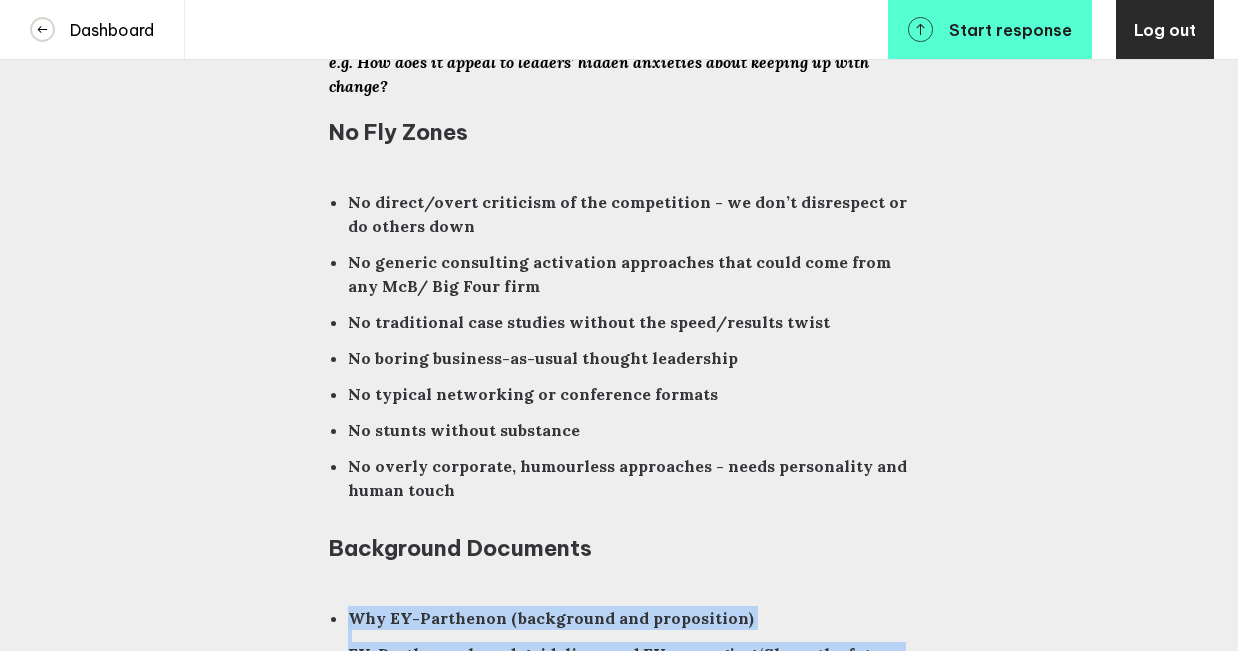 drag, startPoint x: 537, startPoint y: 318, endPoint x: 318, endPoint y: 253, distance: 228.44255 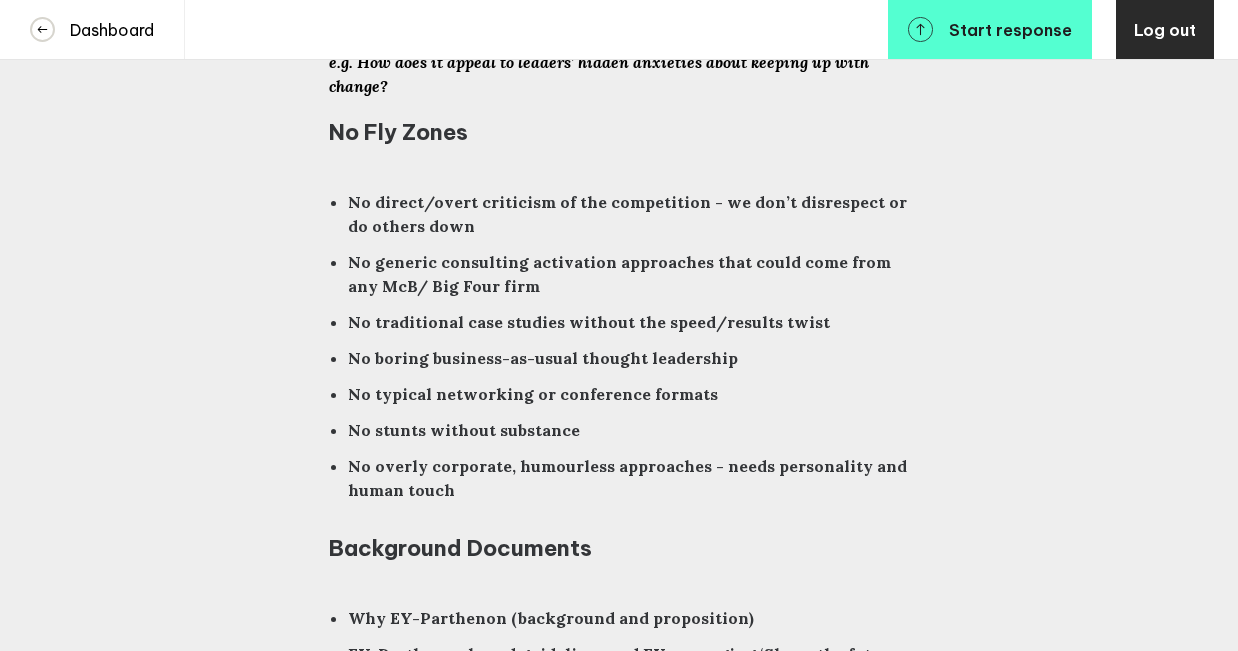 click on "Client: EY  |  Brand: EY-Parthenon | Project: Brand Activation Ideas
THE ONE PAGE VIEW
The Ask In a Nutshell
While competitors deliver brilliant strategies but then disappear, EY-Parthenon takes you all the way to real-world results. But  not enough people know thi s - so we need to bring our competitive edge to life in a way that really gets on leaders’ radars:
Create breakthrough brand activation experiences that make CEOs, Boards, PE and Government leaders FEEL the EY-Parthenon difference: insight to strategic action to results –  fast .
The Opportunity
Windows of opportunity are increasingly short and ephemeral in today's volatile world. In this environment, EY-Parthenon's approach to strategy is the only one that can actually deliver results - while the McBs leave you with PowerPoint strategies and other Big Four firms copy tired approaches that don't execute.
THE strategic partner who helps the new generation of disruptive leaders  shape the future with confidence
start" at bounding box center (619, -3200) 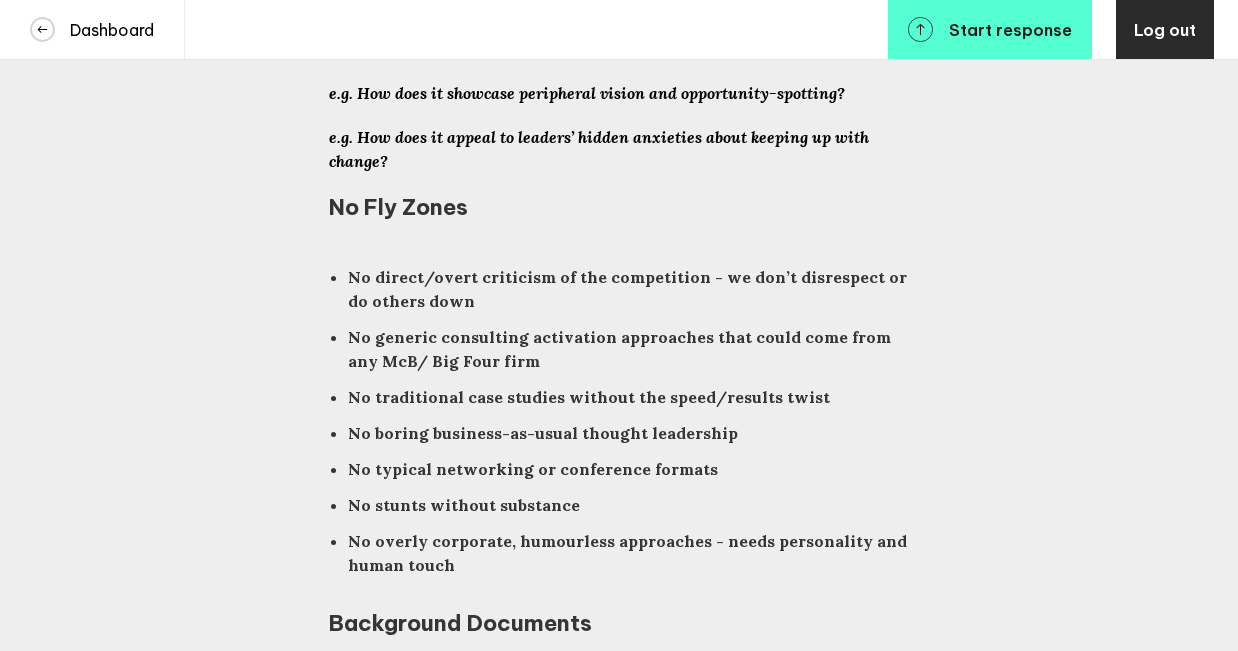 scroll, scrollTop: 8427, scrollLeft: 0, axis: vertical 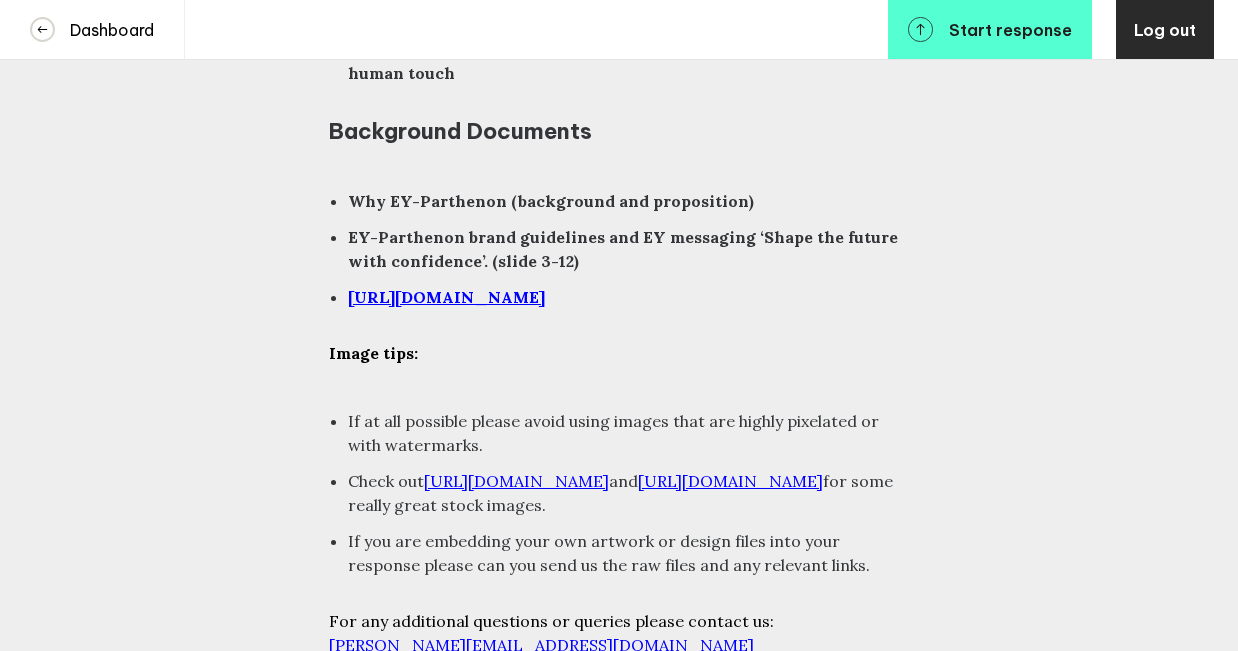 click at bounding box center (351, 769) 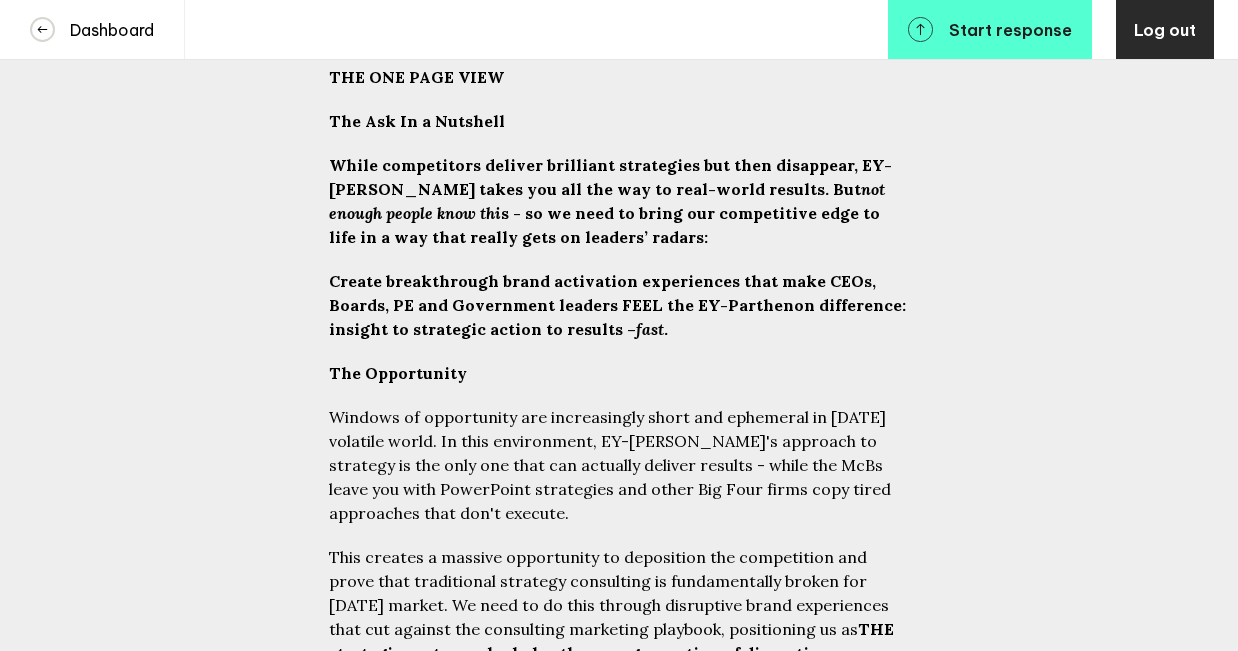 scroll, scrollTop: 418, scrollLeft: 0, axis: vertical 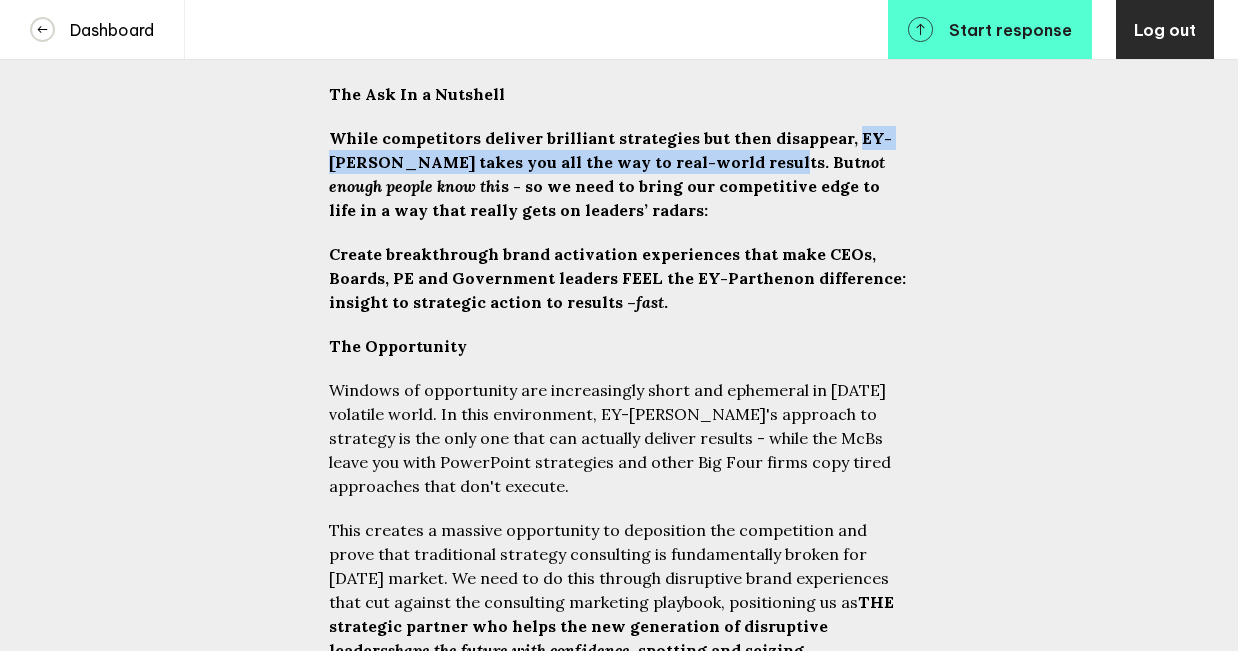 drag, startPoint x: 835, startPoint y: 135, endPoint x: 741, endPoint y: 164, distance: 98.37174 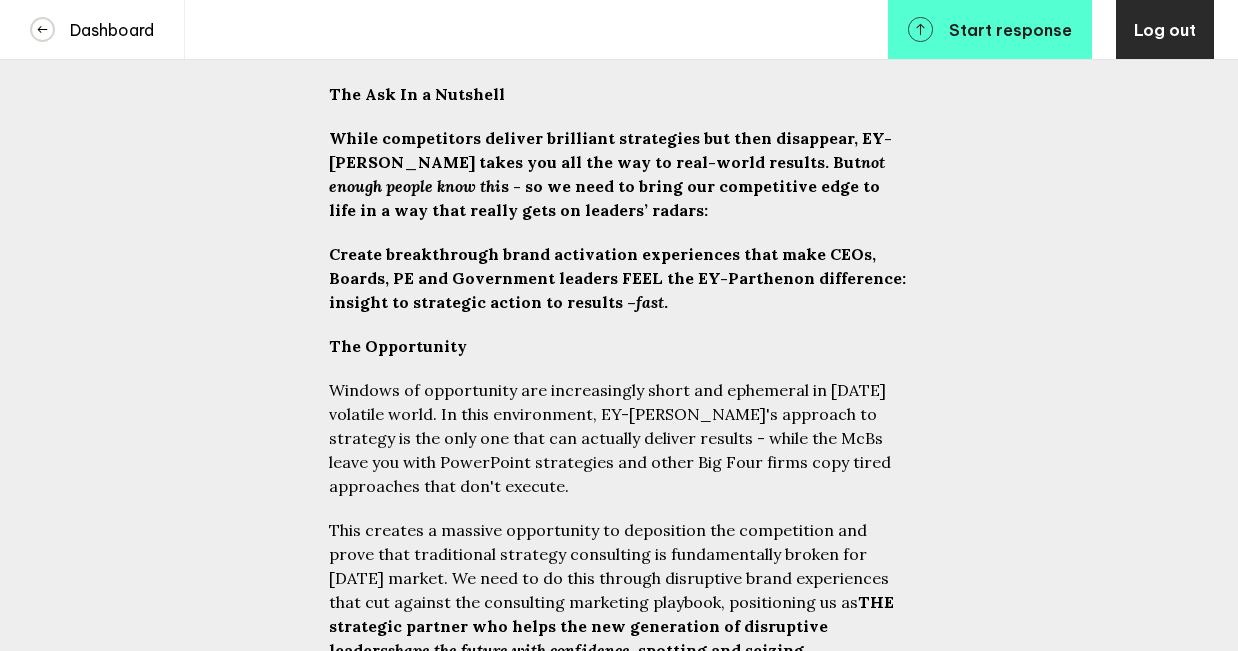 click on "Windows of opportunity are increasingly short and ephemeral in [DATE] volatile world. In this environment, EY-[PERSON_NAME]'s approach to strategy is the only one that can actually deliver results - while the McBs leave you with PowerPoint strategies and other Big Four firms copy tired approaches that don't execute." at bounding box center [619, 438] 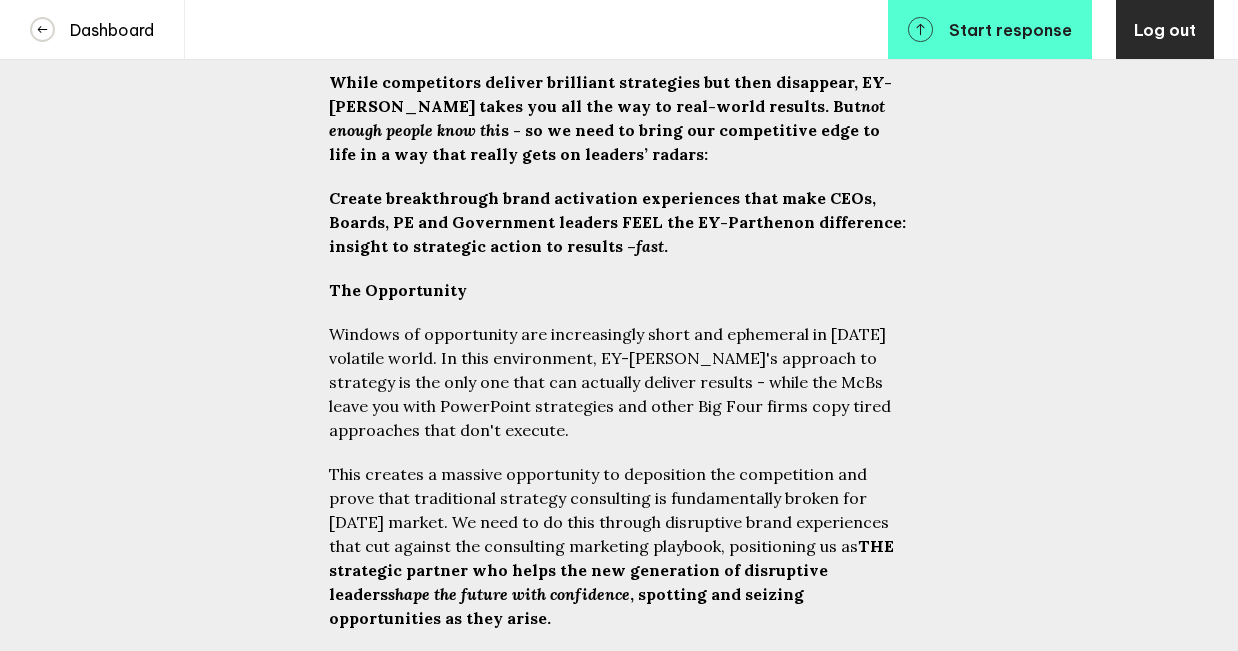 scroll, scrollTop: 475, scrollLeft: 0, axis: vertical 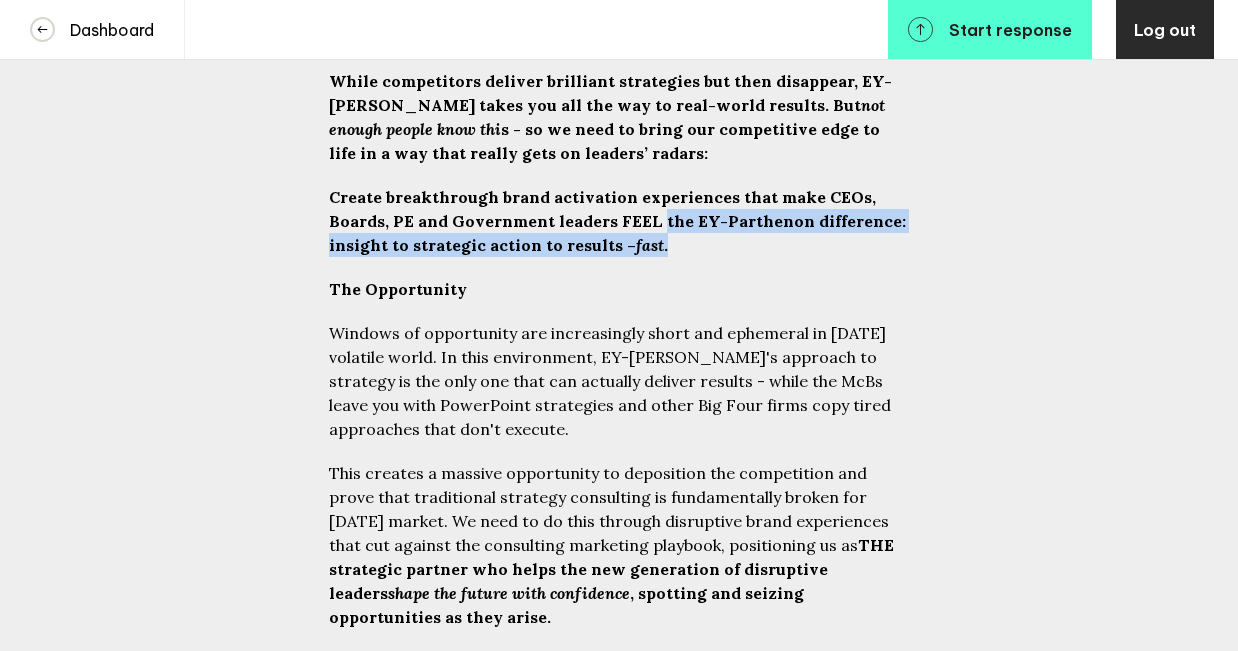 drag, startPoint x: 589, startPoint y: 221, endPoint x: 592, endPoint y: 243, distance: 22.203604 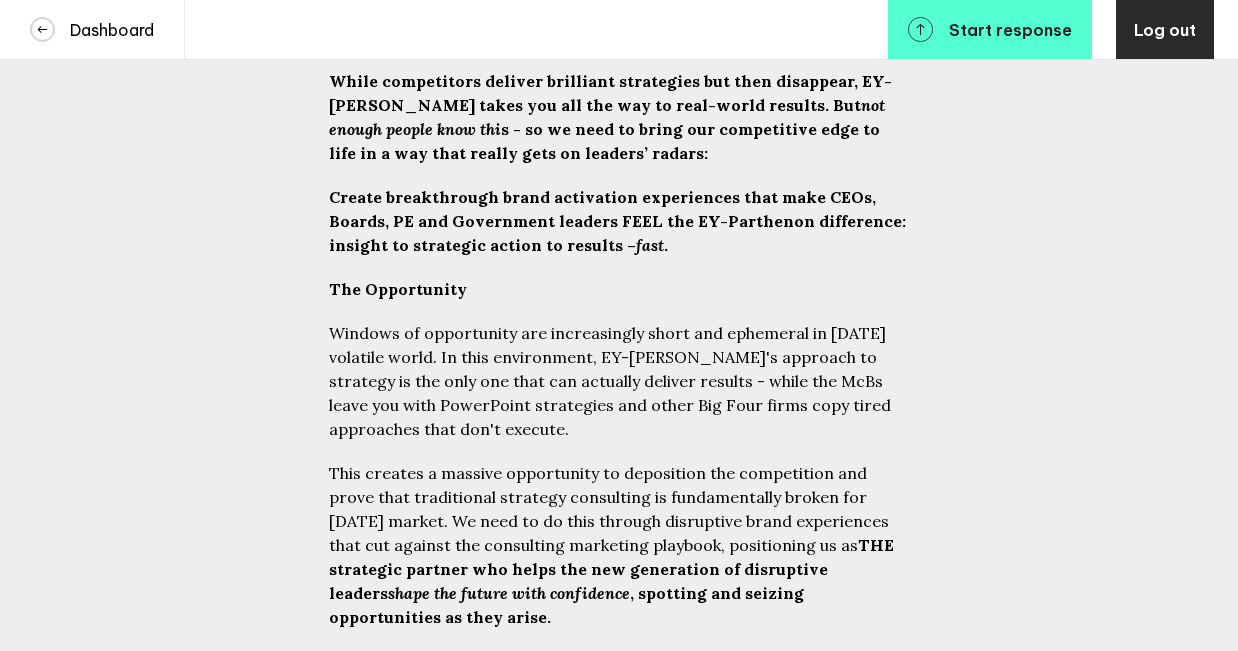 click on "Create breakthrough brand activation experiences that make CEOs, Boards, PE and Government leaders FEEL the EY-Parthenon difference: insight to strategic action to results –  fast ." at bounding box center (619, 221) 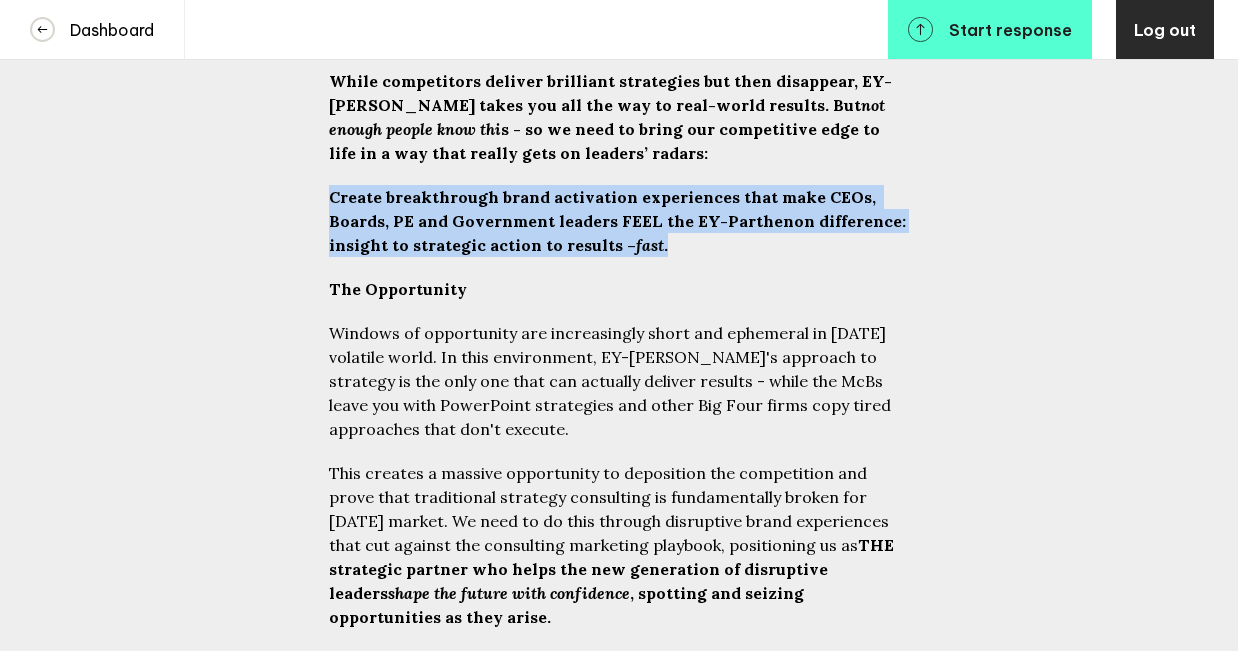 drag, startPoint x: 330, startPoint y: 196, endPoint x: 625, endPoint y: 242, distance: 298.5649 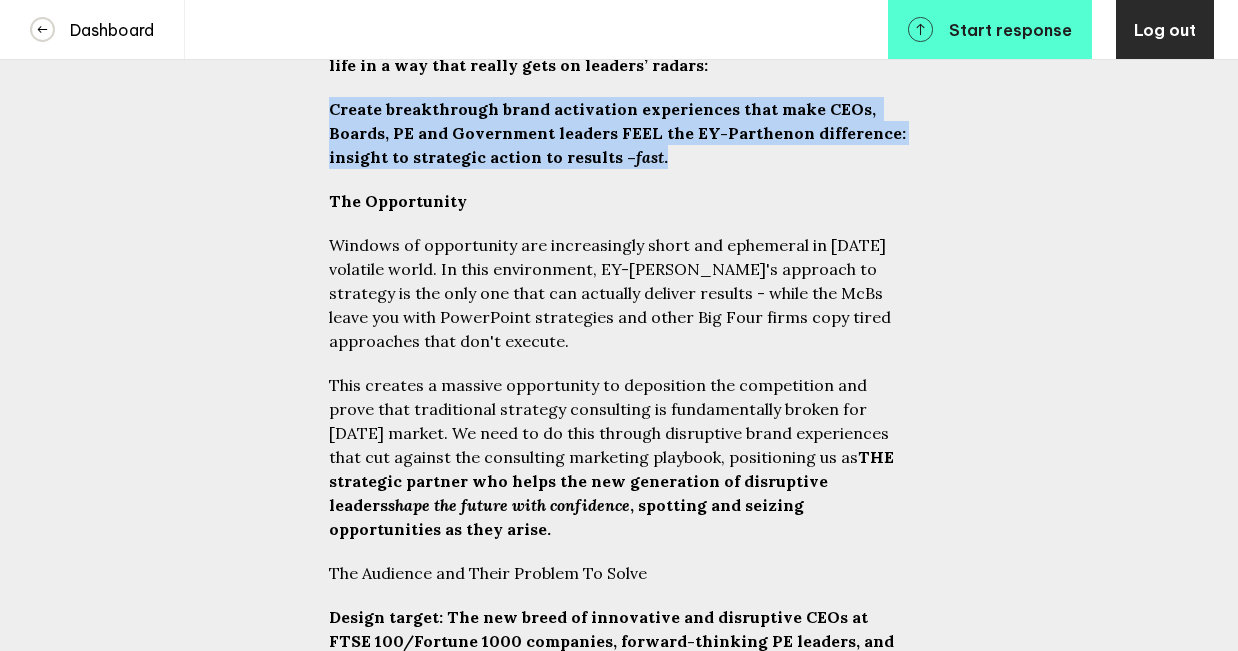 scroll, scrollTop: 572, scrollLeft: 0, axis: vertical 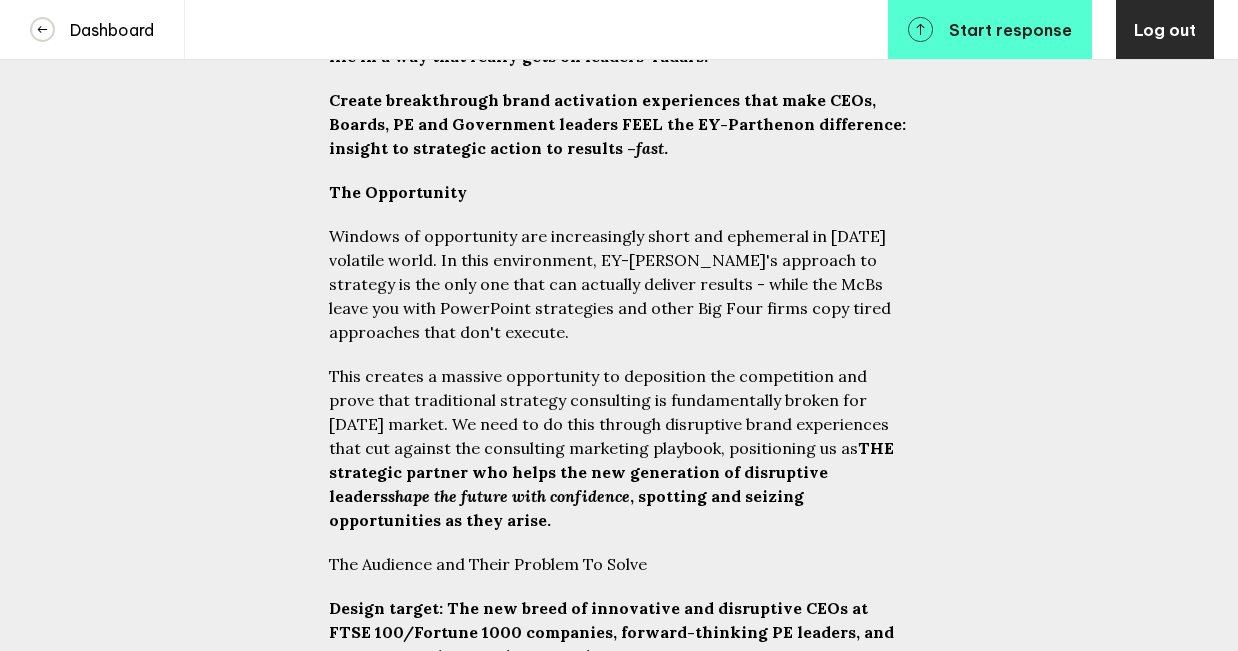 click on "Client: EY  |  Brand: EY-Parthenon | Project: Brand Activation Ideas
THE ONE PAGE VIEW
The Ask In a Nutshell
While competitors deliver brilliant strategies but then disappear, EY-Parthenon takes you all the way to real-world results. But  not enough people know thi s - so we need to bring our competitive edge to life in a way that really gets on leaders’ radars:
Create breakthrough brand activation experiences that make CEOs, Boards, PE and Government leaders FEEL the EY-Parthenon difference: insight to strategic action to results –  fast .
The Opportunity
Windows of opportunity are increasingly short and ephemeral in today's volatile world. In this environment, EY-Parthenon's approach to strategy is the only one that can actually deliver results - while the McBs leave you with PowerPoint strategies and other Big Four firms copy tired approaches that don't execute.
THE strategic partner who helps the new generation of disruptive leaders  shape the future with confidence
start" at bounding box center [619, 4176] 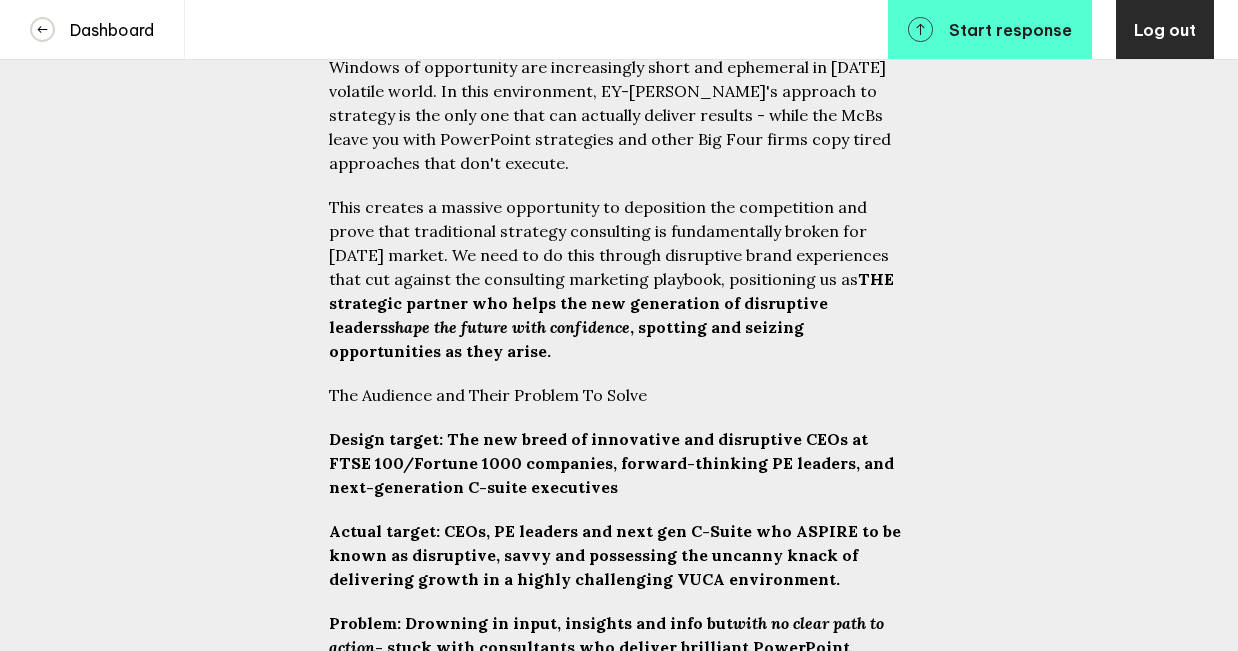 scroll, scrollTop: 740, scrollLeft: 0, axis: vertical 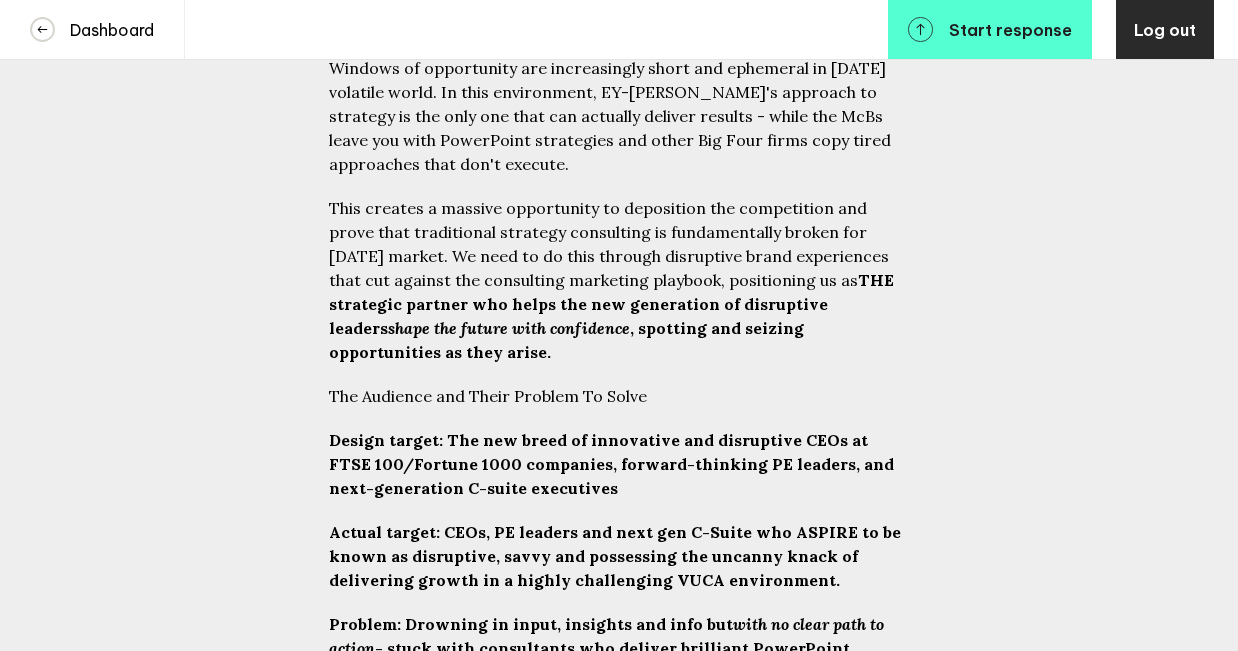 click on "Actual target: CEOs, PE leaders and next gen C-Suite who ASPIRE to be known as disruptive, savvy and possessing the uncanny knack of delivering growth in a highly challenging VUCA environment." at bounding box center [617, 556] 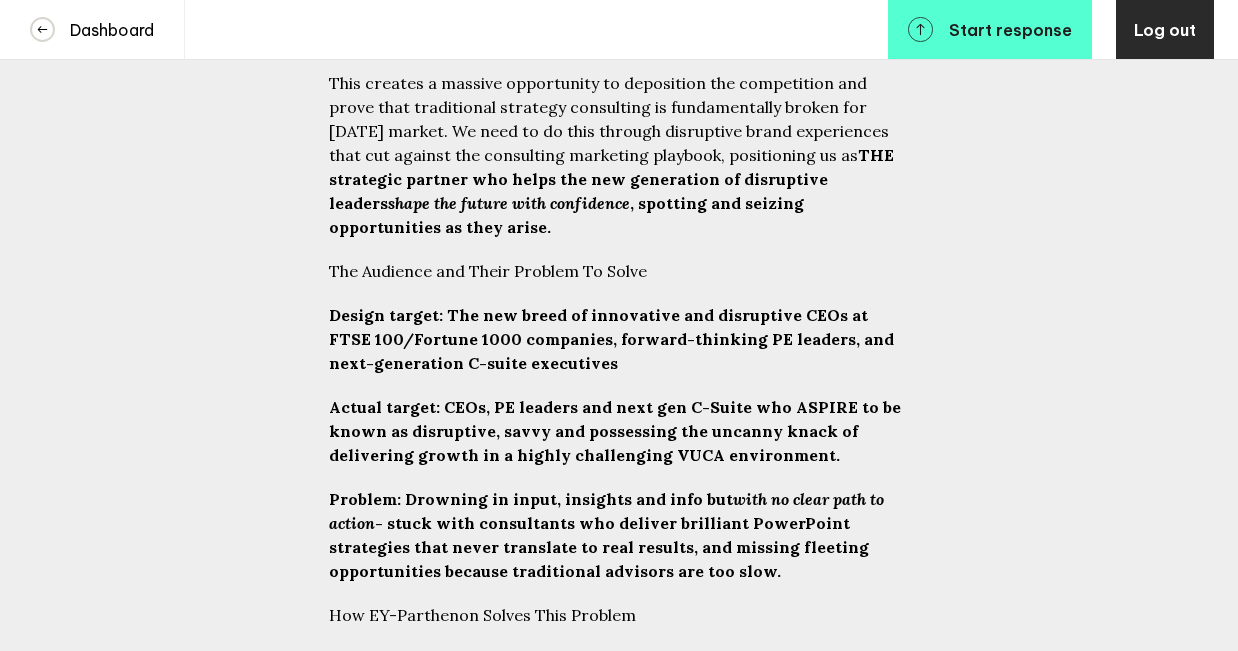 scroll, scrollTop: 864, scrollLeft: 0, axis: vertical 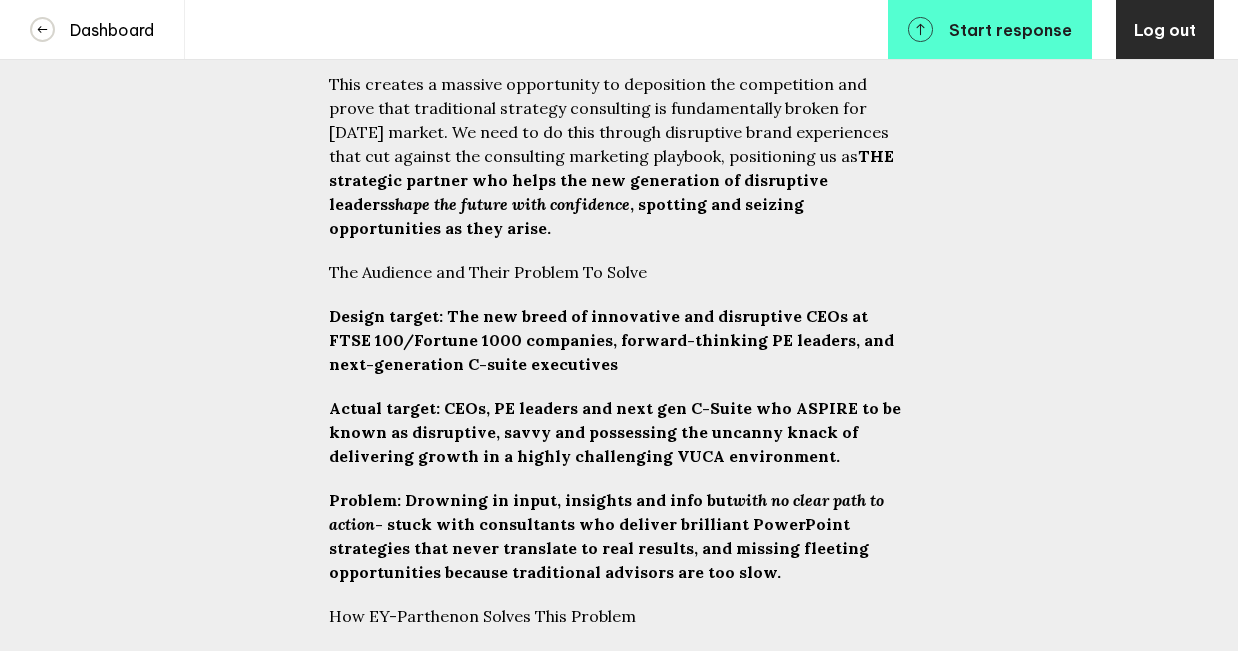 click on "Problem: Drowning in input, insights and info but  with no clear path to action  - stuck with consultants who deliver brilliant PowerPoint strategies that never translate to real results, and missing fleeting opportunities because traditional advisors are too slow." at bounding box center [619, 536] 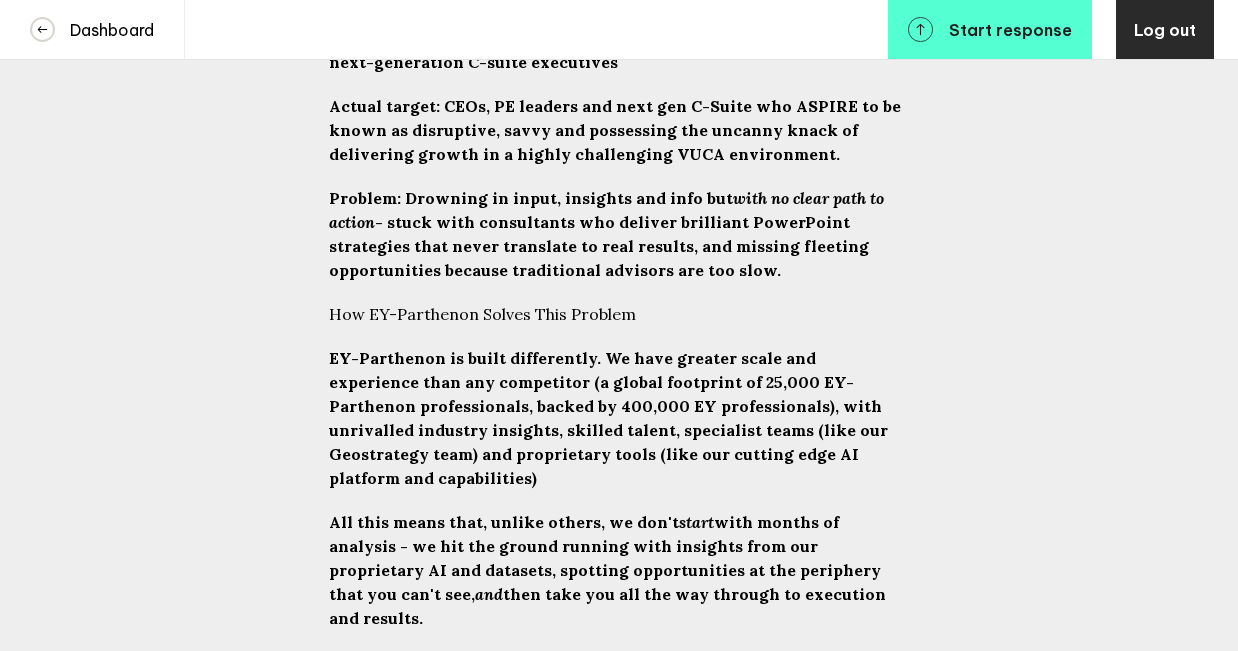 scroll, scrollTop: 1165, scrollLeft: 0, axis: vertical 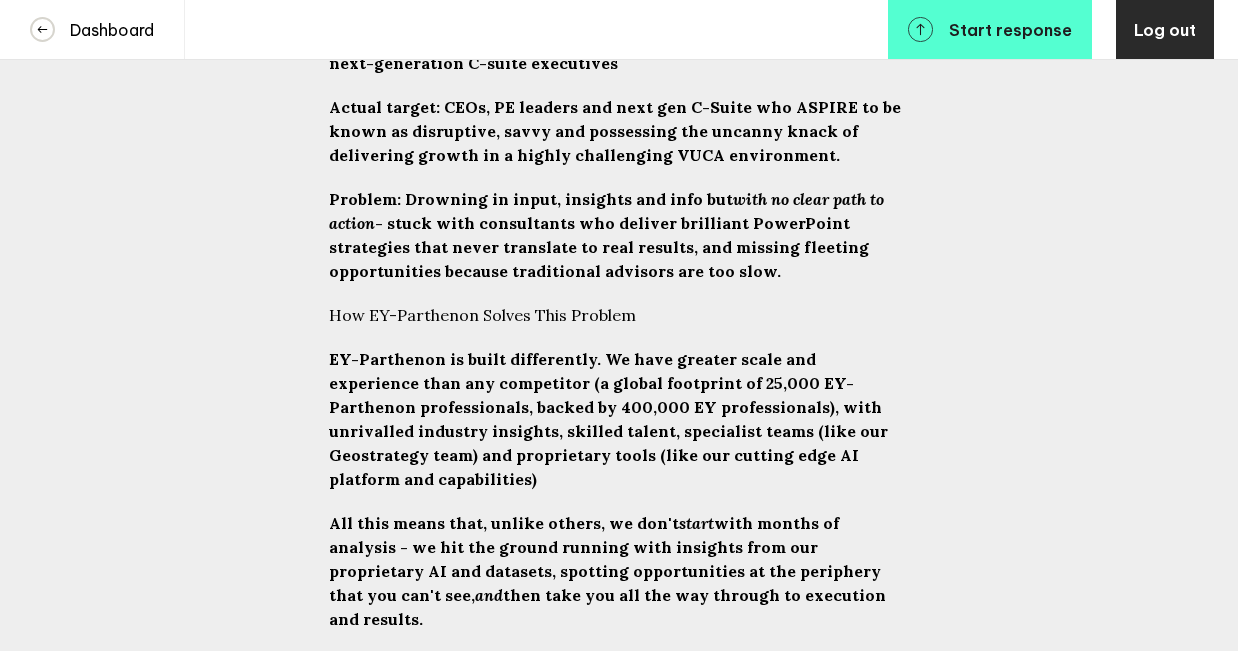 click on "Client: EY  |  Brand: EY-Parthenon | Project: Brand Activation Ideas
THE ONE PAGE VIEW
The Ask In a Nutshell
While competitors deliver brilliant strategies but then disappear, EY-Parthenon takes you all the way to real-world results. But  not enough people know thi s - so we need to bring our competitive edge to life in a way that really gets on leaders’ radars:
Create breakthrough brand activation experiences that make CEOs, Boards, PE and Government leaders FEEL the EY-Parthenon difference: insight to strategic action to results –  fast .
The Opportunity
Windows of opportunity are increasingly short and ephemeral in today's volatile world. In this environment, EY-Parthenon's approach to strategy is the only one that can actually deliver results - while the McBs leave you with PowerPoint strategies and other Big Four firms copy tired approaches that don't execute.
THE strategic partner who helps the new generation of disruptive leaders  shape the future with confidence
start" at bounding box center [619, 3583] 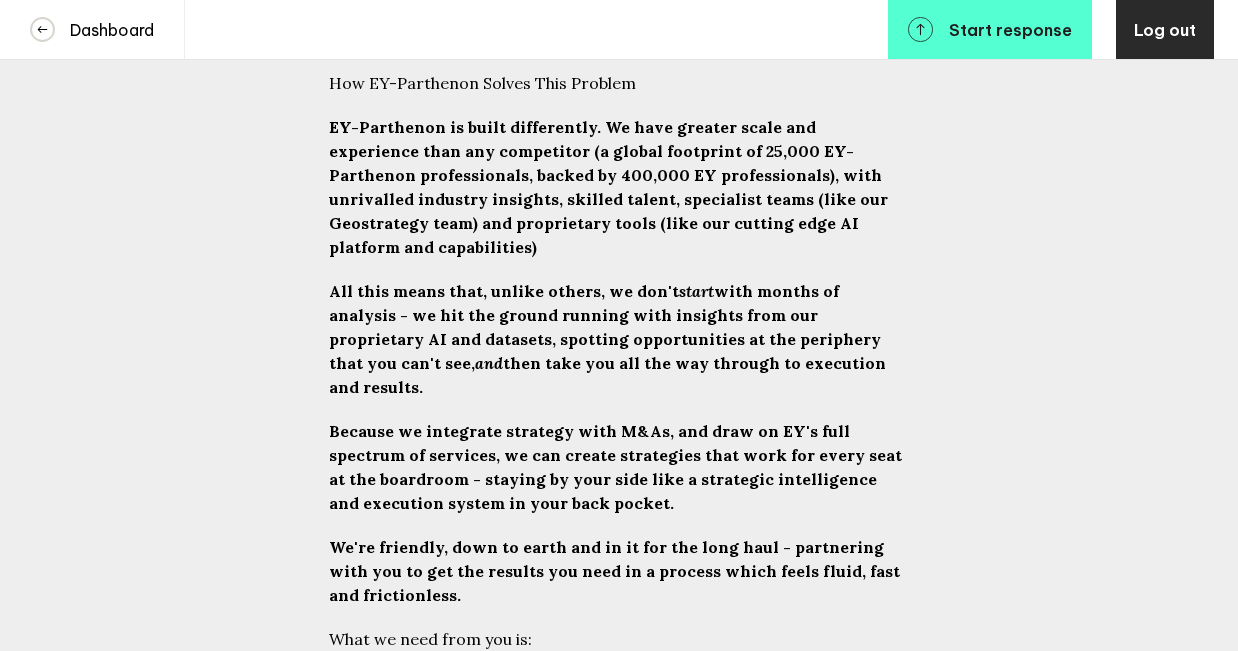 scroll, scrollTop: 1398, scrollLeft: 0, axis: vertical 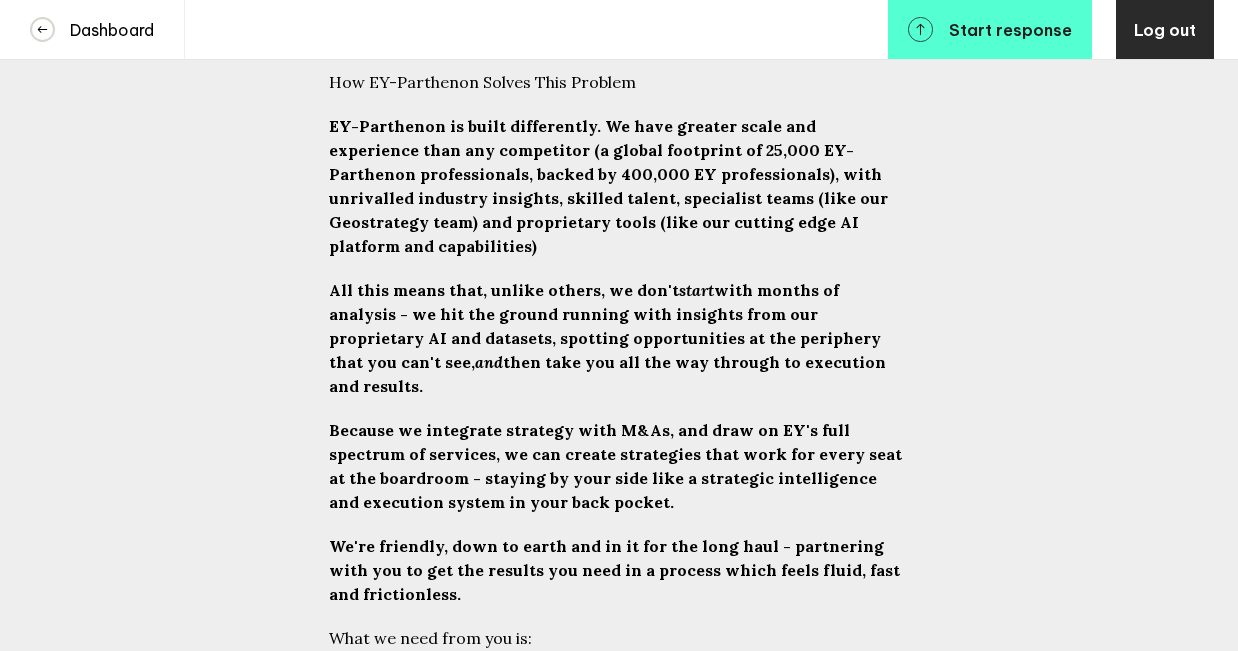 click on "Client: EY  |  Brand: EY-Parthenon | Project: Brand Activation Ideas
THE ONE PAGE VIEW
The Ask In a Nutshell
While competitors deliver brilliant strategies but then disappear, EY-Parthenon takes you all the way to real-world results. But  not enough people know thi s - so we need to bring our competitive edge to life in a way that really gets on leaders’ radars:
Create breakthrough brand activation experiences that make CEOs, Boards, PE and Government leaders FEEL the EY-Parthenon difference: insight to strategic action to results –  fast .
The Opportunity
Windows of opportunity are increasingly short and ephemeral in today's volatile world. In this environment, EY-Parthenon's approach to strategy is the only one that can actually deliver results - while the McBs leave you with PowerPoint strategies and other Big Four firms copy tired approaches that don't execute.
THE strategic partner who helps the new generation of disruptive leaders  shape the future with confidence
start" at bounding box center (619, 3350) 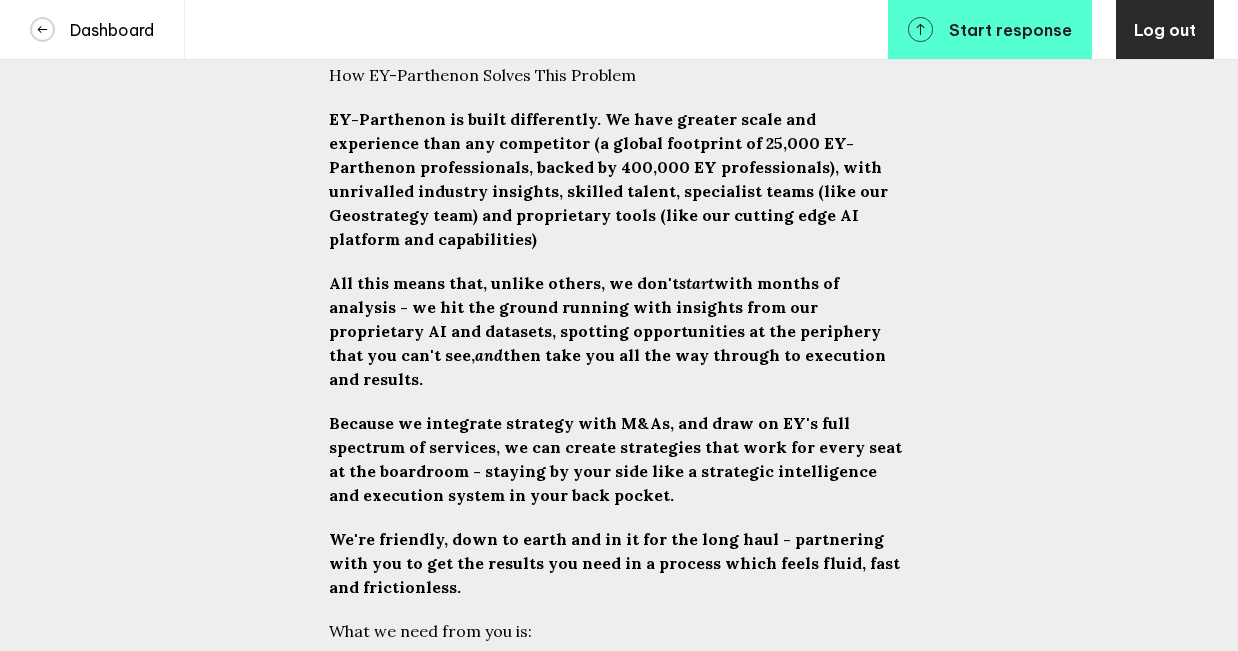 scroll, scrollTop: 1391, scrollLeft: 0, axis: vertical 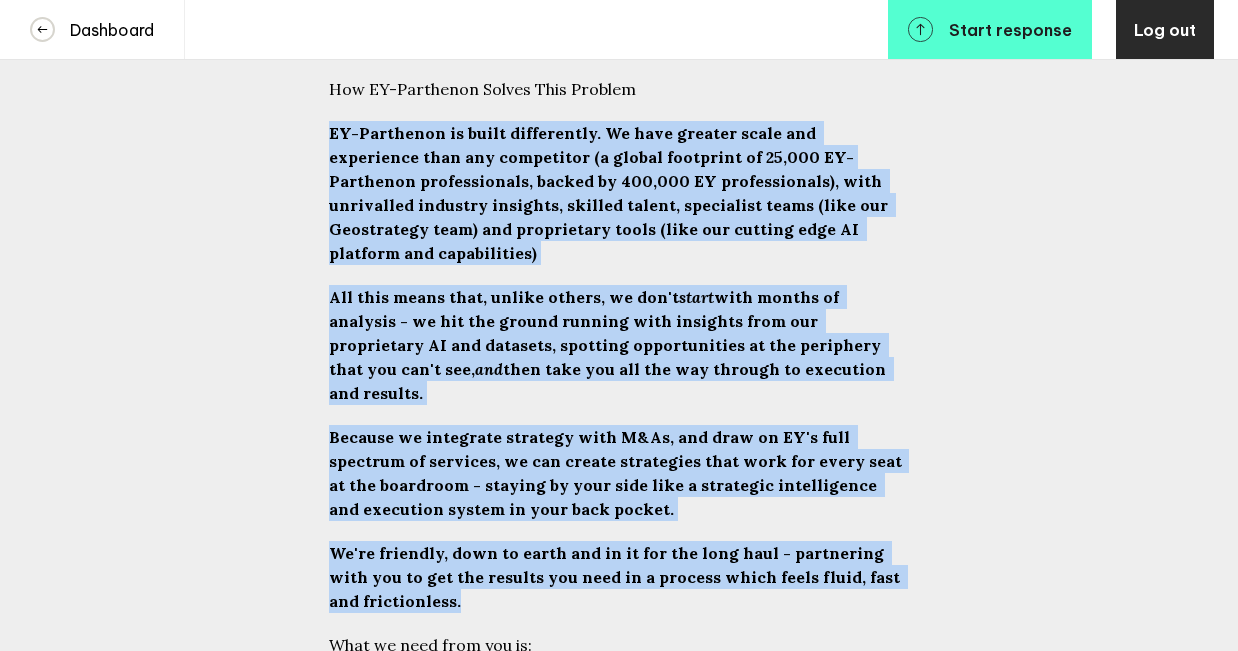 drag, startPoint x: 332, startPoint y: 104, endPoint x: 574, endPoint y: 549, distance: 506.54614 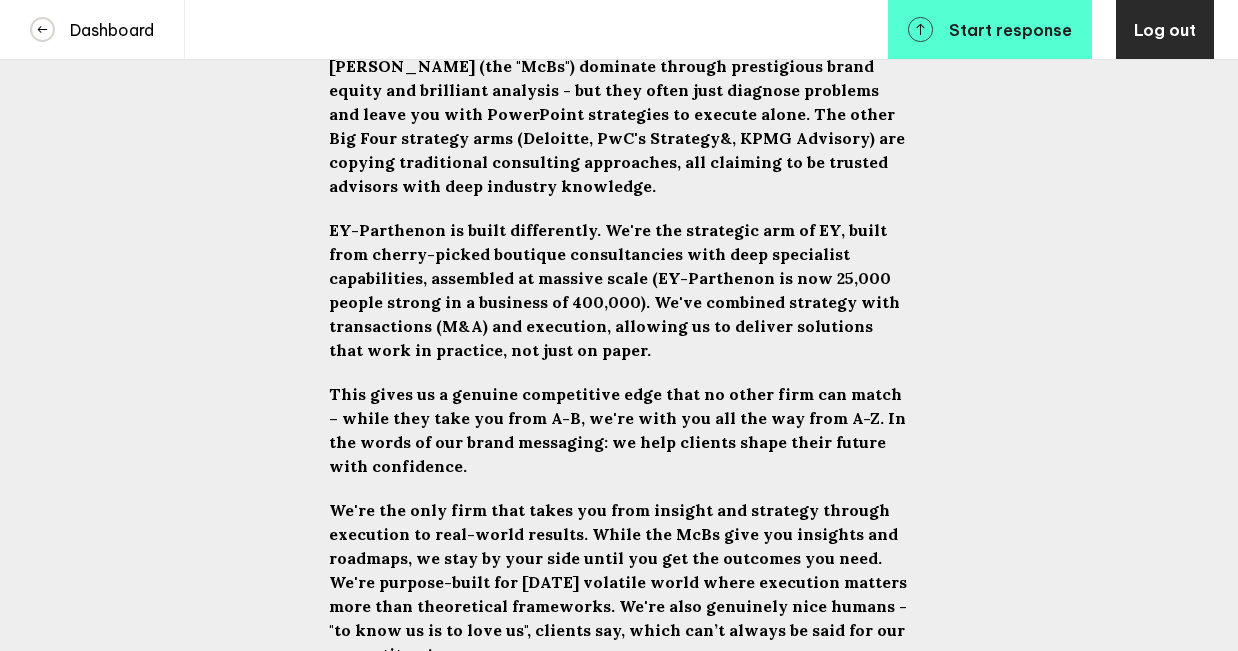 scroll, scrollTop: 2561, scrollLeft: 0, axis: vertical 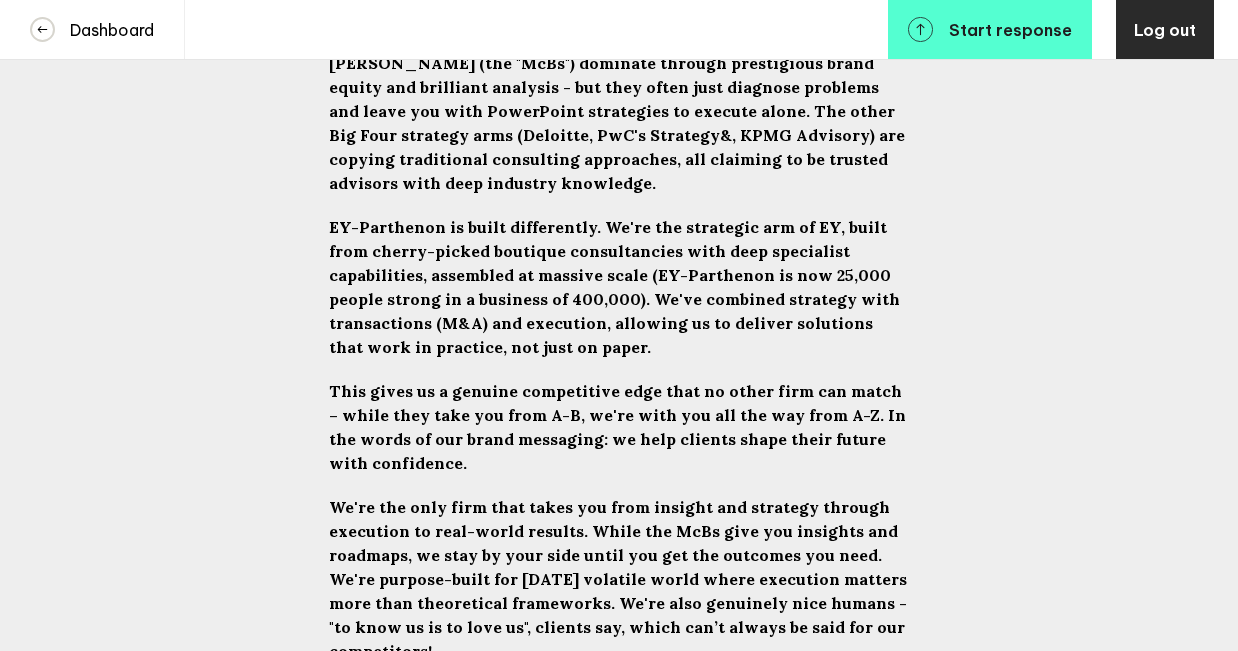 click on "We're the only firm that takes you from insight and strategy through execution to real-world results. While the McBs give you insights and roadmaps, we stay by your side until you get the outcomes you need. We're purpose-built for [DATE] volatile world where execution matters more than theoretical frameworks. We're also genuinely nice humans - "to know us is to love us", clients say, which can’t always be said for our competitors!" at bounding box center [620, 579] 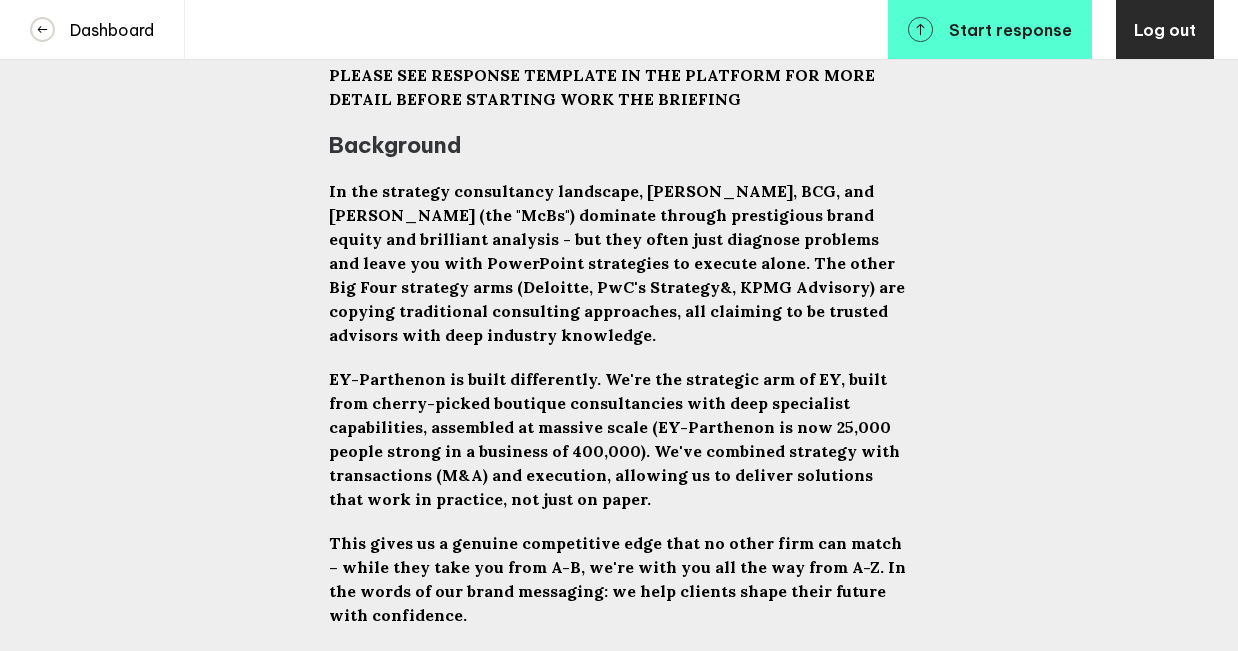 scroll, scrollTop: 2468, scrollLeft: 0, axis: vertical 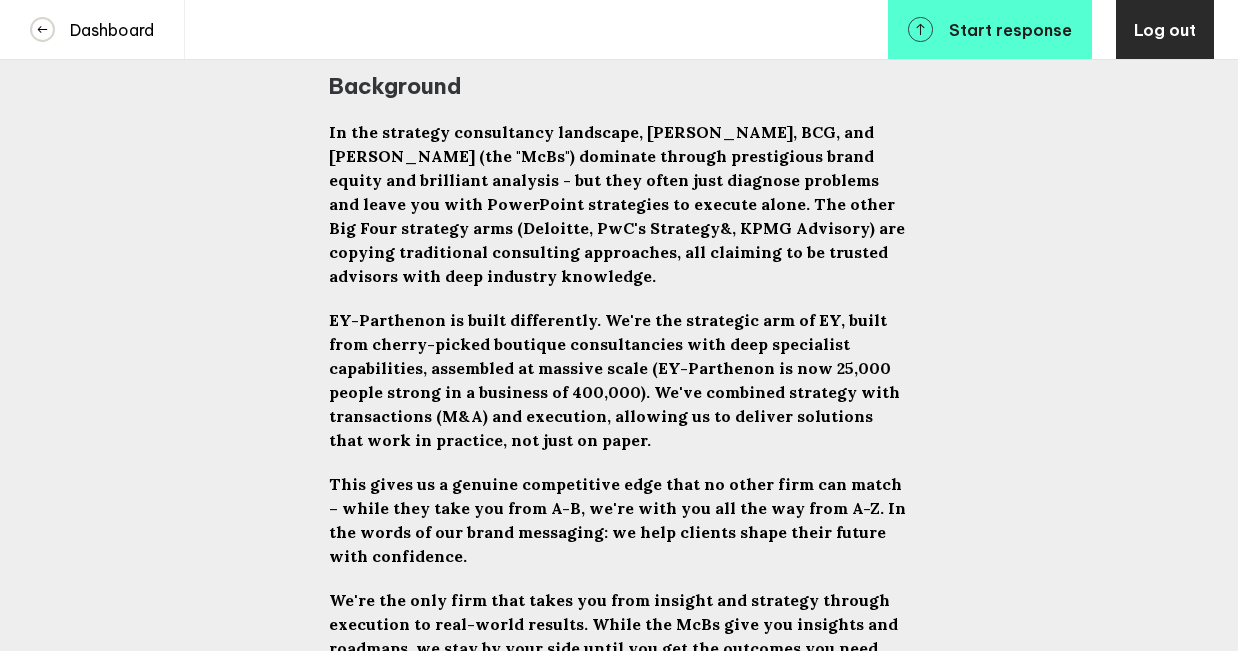 click on "This gives us a genuine competitive edge that no other firm can match – while they take you from A-B, we're with you all the way from A-Z. In the words of our brand messaging: we help clients shape their future with confidence." at bounding box center [619, 520] 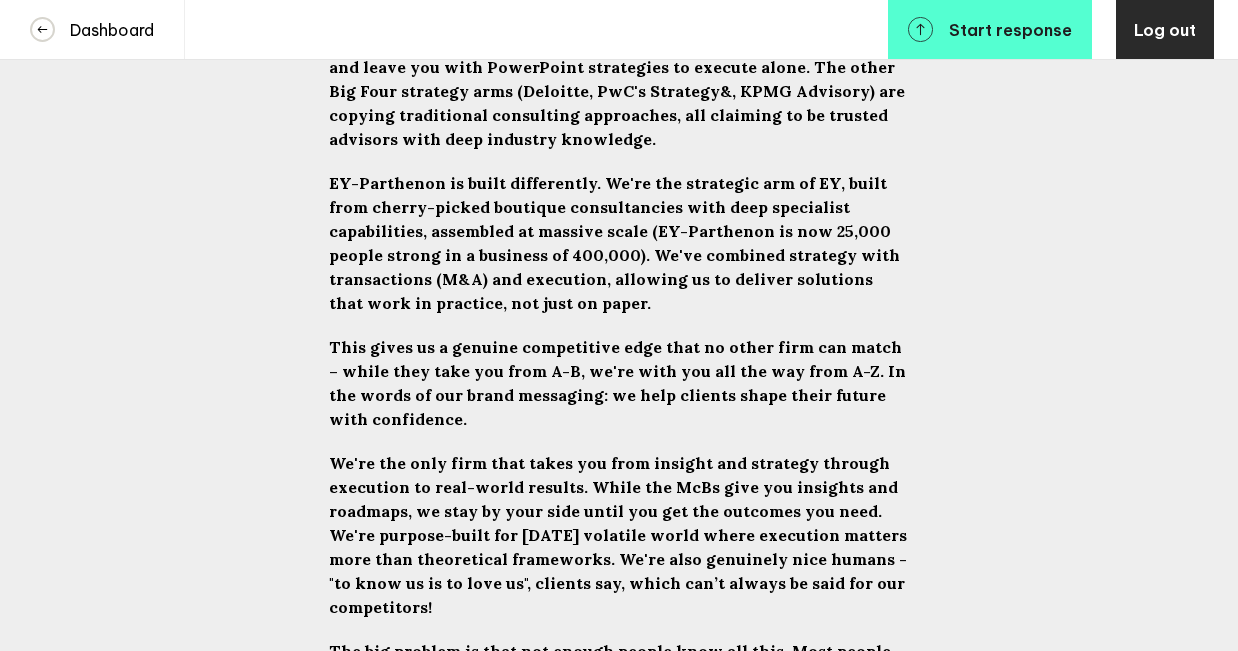 scroll, scrollTop: 2642, scrollLeft: 0, axis: vertical 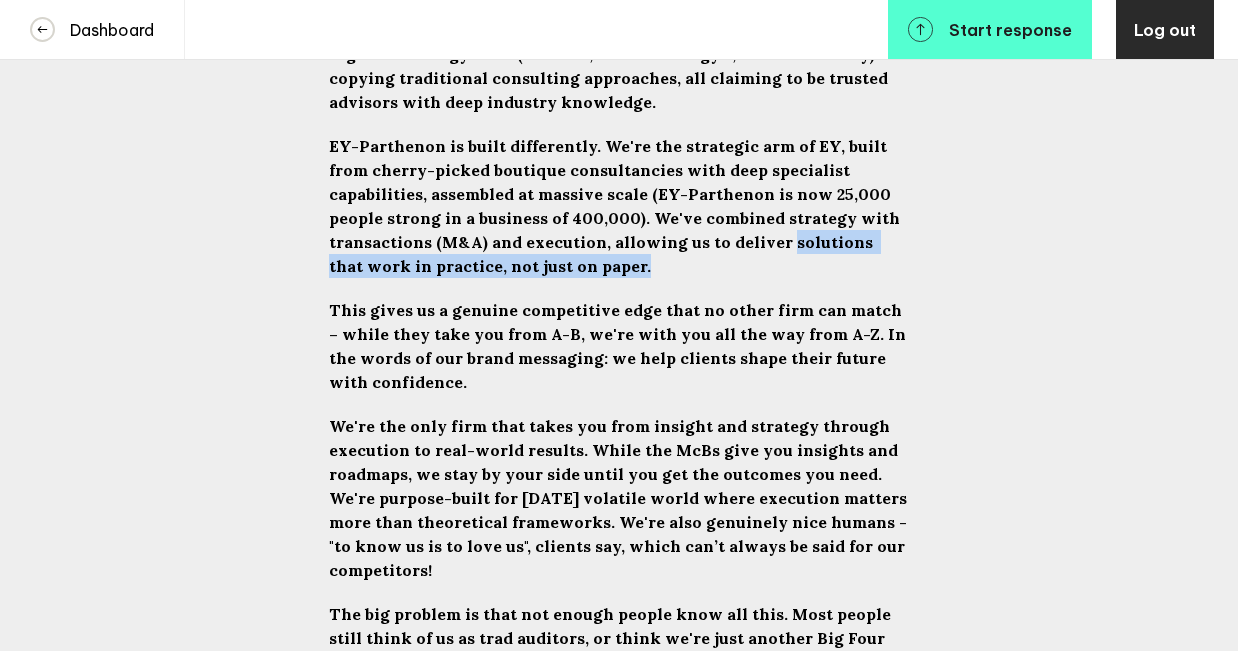 drag, startPoint x: 583, startPoint y: 198, endPoint x: 600, endPoint y: 231, distance: 37.12142 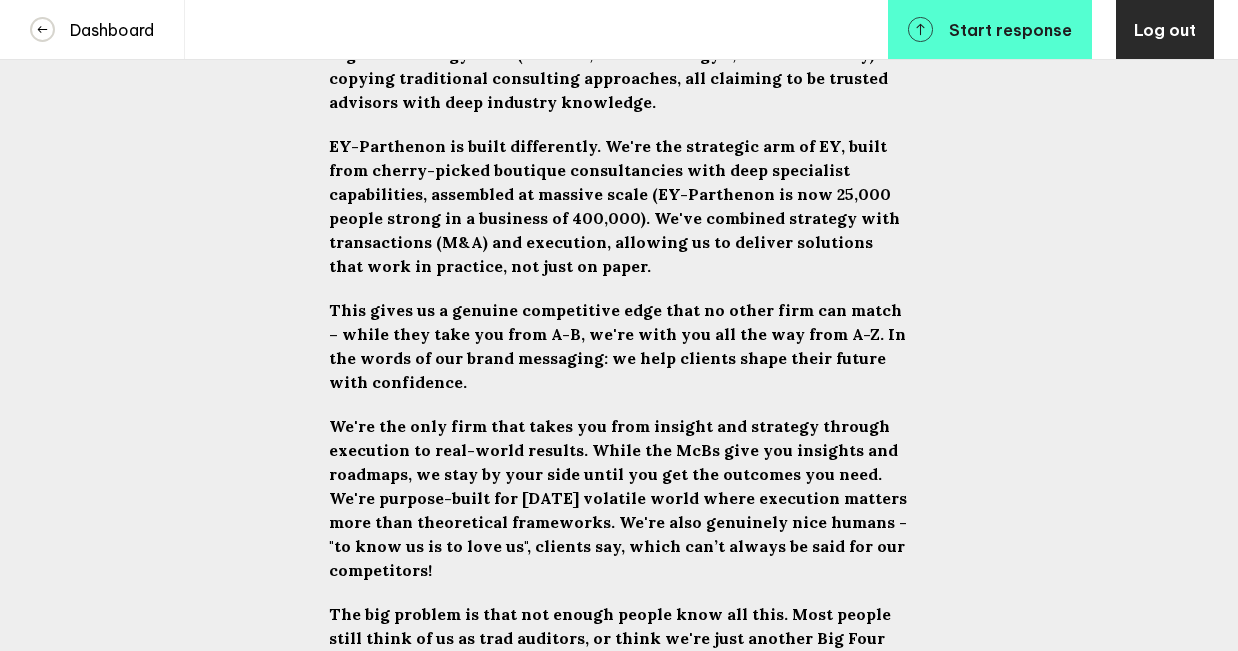 click on "We're the only firm that takes you from insight and strategy through execution to real-world results. While the McBs give you insights and roadmaps, we stay by your side until you get the outcomes you need. We're purpose-built for [DATE] volatile world where execution matters more than theoretical frameworks. We're also genuinely nice humans - "to know us is to love us", clients say, which can’t always be said for our competitors!" at bounding box center [620, 498] 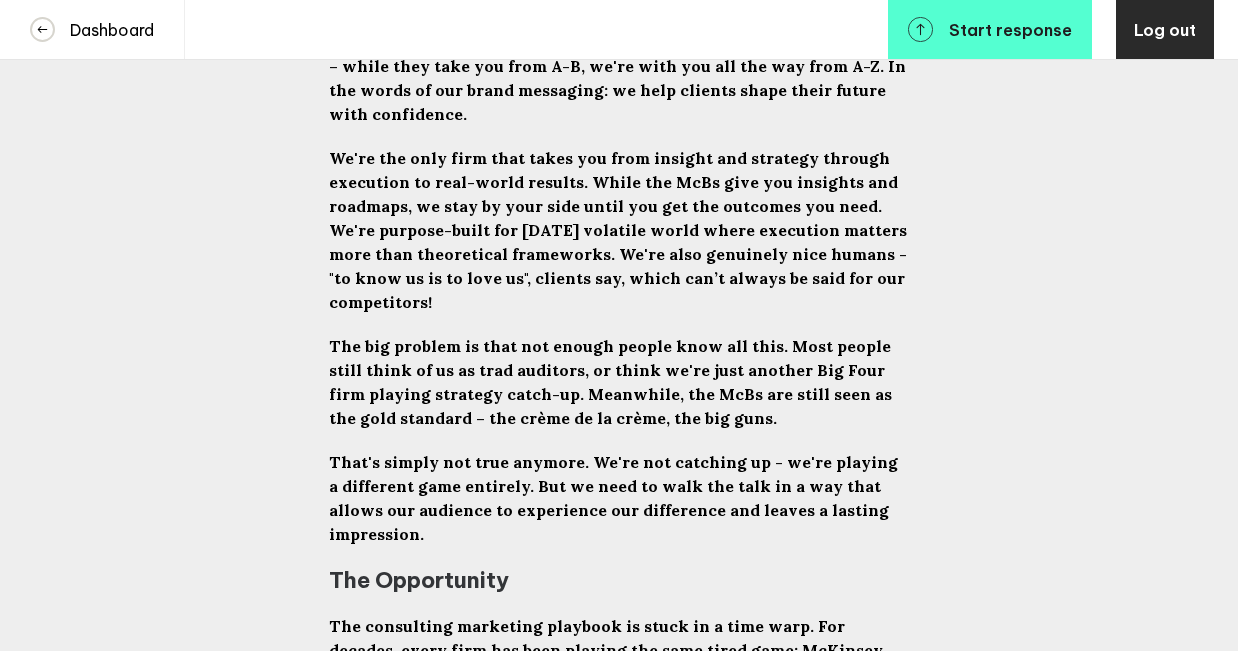 scroll, scrollTop: 2922, scrollLeft: 0, axis: vertical 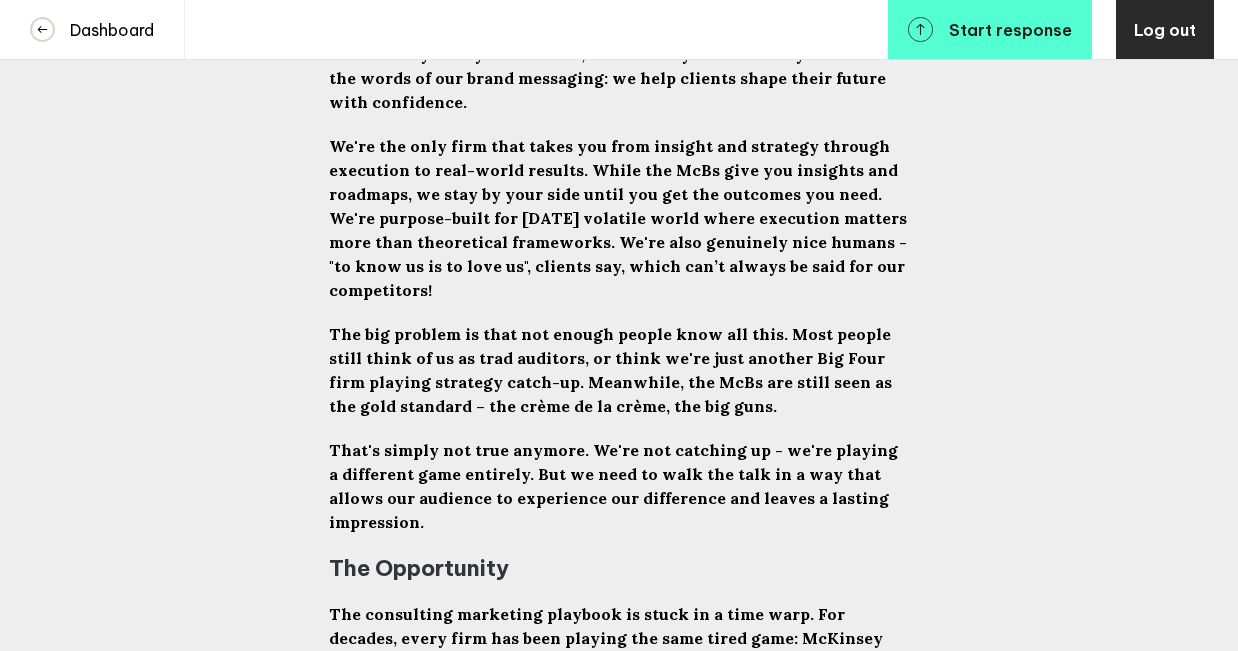 click on "That's simply not true anymore. We're not catching up - we're playing a different game entirely. But we need to walk the talk in a way that allows our audience to experience our difference and leaves a lasting impression." at bounding box center [615, 486] 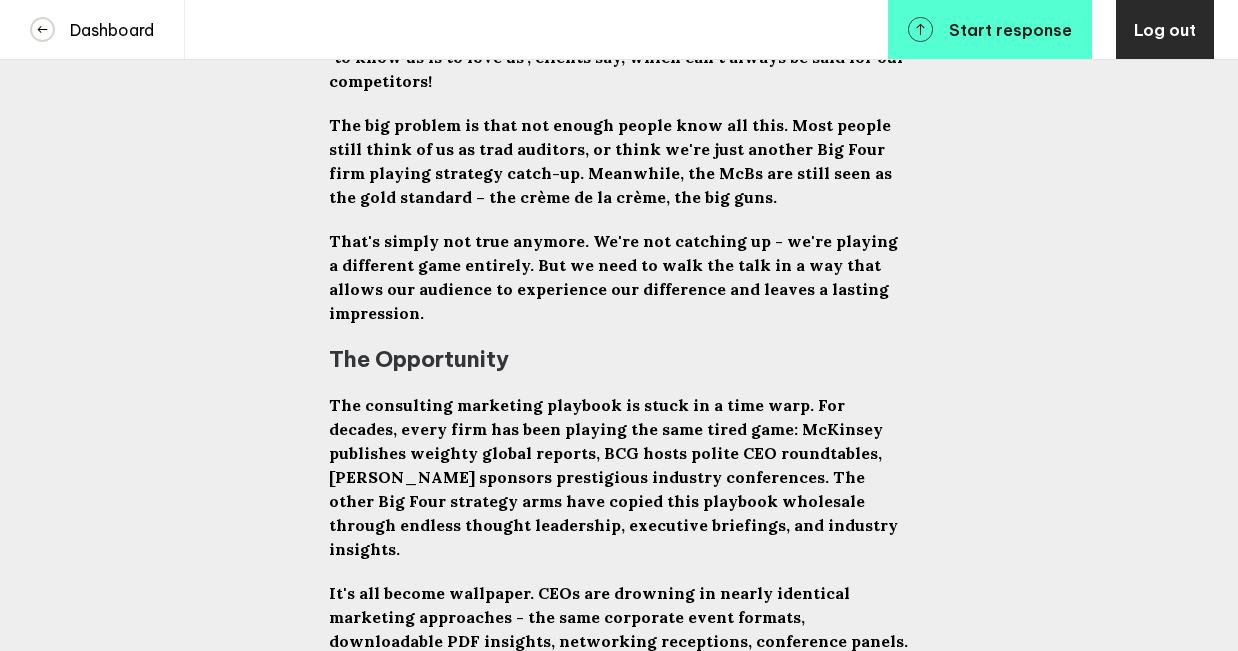scroll, scrollTop: 3137, scrollLeft: 0, axis: vertical 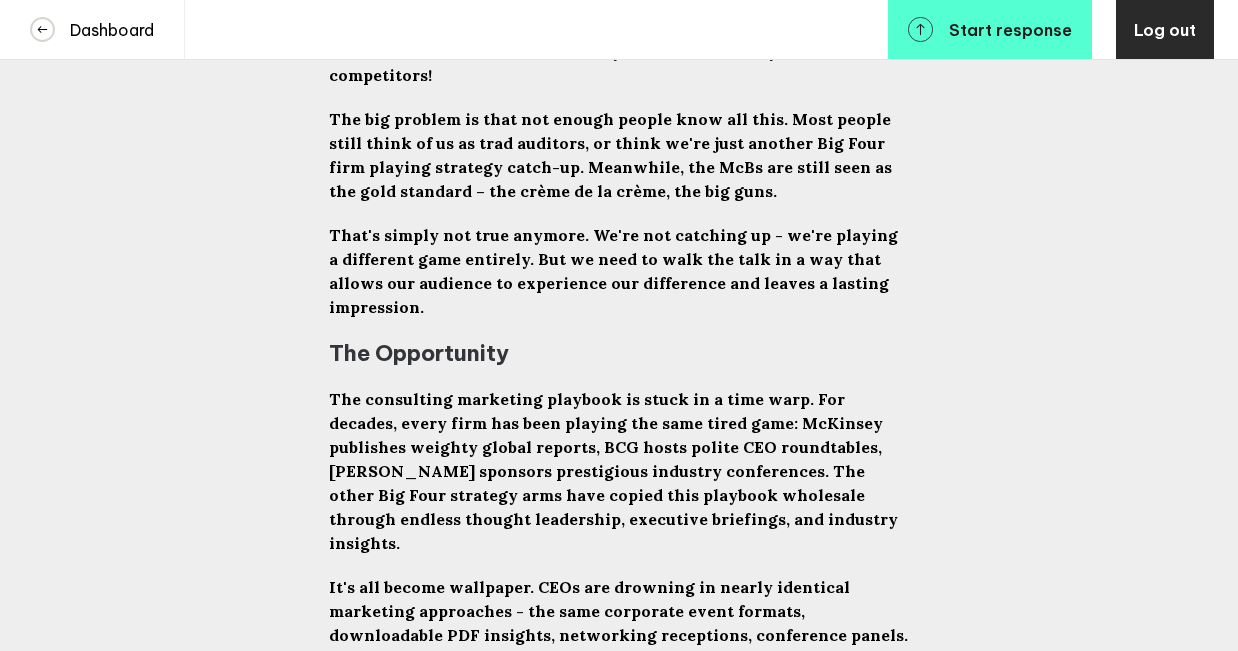 click on "It's all become wallpaper. CEOs are drowning in nearly identical marketing approaches - the same corporate event formats, downloadable PDF insights, networking receptions, conference panels. They can't tell one firm's activation from another's because everyone's using the same 2015 playbook." at bounding box center [620, 635] 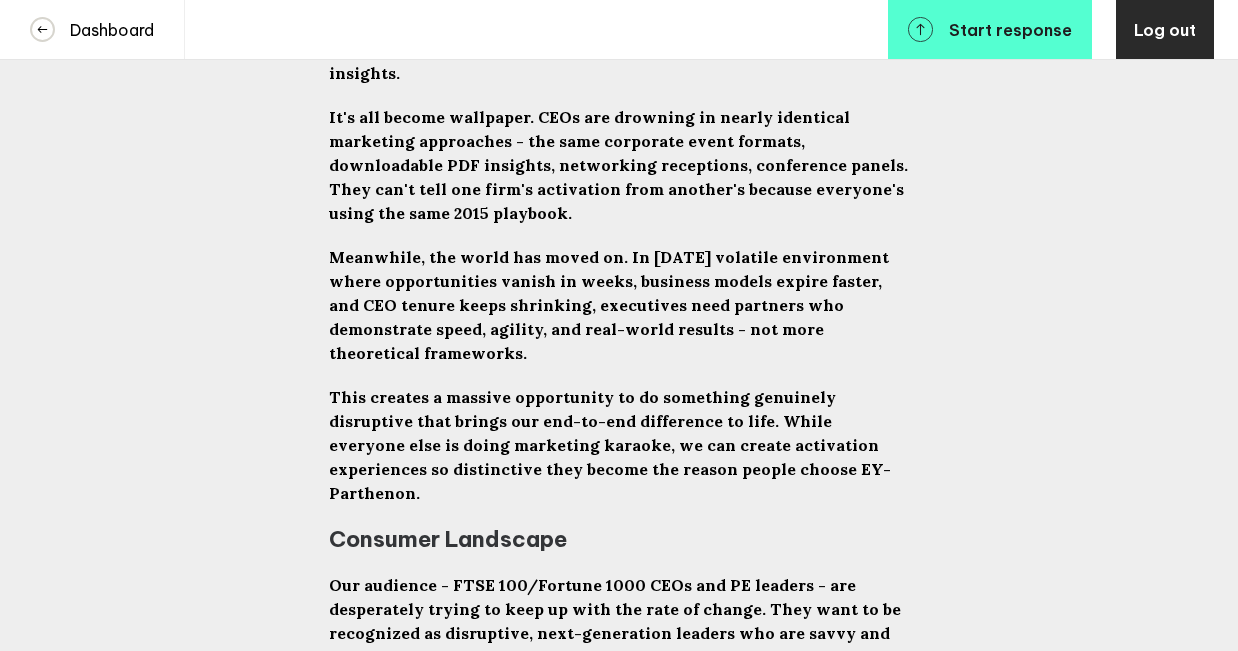 scroll, scrollTop: 3609, scrollLeft: 0, axis: vertical 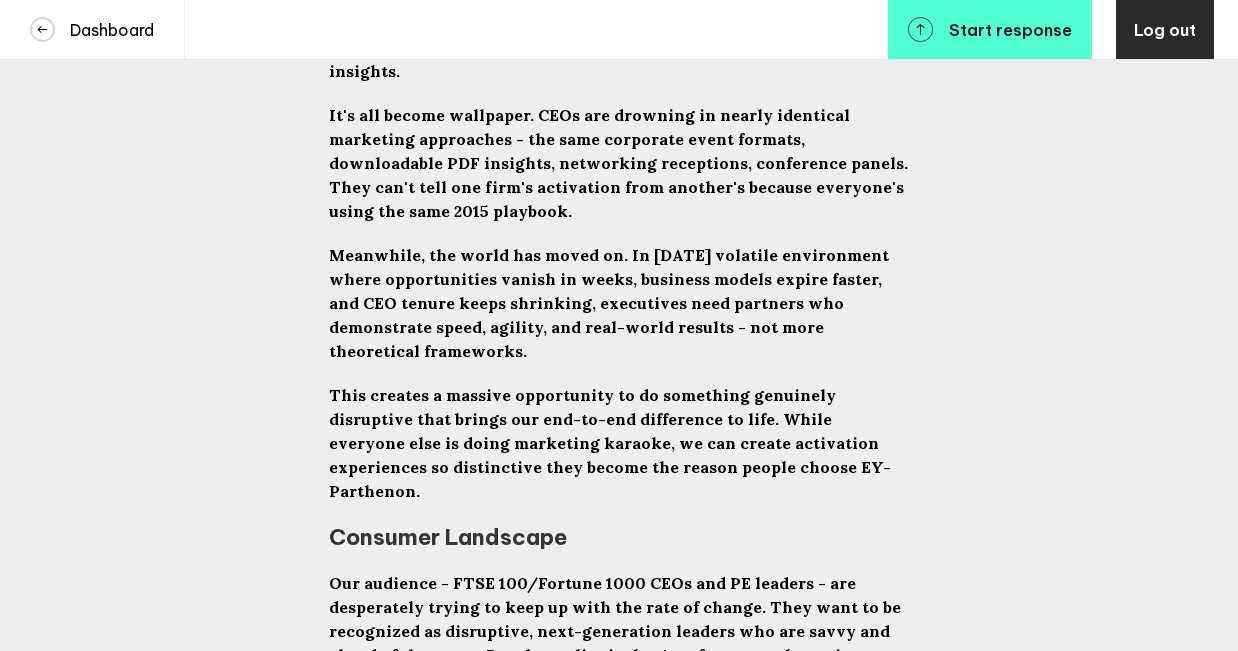 click on "Our audience - FTSE 100/Fortune 1000 CEOs and PE leaders - are desperately trying to keep up with the rate of change. They want to be recognized as disruptive, next-generation leaders who are savvy and ahead of the curve. But the reality is they're often secretly anxious about keeping up with rapid change while needing to appear visionary and in control." at bounding box center [618, 643] 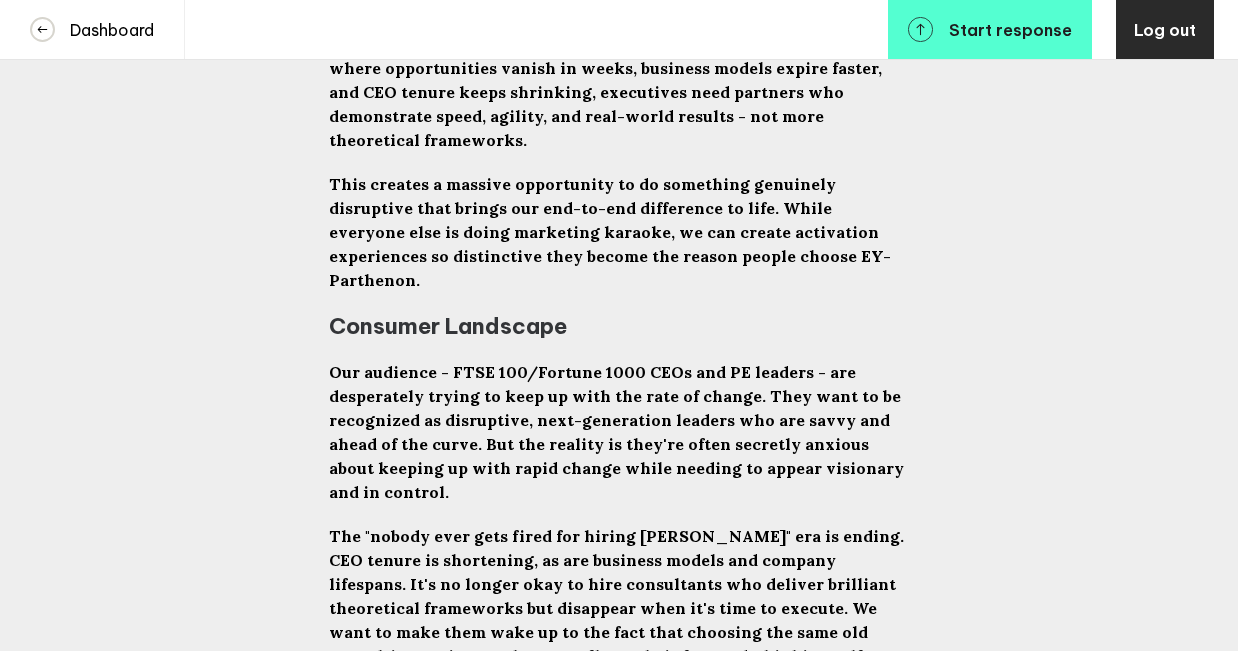 scroll, scrollTop: 3822, scrollLeft: 0, axis: vertical 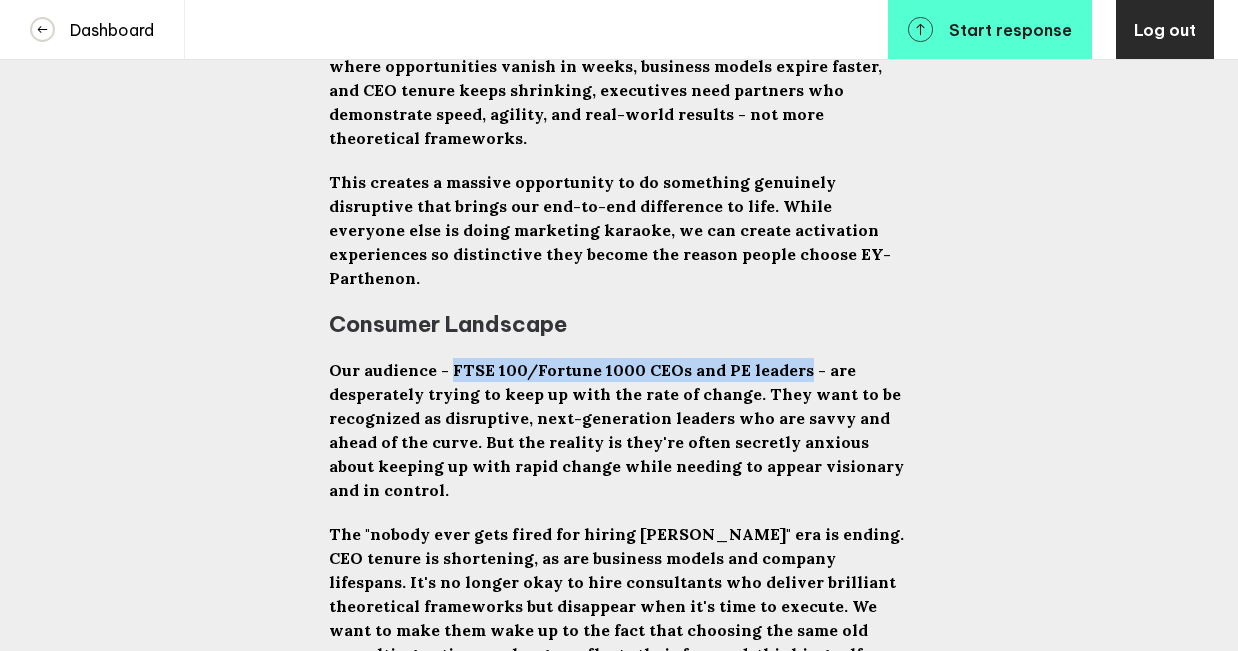 drag, startPoint x: 448, startPoint y: 176, endPoint x: 790, endPoint y: 181, distance: 342.03656 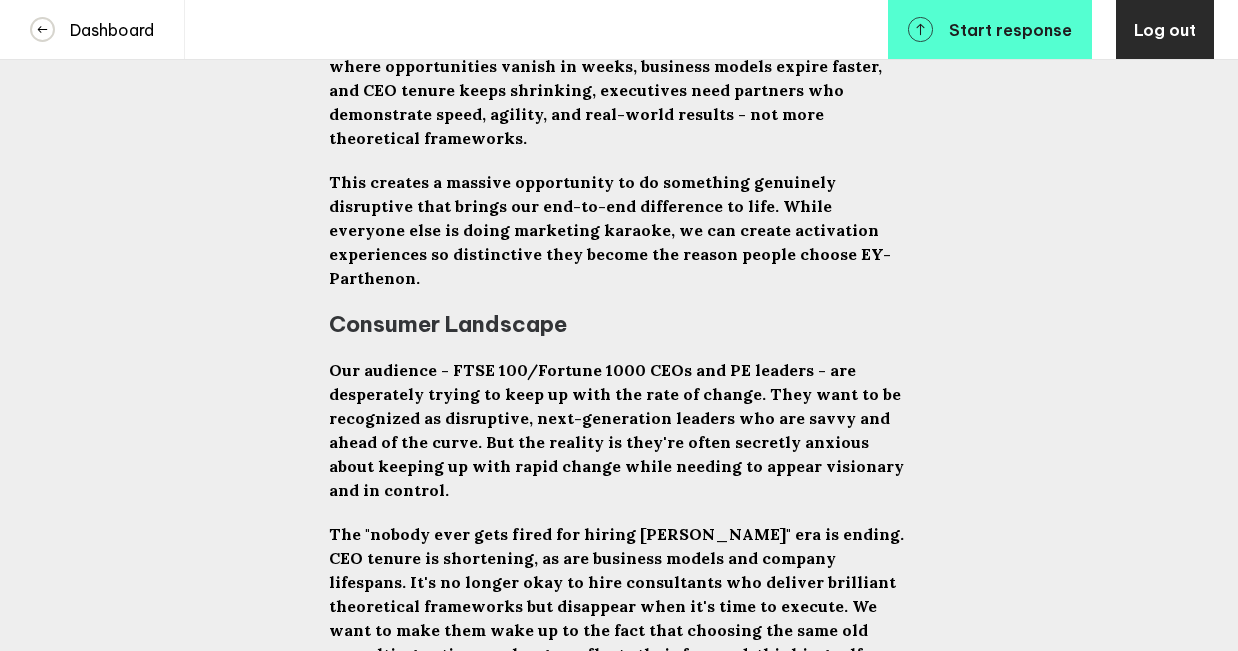 click on "The "nobody ever gets fired for hiring [PERSON_NAME]" era is ending. CEO tenure is shortening, as are business models and company lifespans. It's no longer okay to hire consultants who deliver brilliant theoretical frameworks but disappear when it's time to execute. We want to make them wake up to the fact that choosing the same old consulting options no longer reflects their forward-thinking self-image." at bounding box center [618, 606] 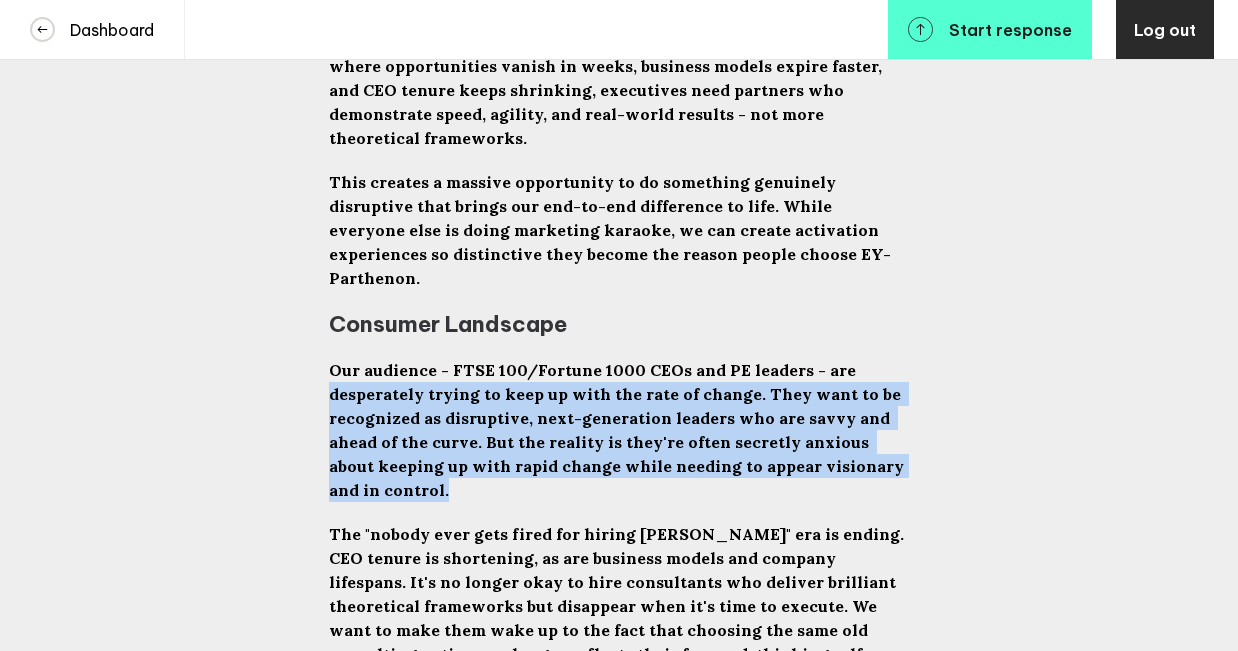 drag, startPoint x: 871, startPoint y: 274, endPoint x: 319, endPoint y: 190, distance: 558.35474 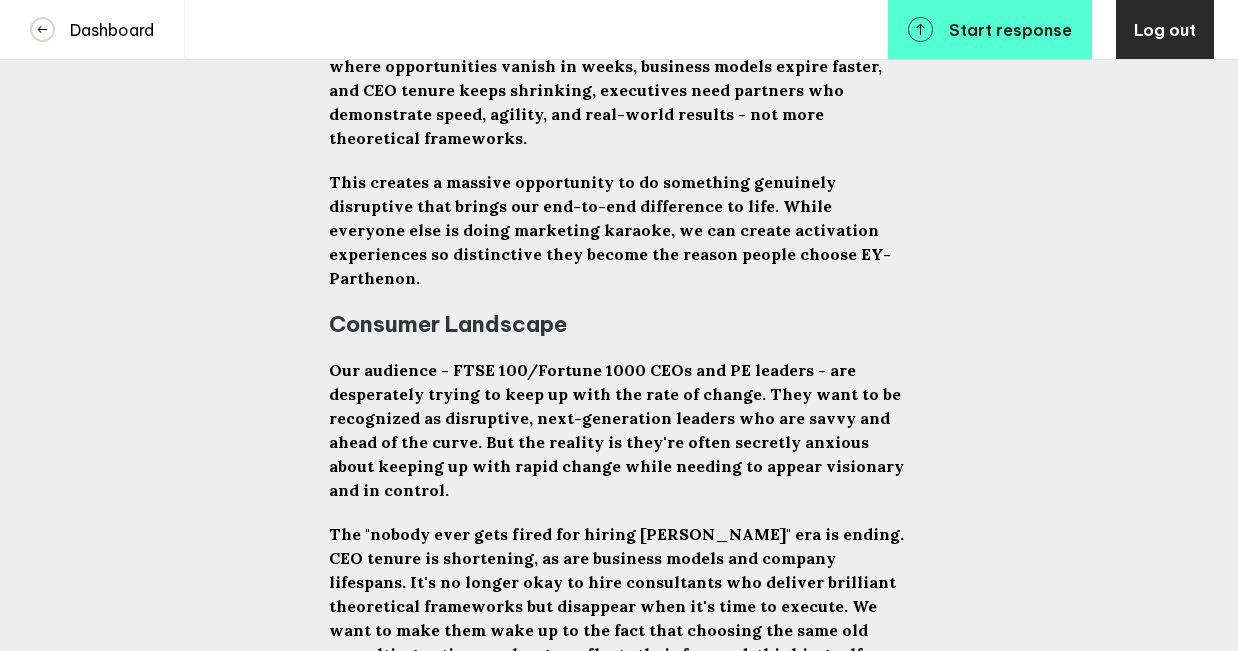 click on "The "nobody ever gets fired for hiring [PERSON_NAME]" era is ending. CEO tenure is shortening, as are business models and company lifespans. It's no longer okay to hire consultants who deliver brilliant theoretical frameworks but disappear when it's time to execute. We want to make them wake up to the fact that choosing the same old consulting options no longer reflects their forward-thinking self-image." at bounding box center [618, 606] 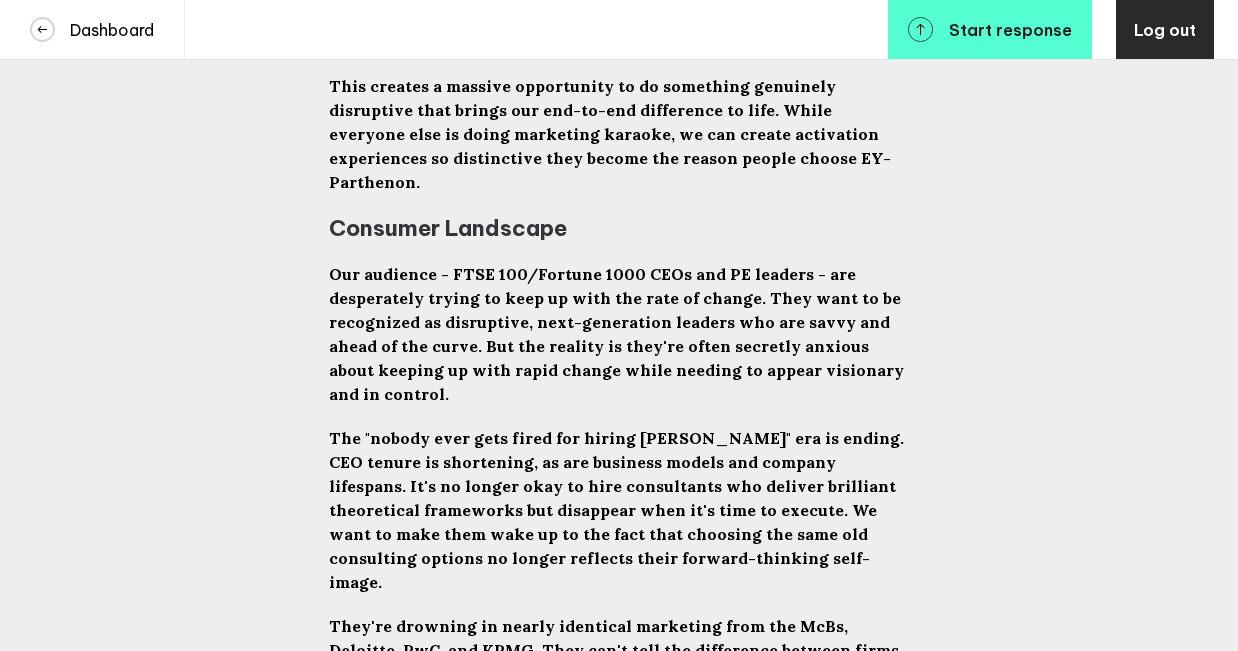 scroll, scrollTop: 3914, scrollLeft: 0, axis: vertical 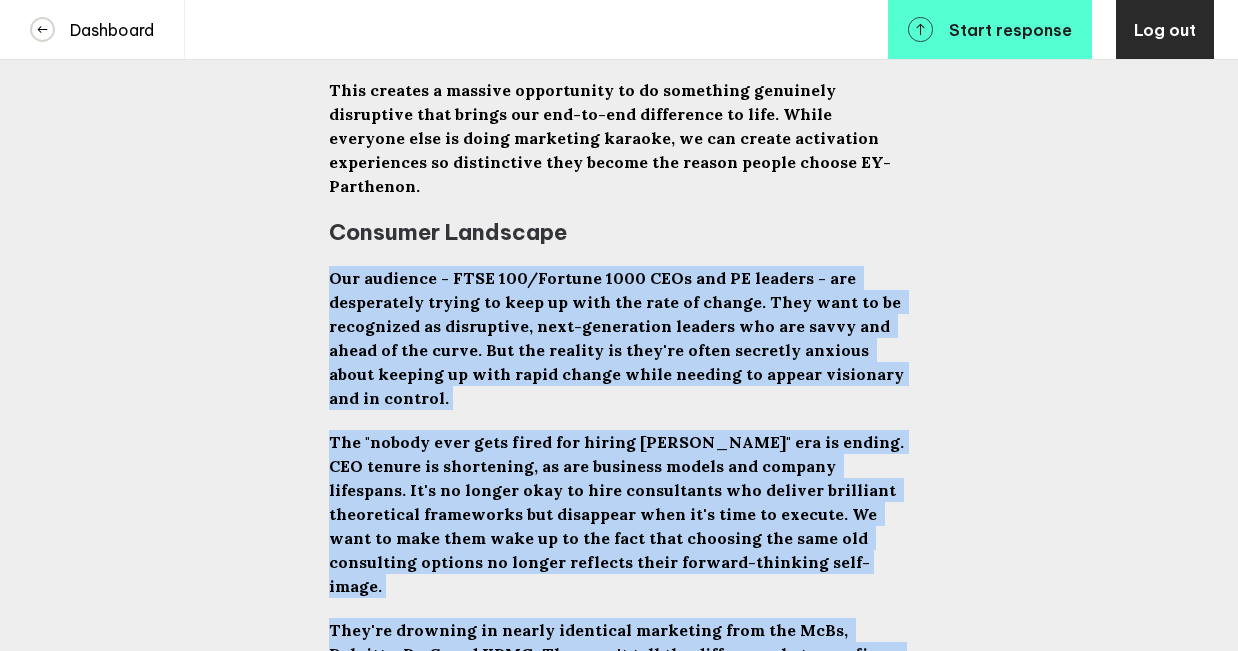 drag, startPoint x: 781, startPoint y: 604, endPoint x: 283, endPoint y: 92, distance: 714.24646 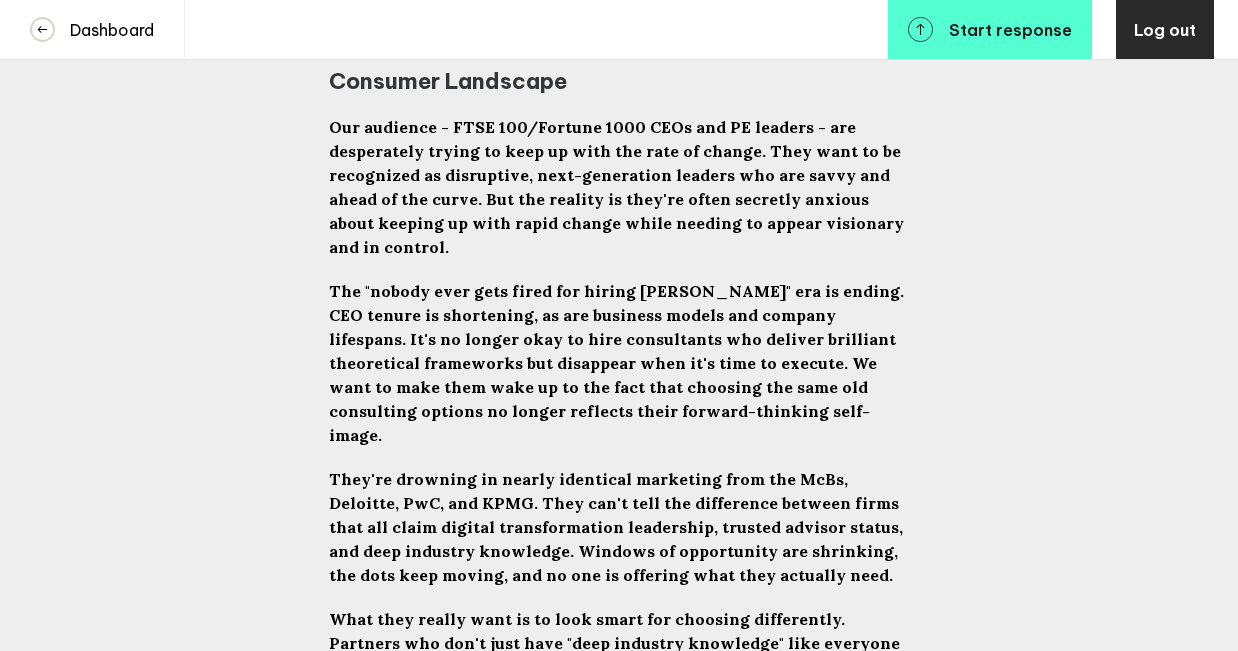 scroll, scrollTop: 4067, scrollLeft: 0, axis: vertical 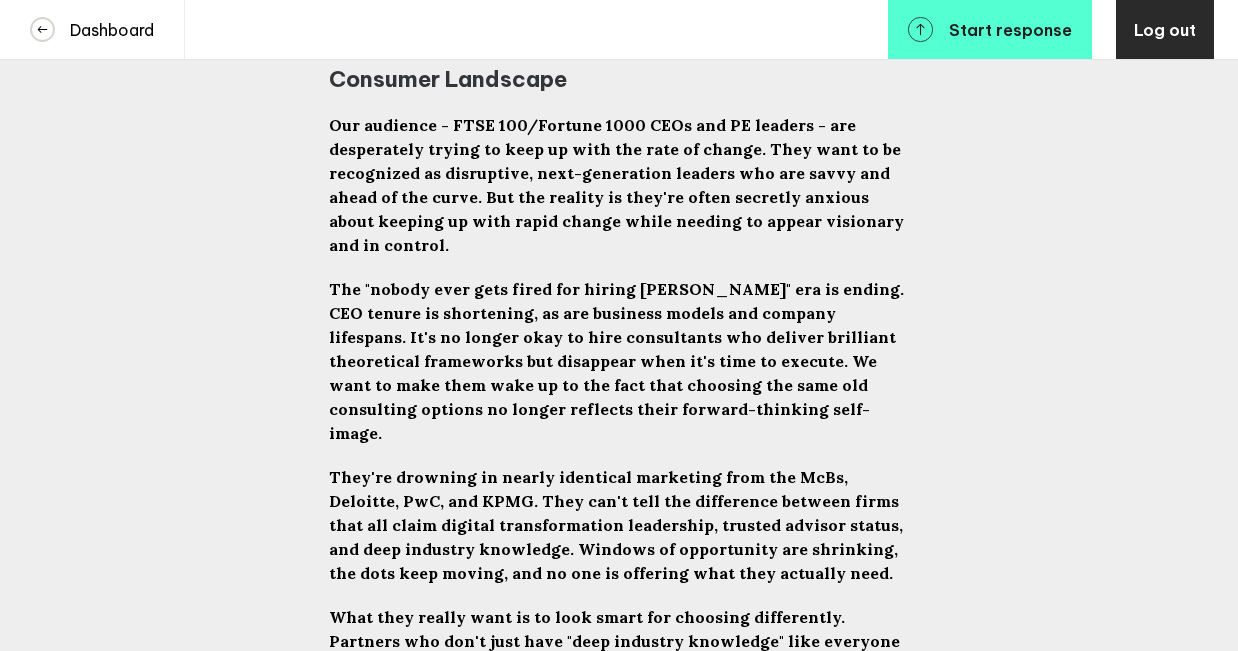 click on "They're drowning in nearly identical marketing from the McBs, Deloitte, PwC, and KPMG. They can't tell the difference between firms that all claim digital transformation leadership, trusted advisor status, and deep industry knowledge. Windows of opportunity are shrinking, the dots keep moving, and no one is offering what they actually need." at bounding box center [619, 525] 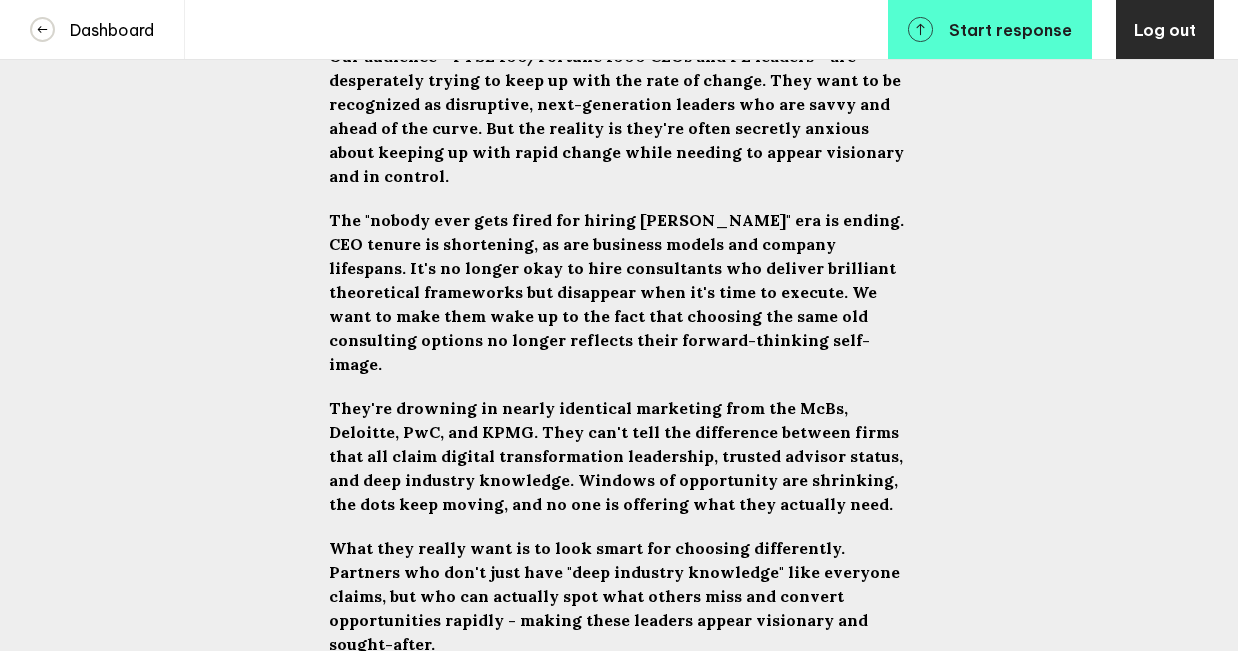 scroll, scrollTop: 4185, scrollLeft: 0, axis: vertical 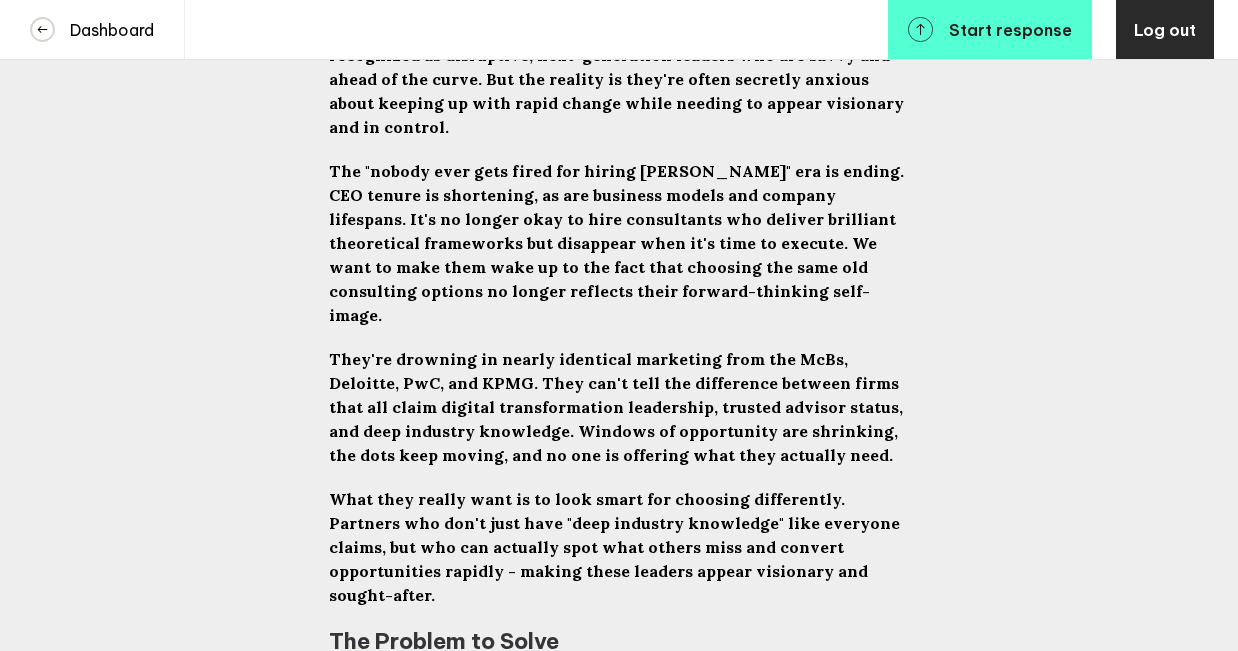 click on "What they really want is to look smart for choosing differently. Partners who don't just have "deep industry knowledge" like everyone claims, but who can actually spot what others miss and convert opportunities rapidly - making these leaders appear visionary and sought-after." at bounding box center [616, 547] 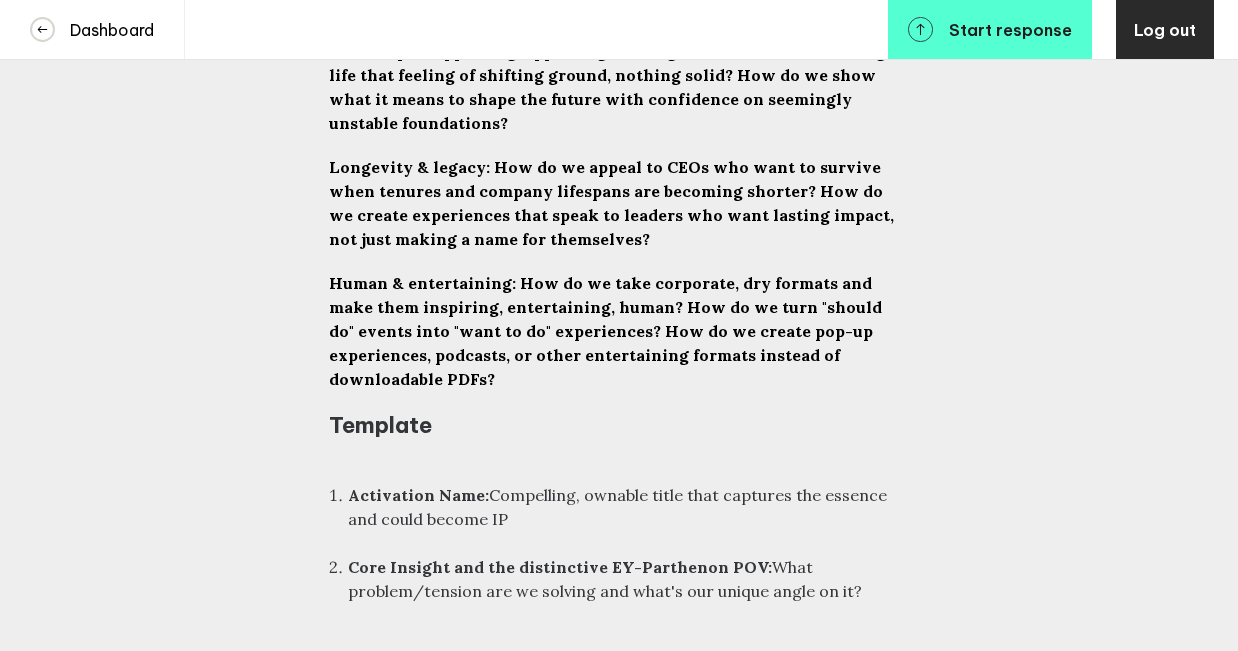 scroll, scrollTop: 7023, scrollLeft: 0, axis: vertical 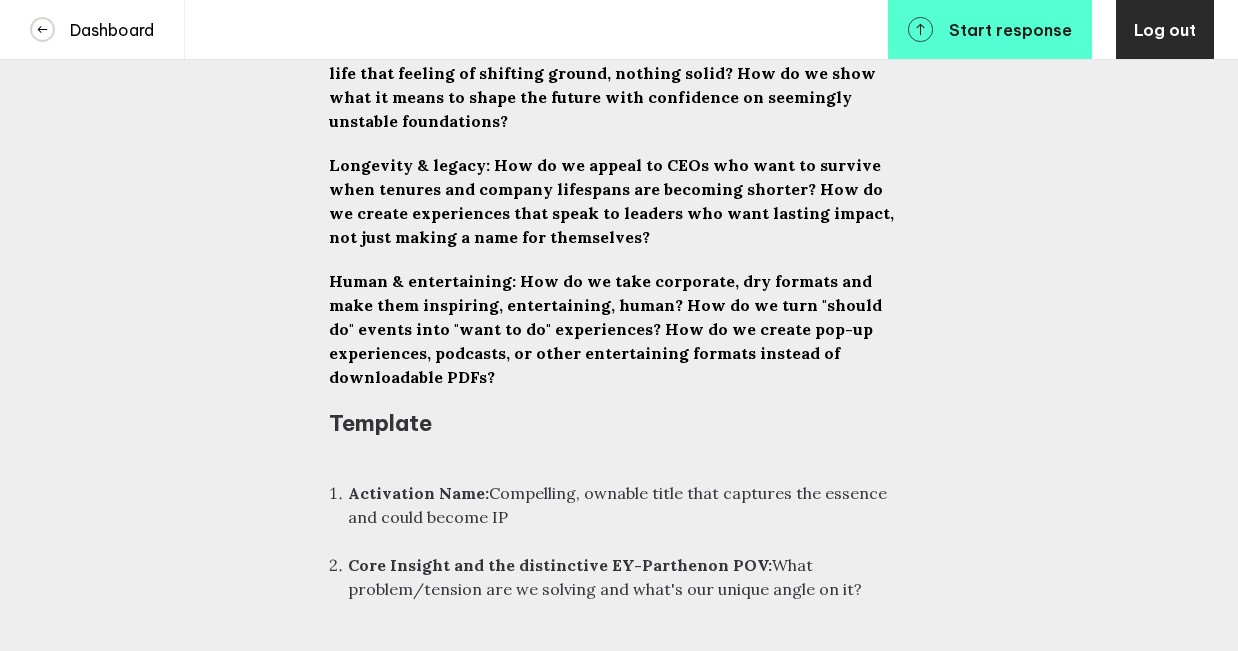 click on "EY-P Differentiation:  How does this prove we're different from McBs and other Big Four firms? What key brand equity are we building? to" at bounding box center [628, 881] 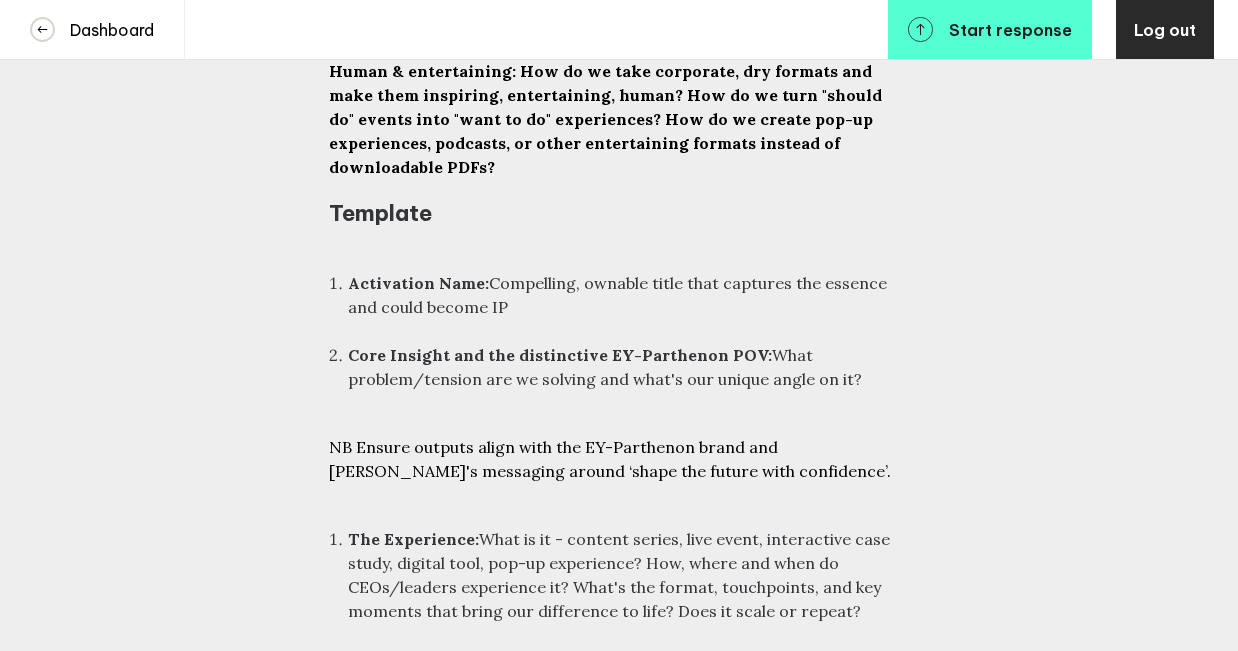 scroll, scrollTop: 7196, scrollLeft: 0, axis: vertical 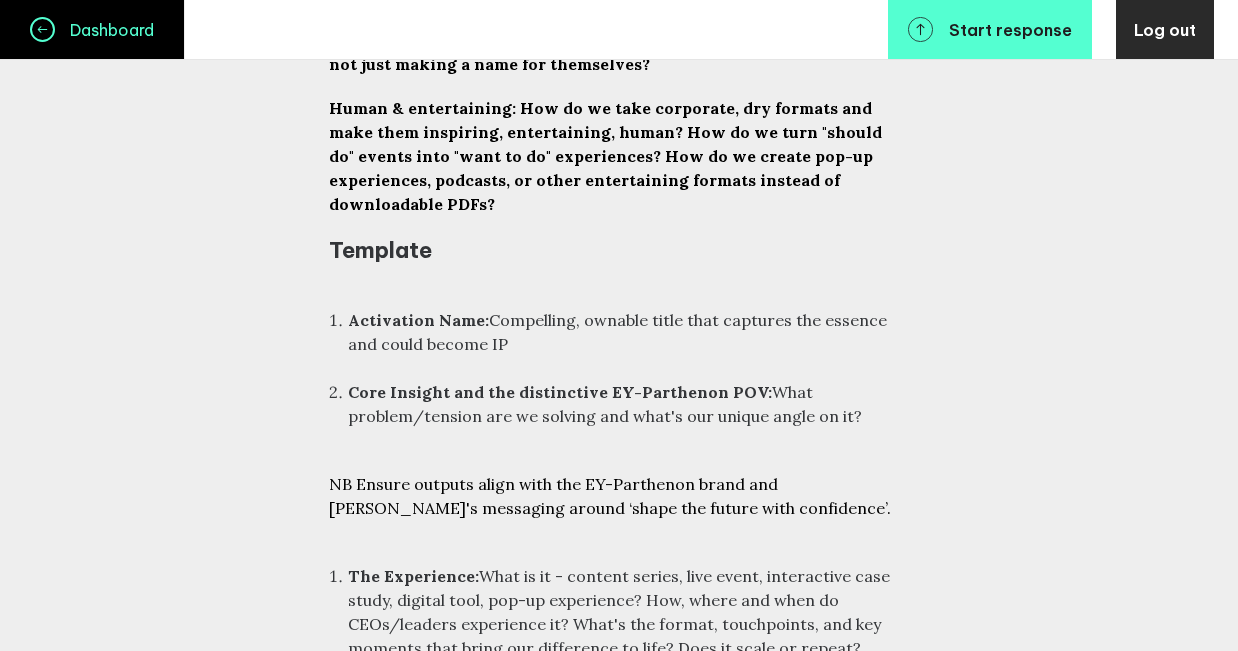 click 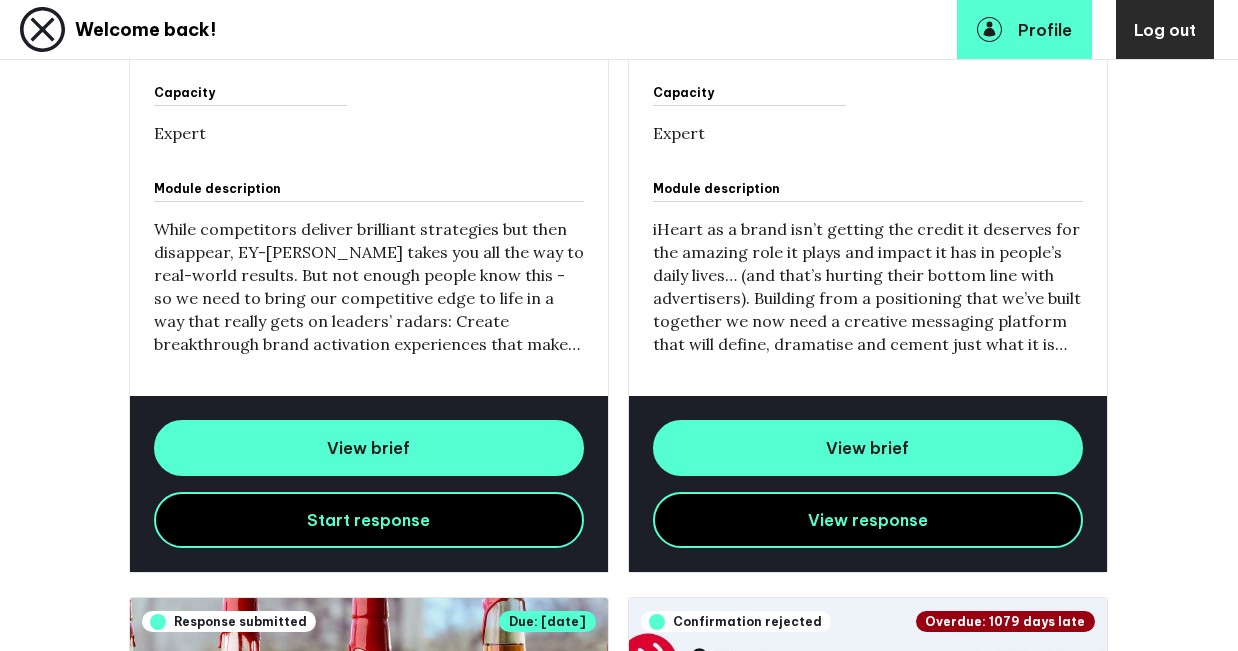 scroll, scrollTop: 992, scrollLeft: 0, axis: vertical 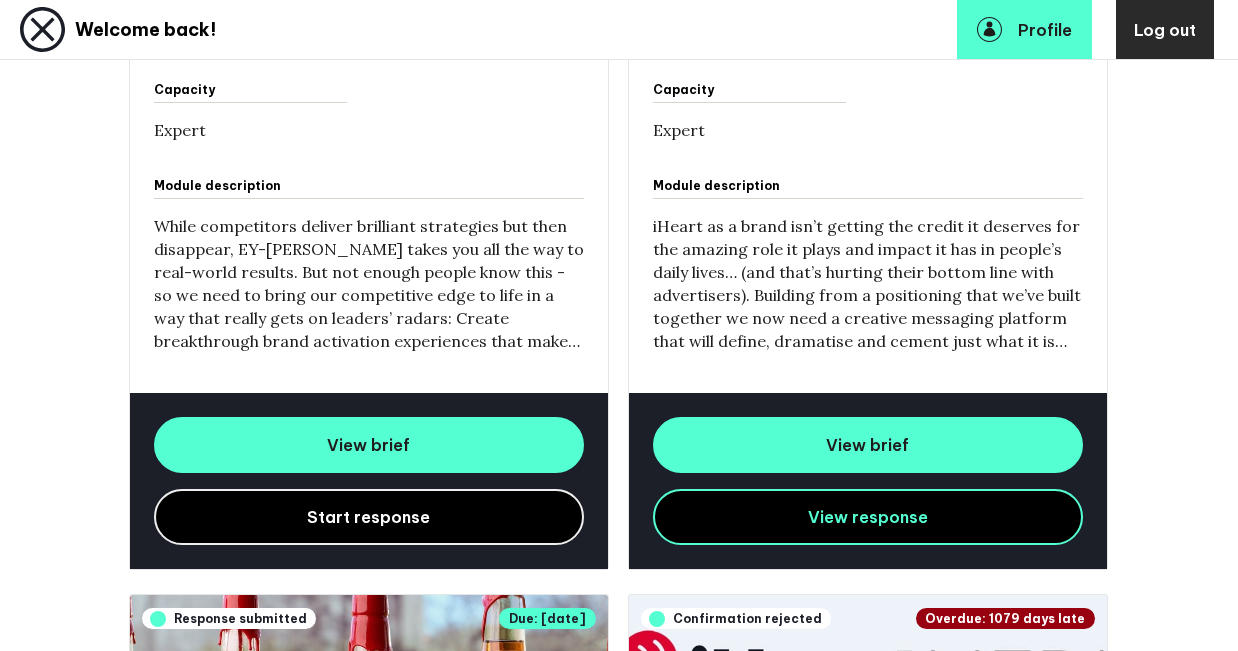 click on "Start response" at bounding box center [369, 517] 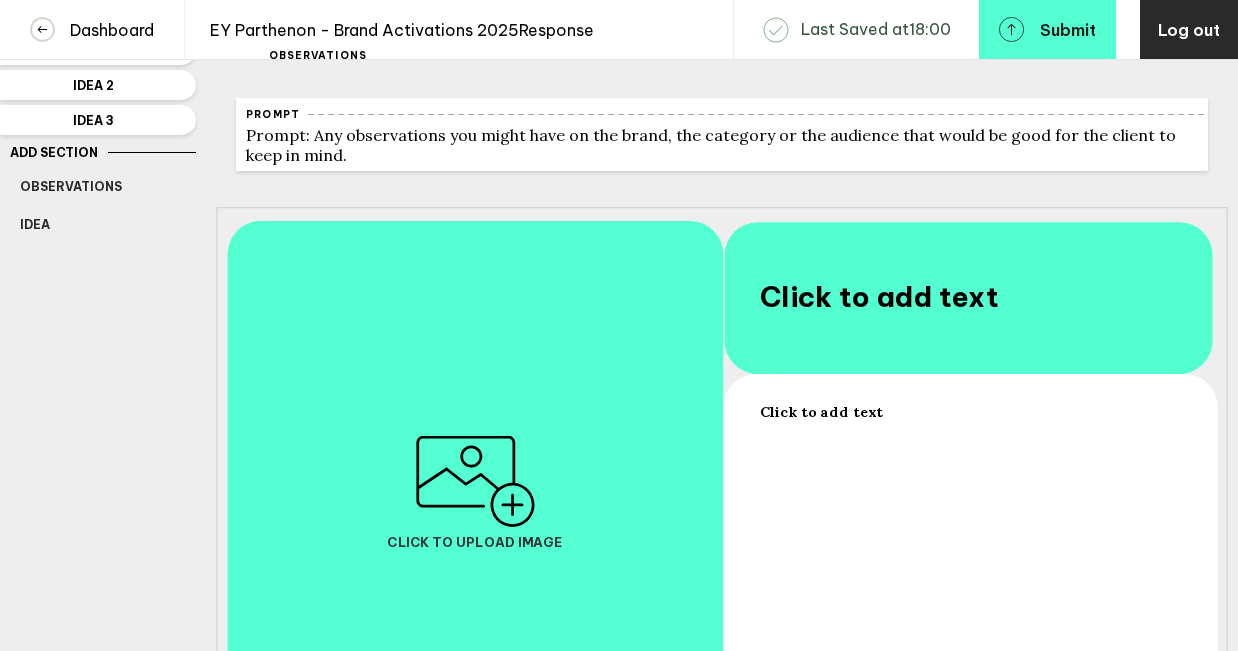 scroll, scrollTop: 52, scrollLeft: 0, axis: vertical 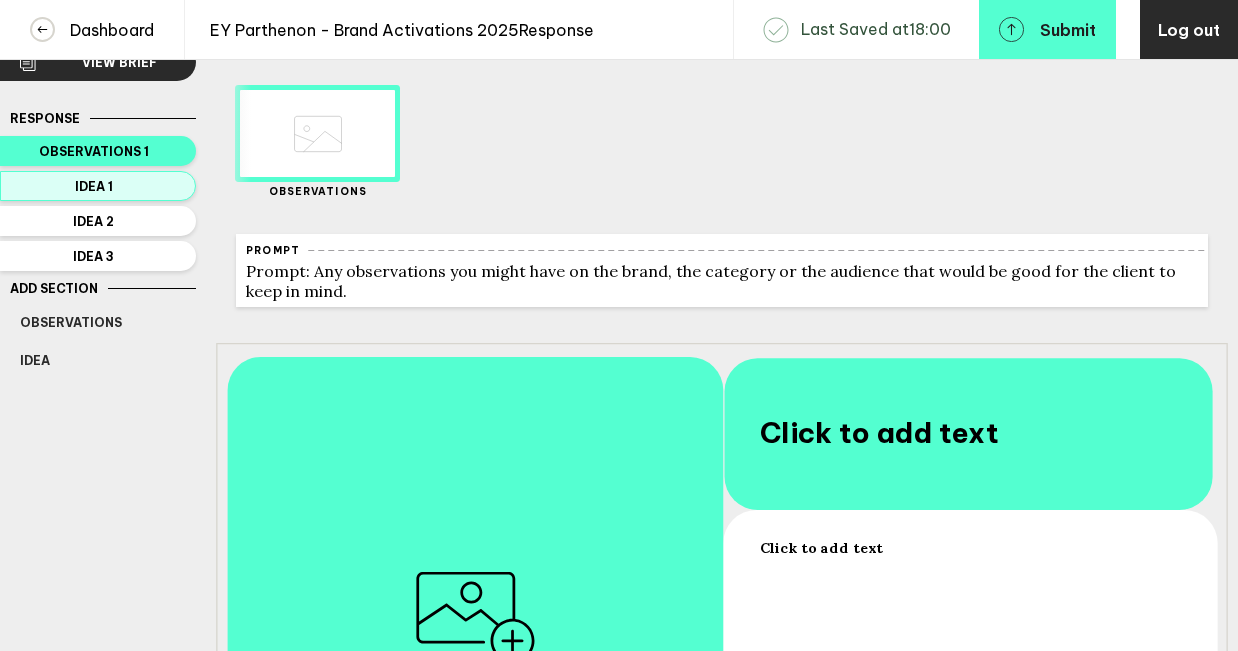 click on "Idea 1" at bounding box center [93, 186] 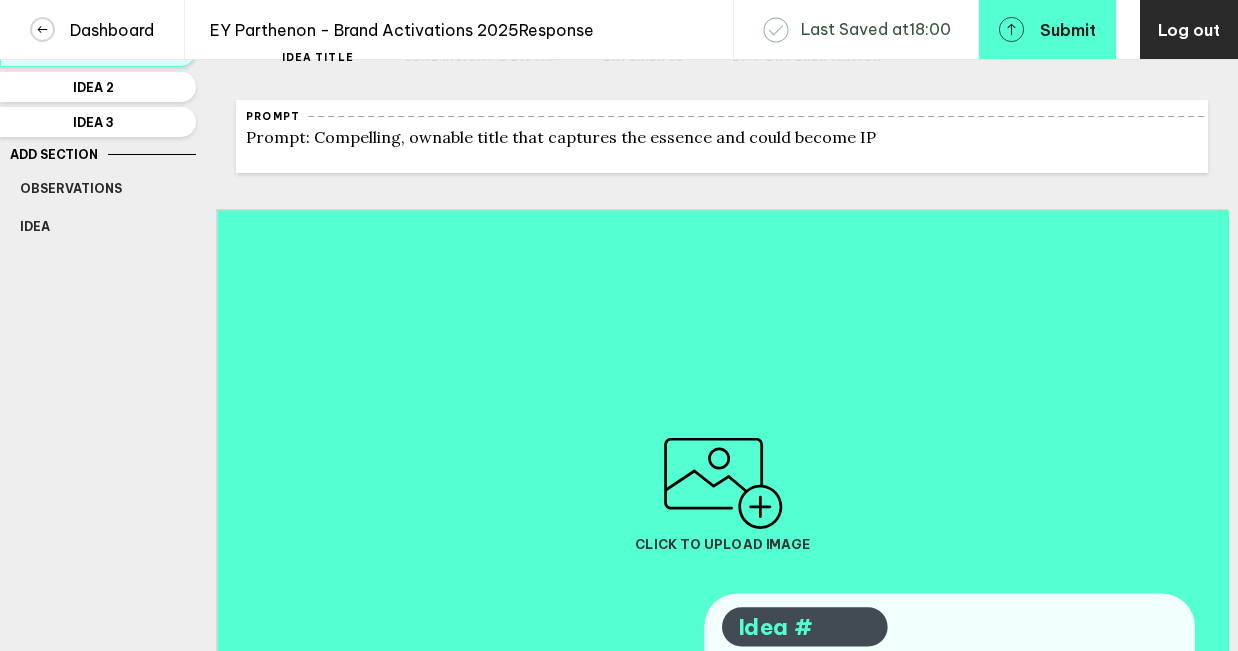 scroll, scrollTop: 27, scrollLeft: 0, axis: vertical 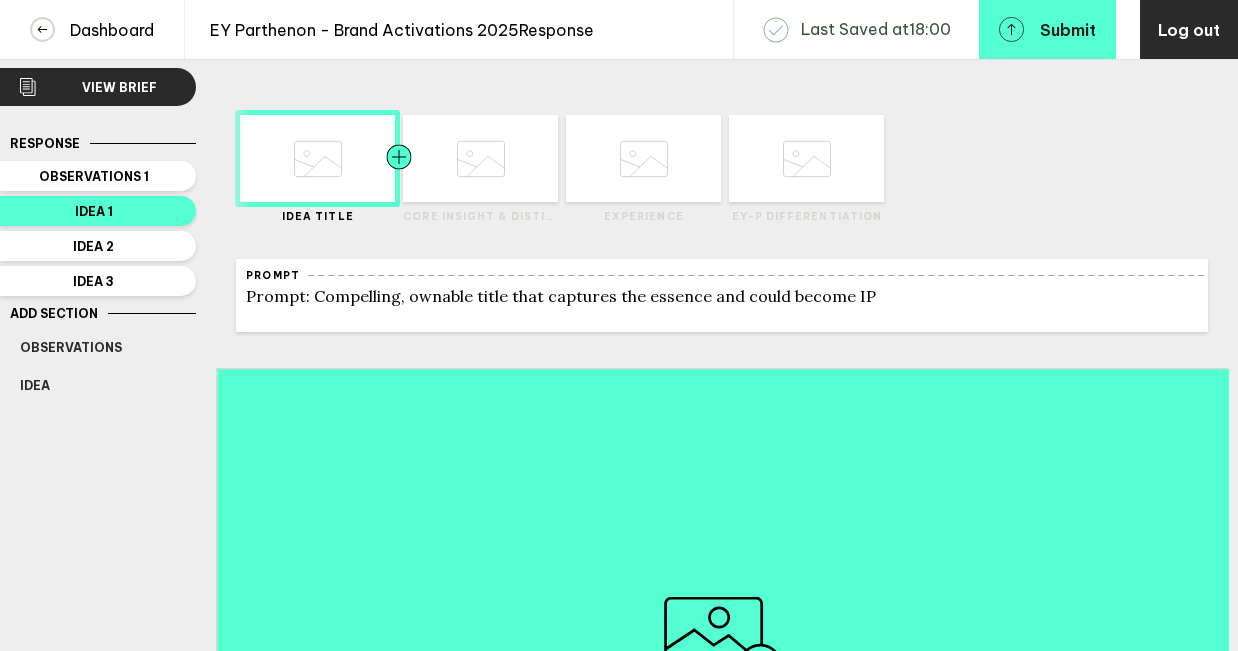 click at bounding box center [438, 158] 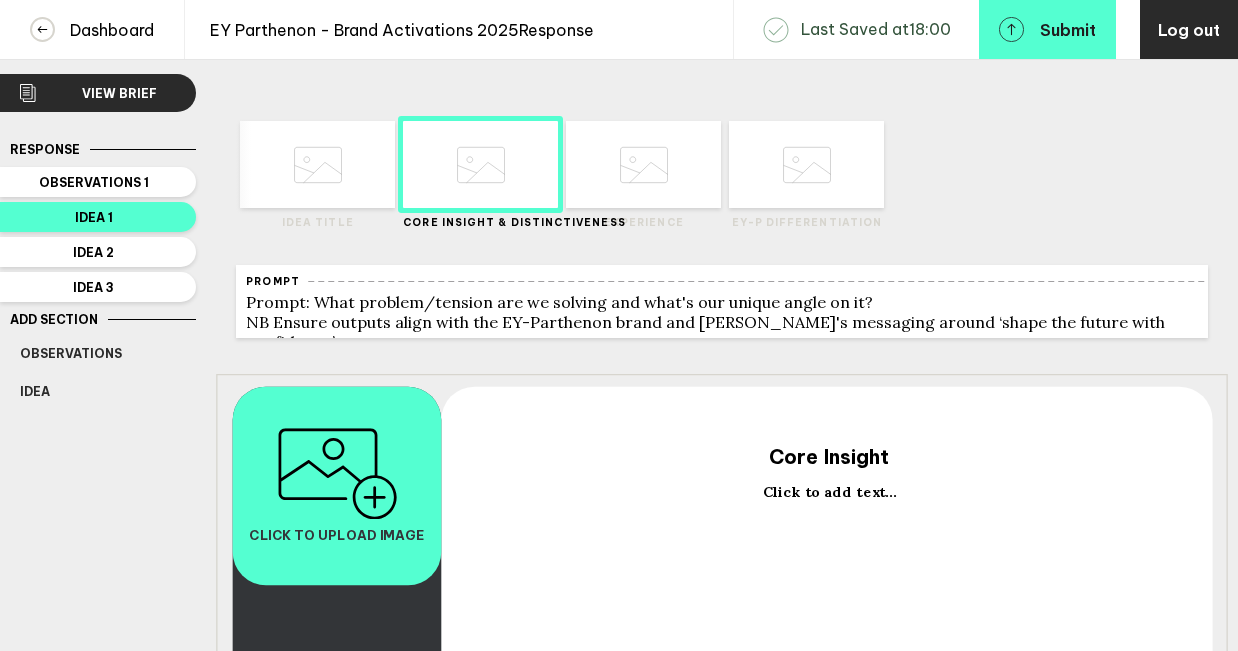 scroll, scrollTop: 0, scrollLeft: 0, axis: both 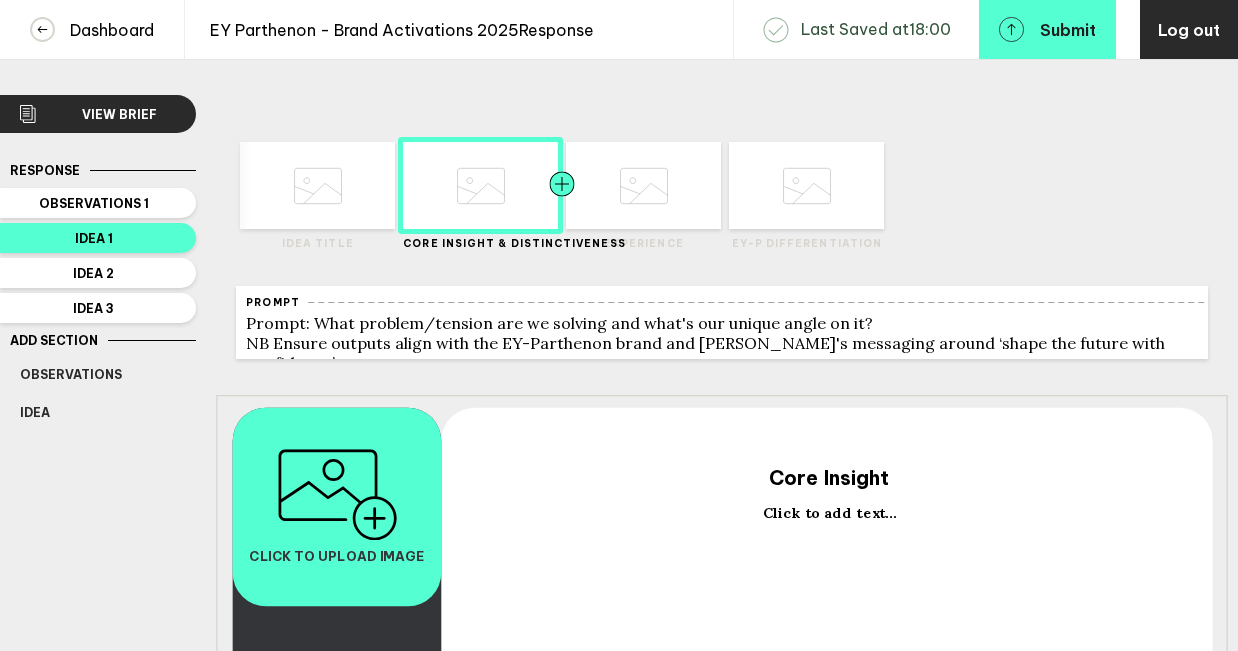 click at bounding box center [601, 185] 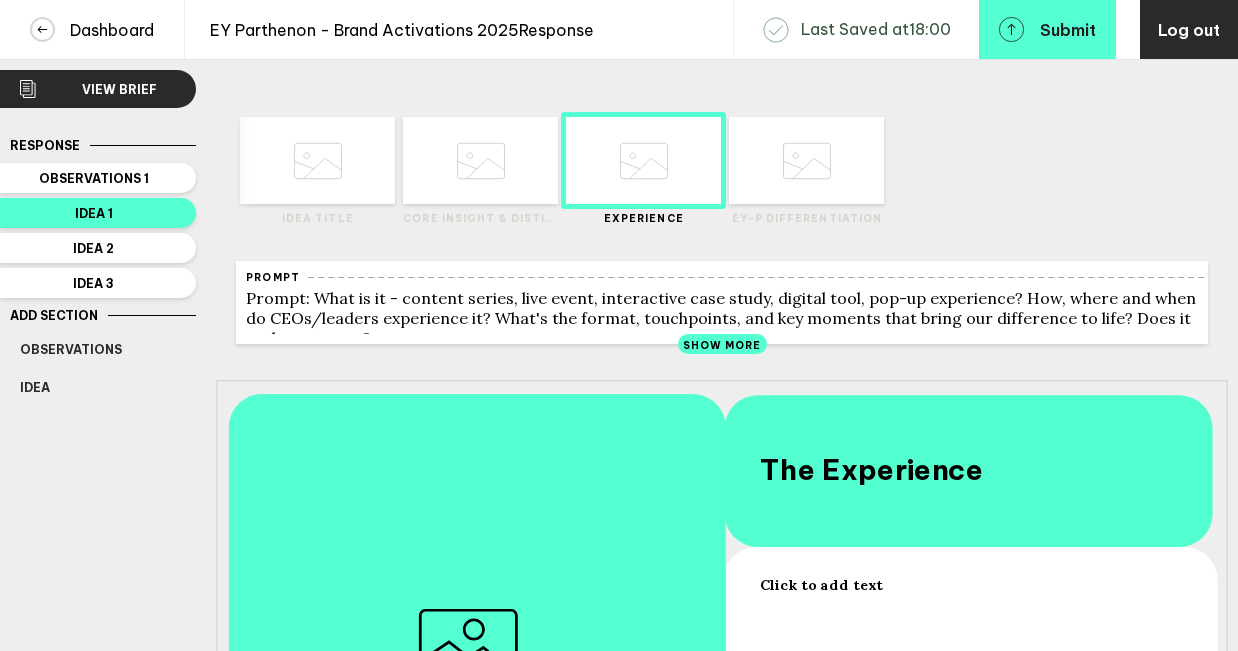 scroll, scrollTop: 0, scrollLeft: 0, axis: both 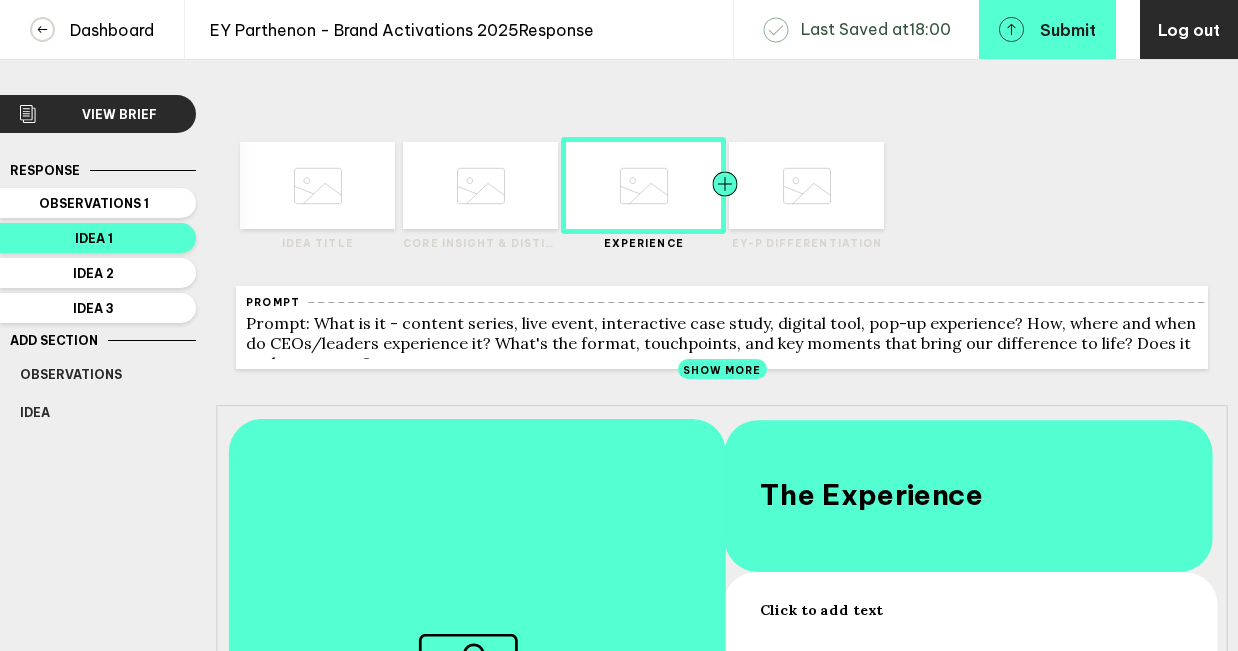 click at bounding box center (764, 185) 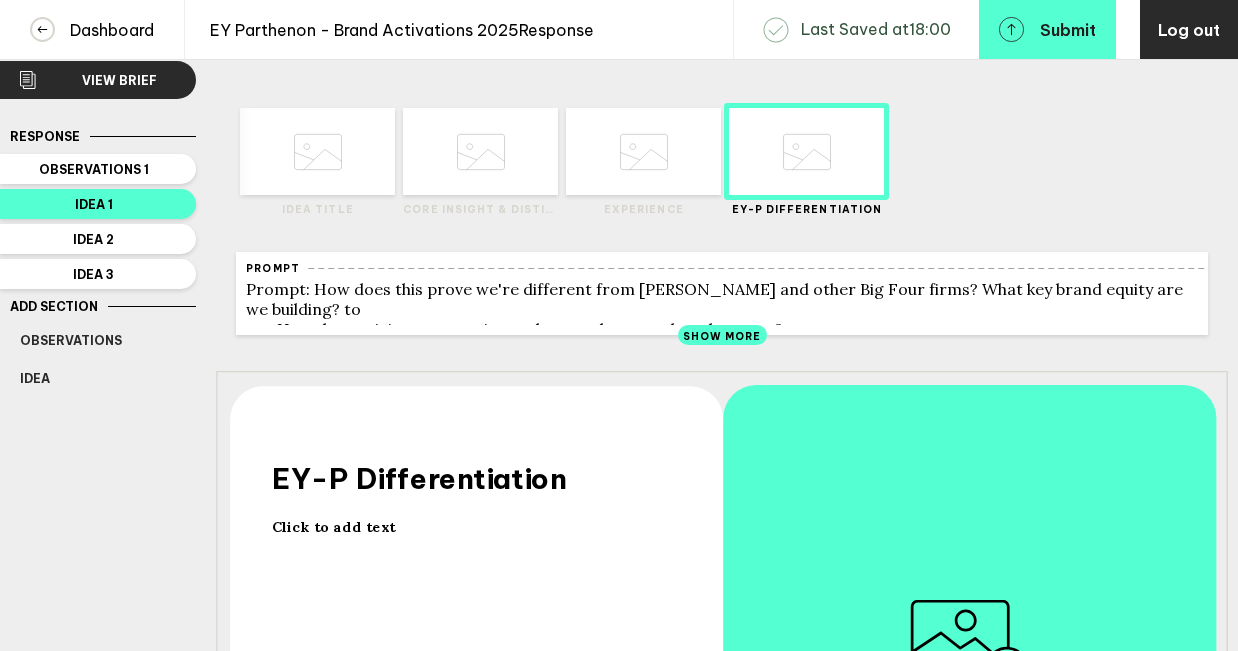 scroll, scrollTop: 0, scrollLeft: 0, axis: both 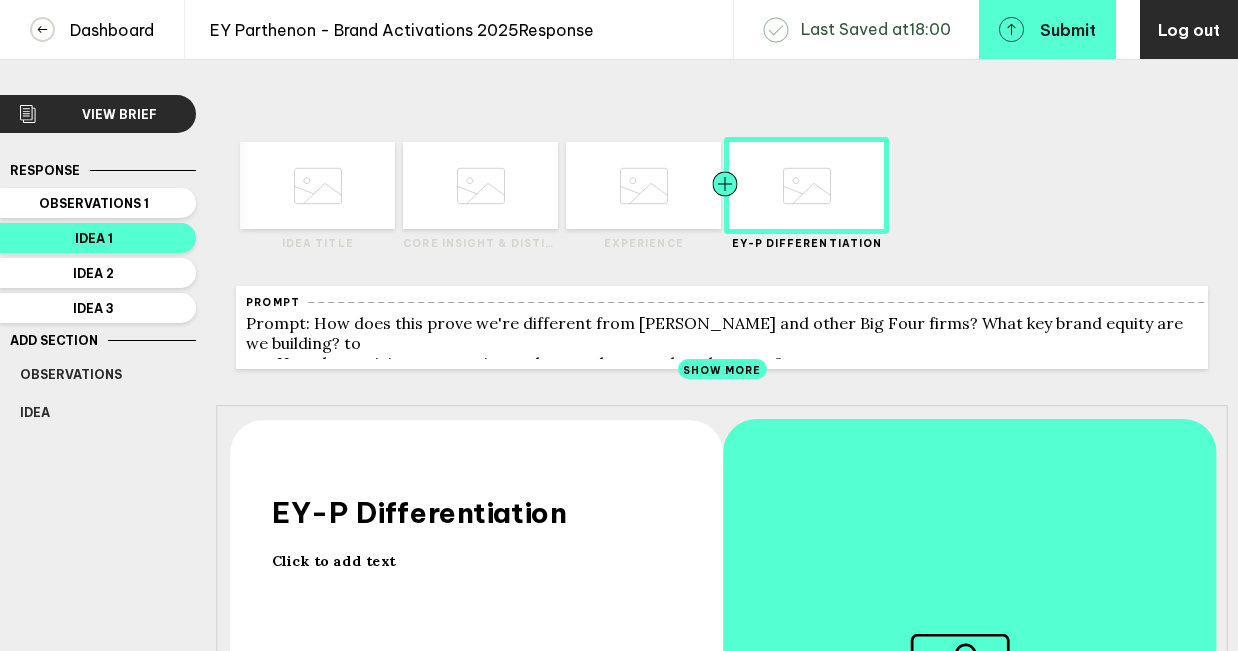 click at bounding box center [687, 185] 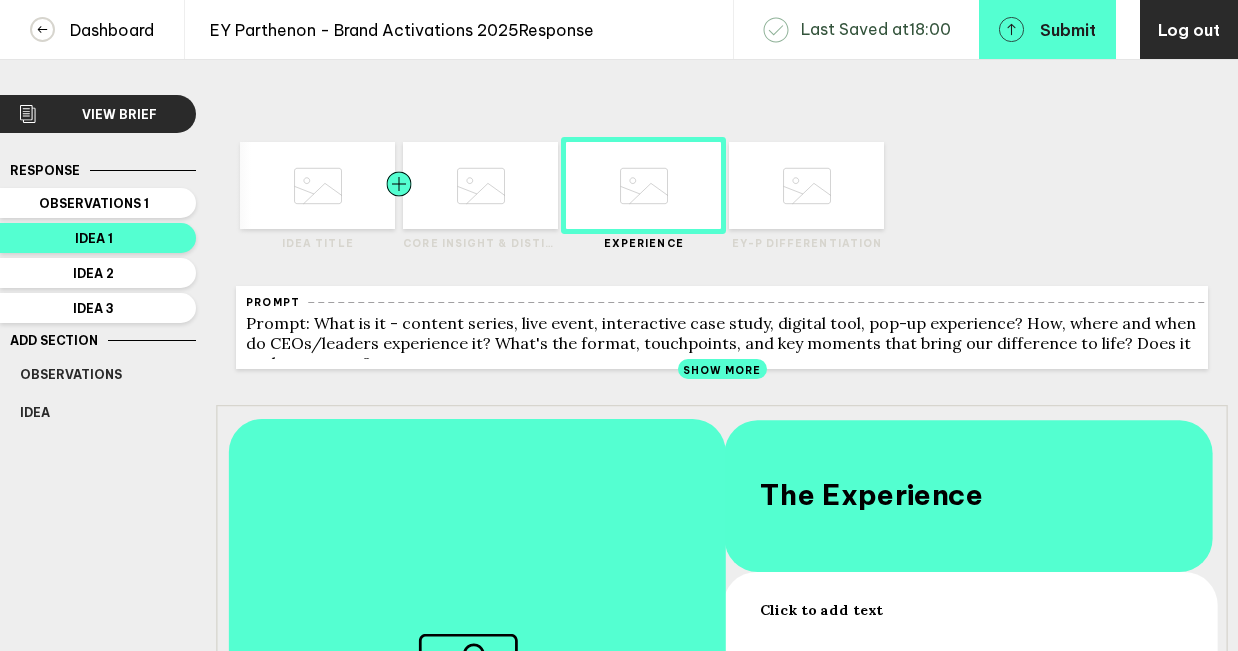 click at bounding box center (438, 185) 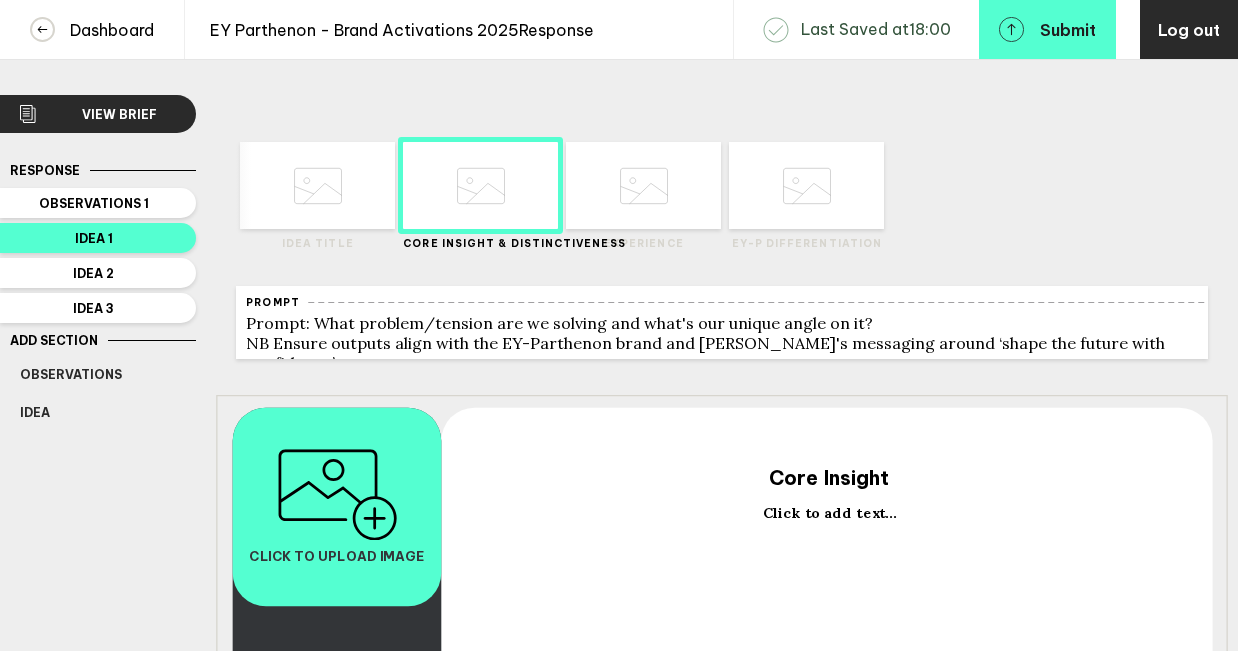 click on "Delete
Created with Sketch.
Move Left
Created with Sketch.
Move Right
Created with Sketch.
Idea Title" at bounding box center [307, 181] 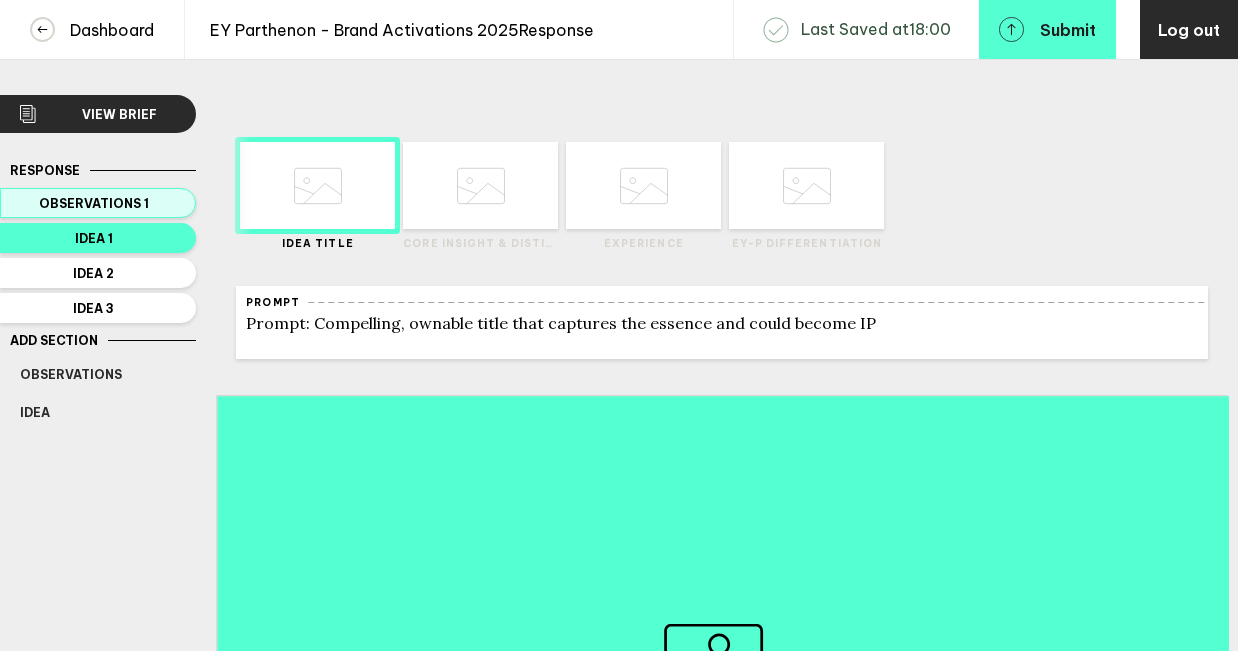 click on "Observations 1" at bounding box center (93, 203) 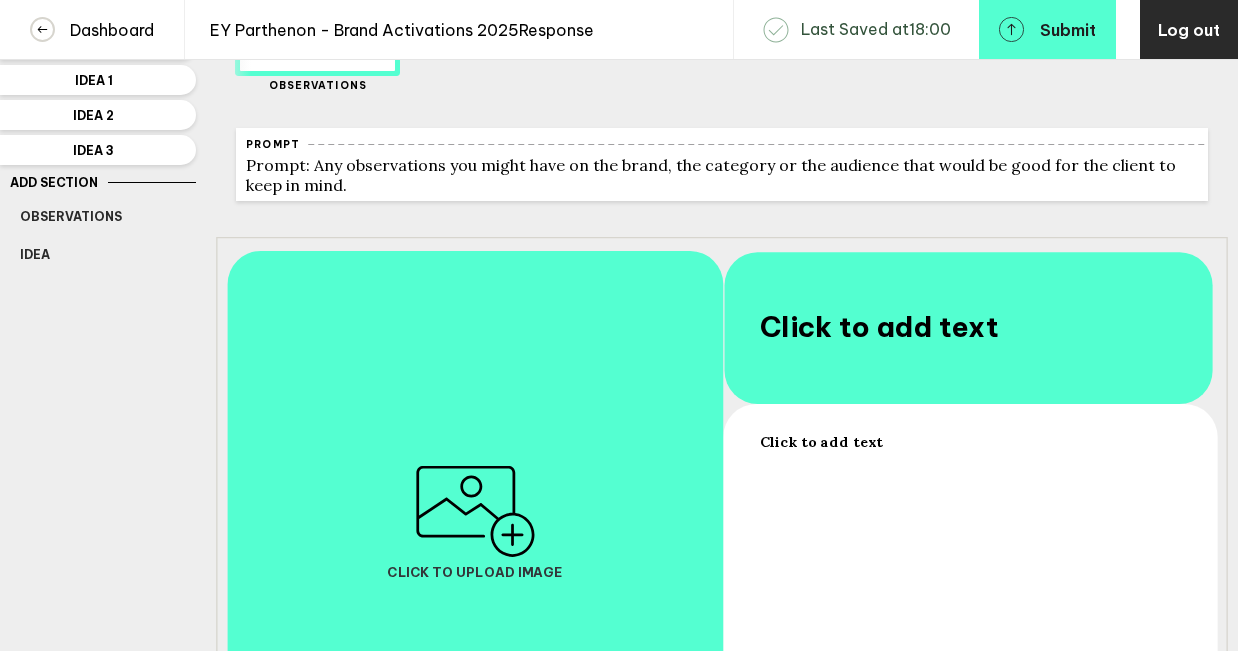 scroll, scrollTop: 0, scrollLeft: 0, axis: both 